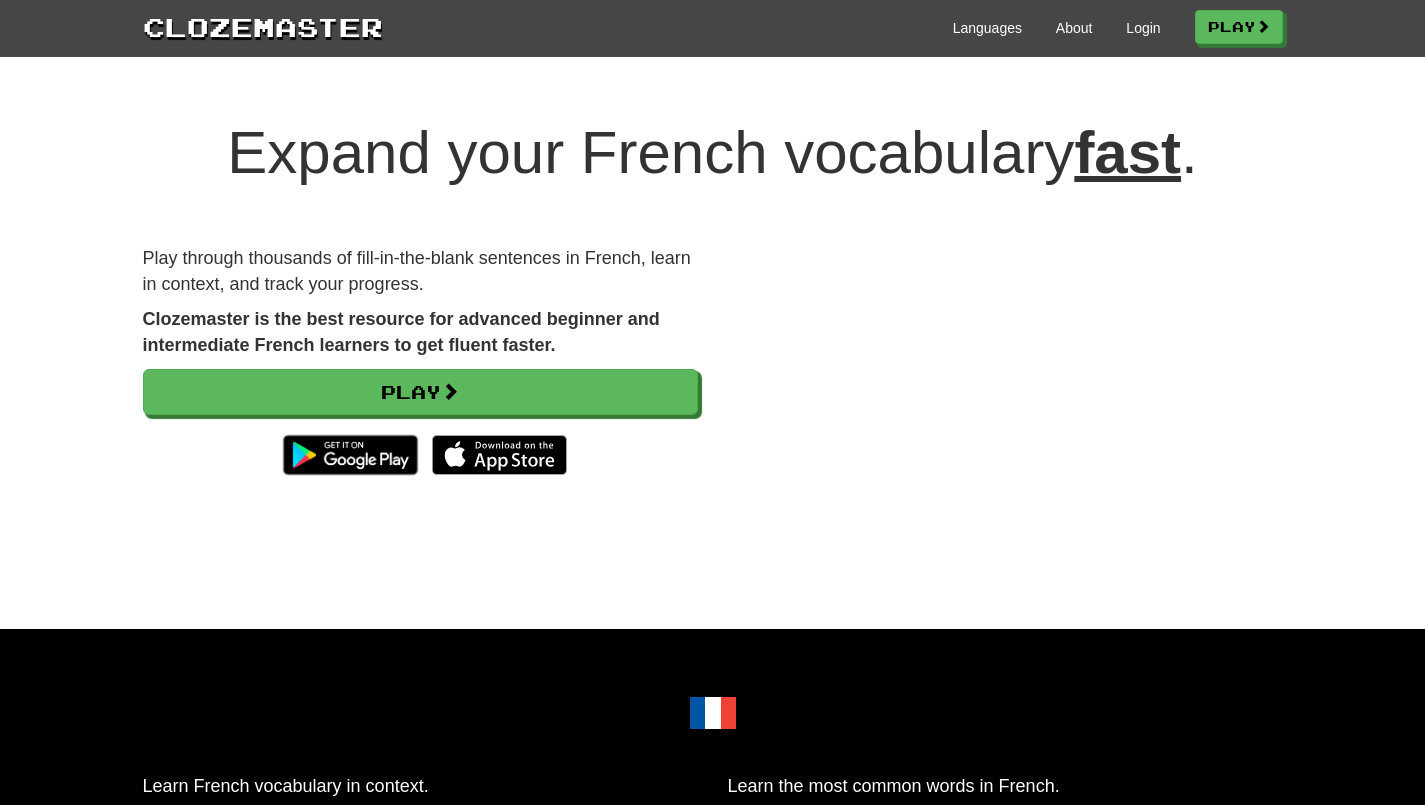 scroll, scrollTop: 0, scrollLeft: 0, axis: both 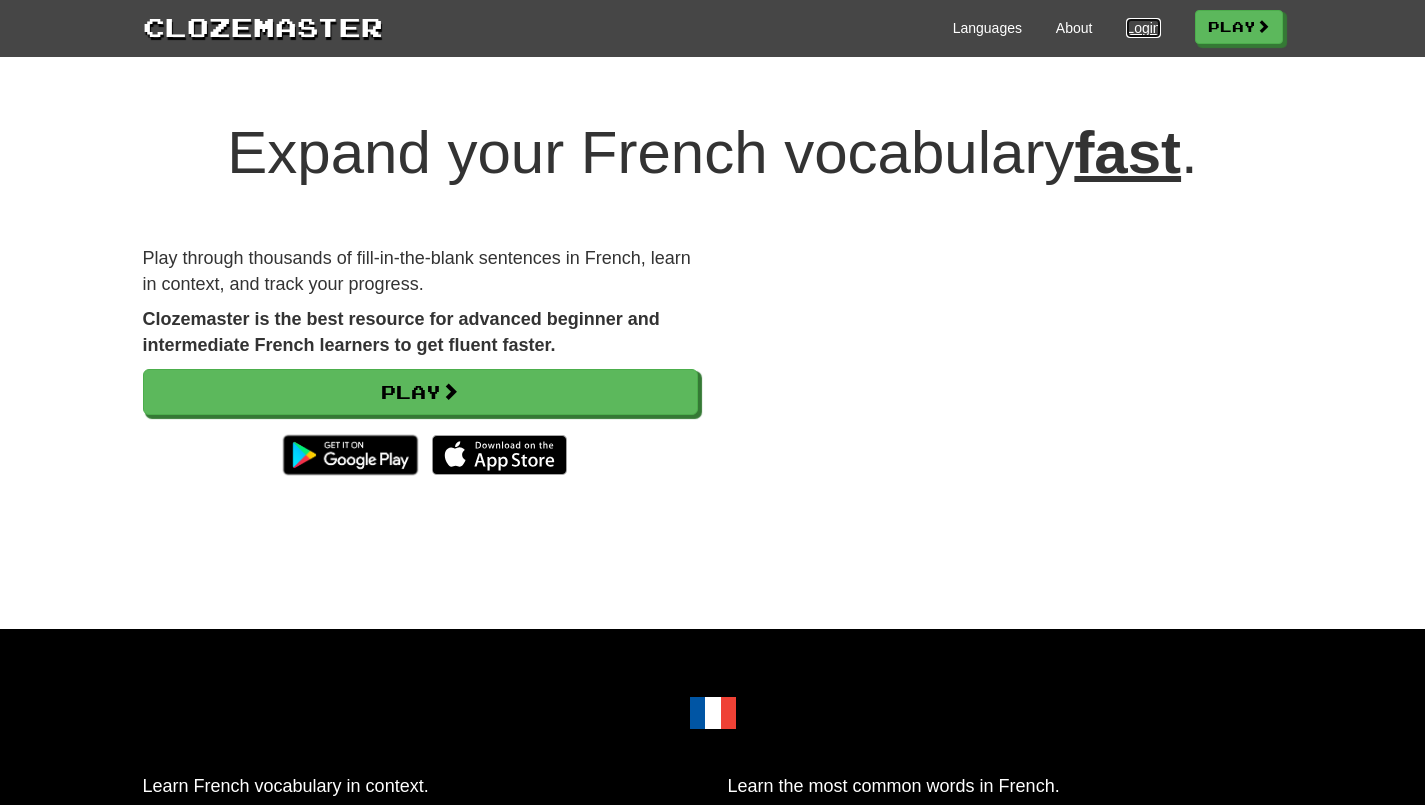 click on "Login" at bounding box center (1143, 28) 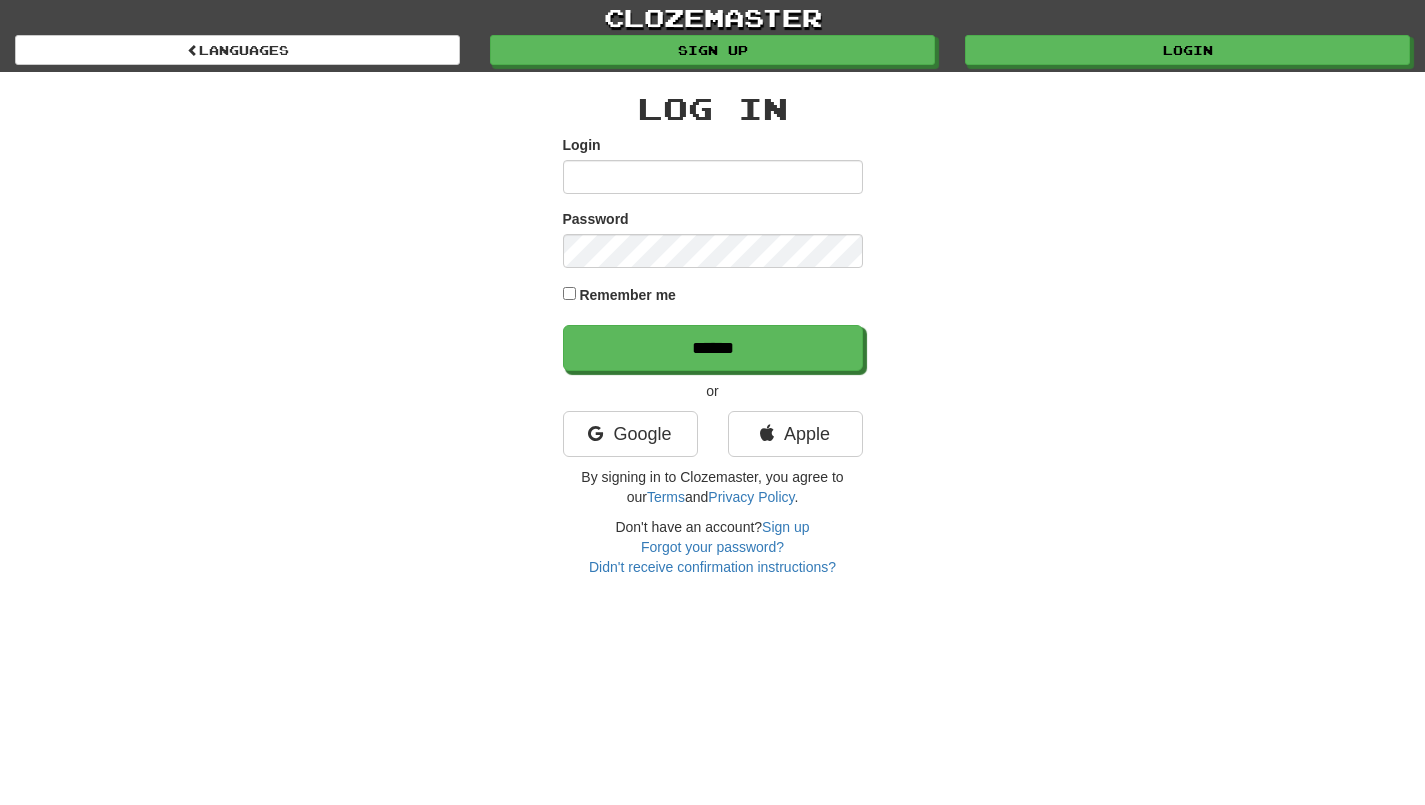 scroll, scrollTop: 0, scrollLeft: 0, axis: both 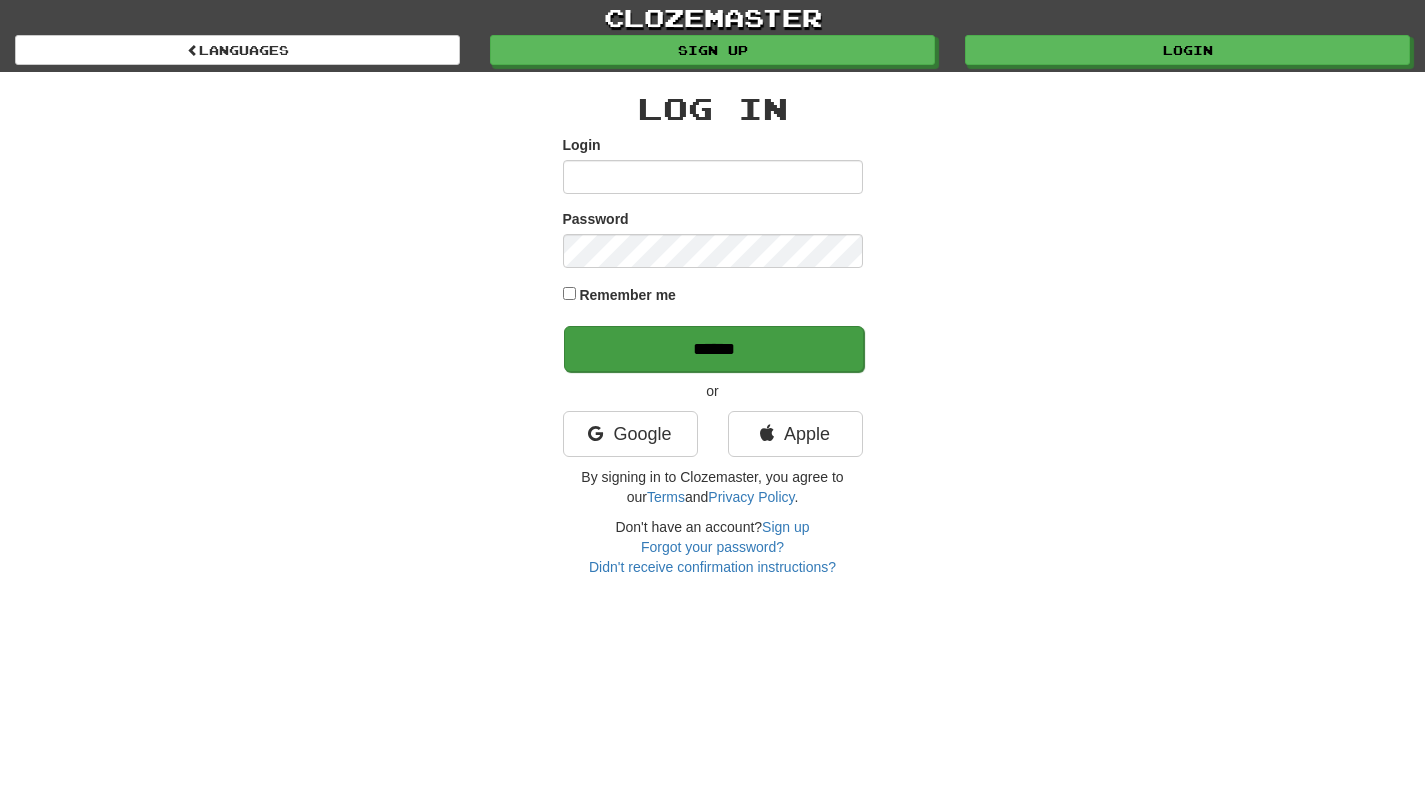 type on "*******" 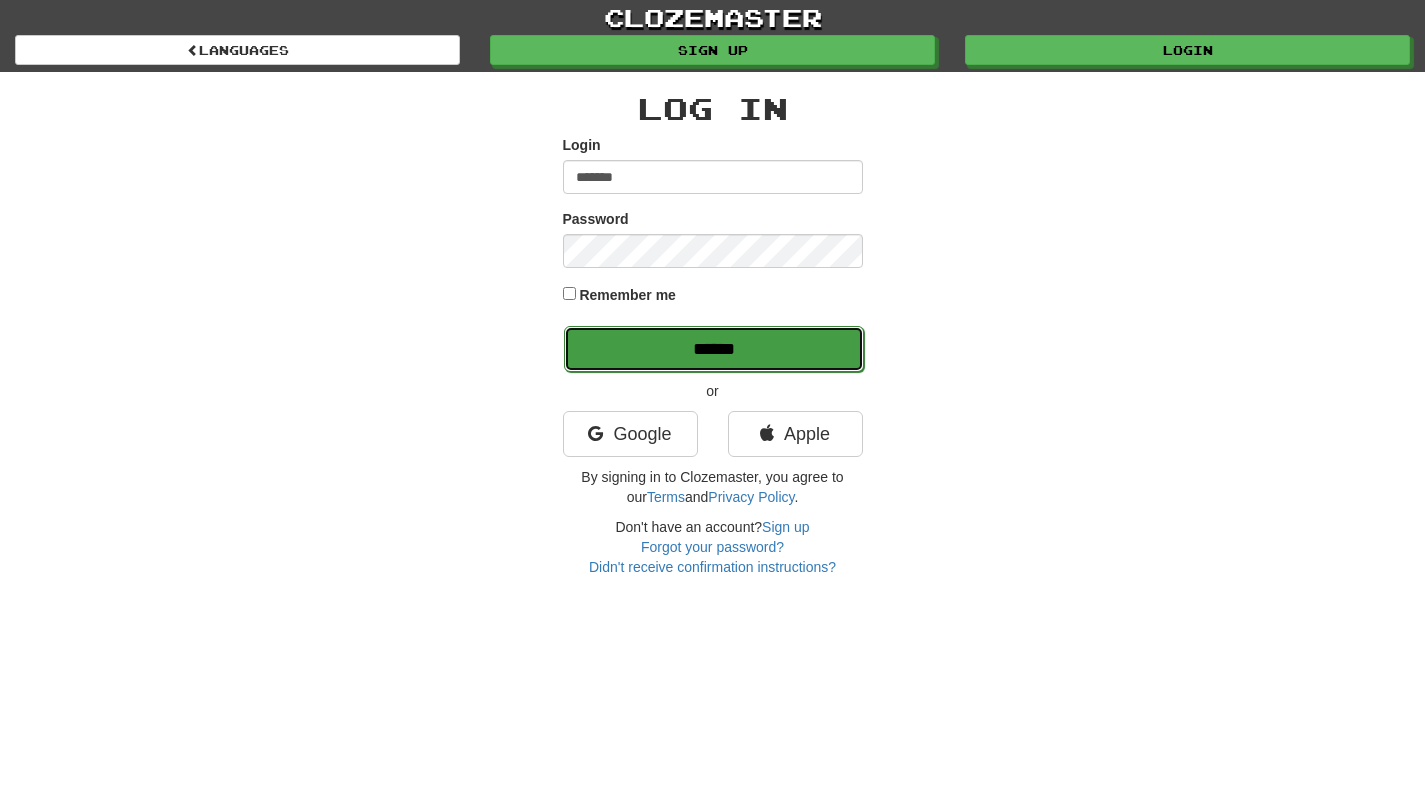 click on "******" at bounding box center [714, 349] 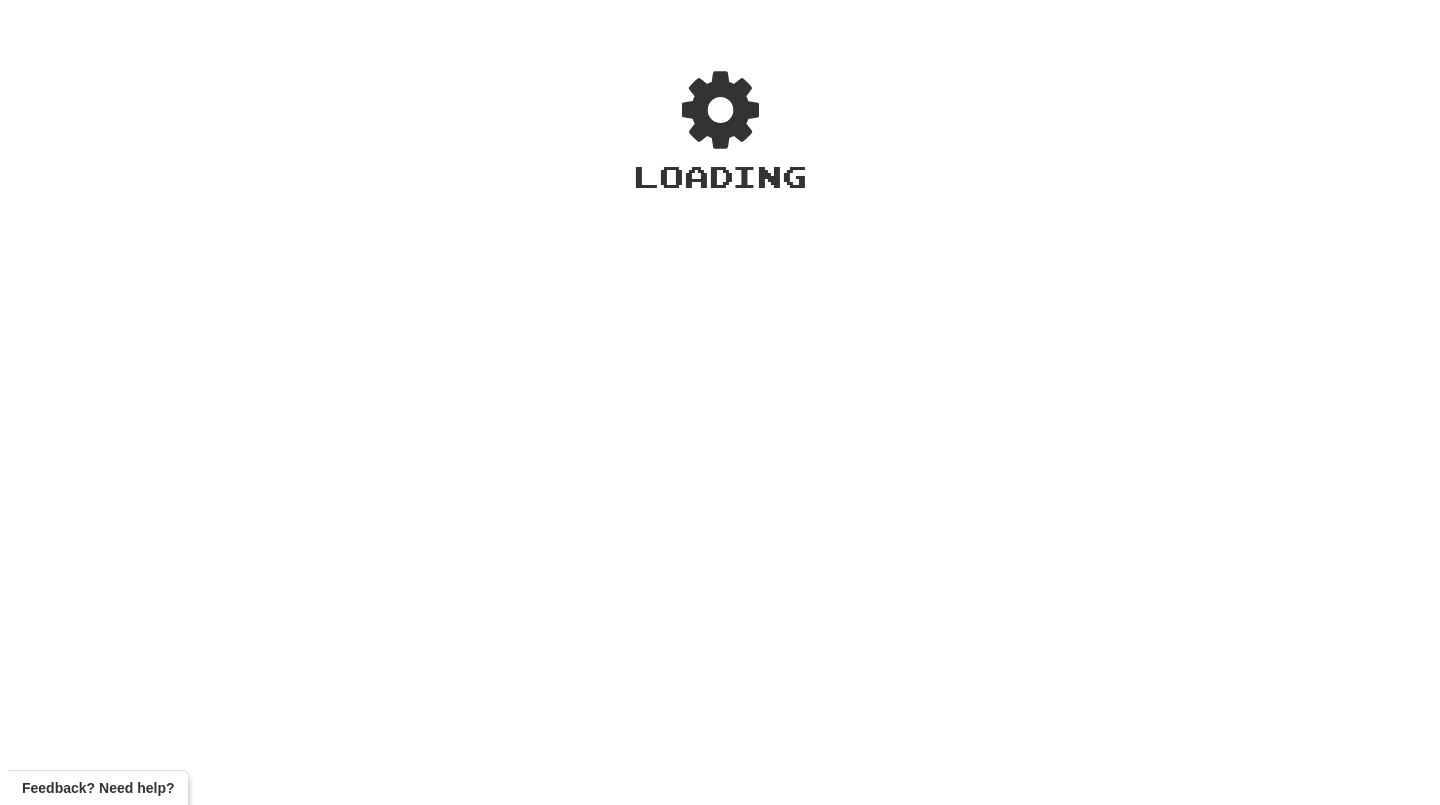 scroll, scrollTop: 0, scrollLeft: 0, axis: both 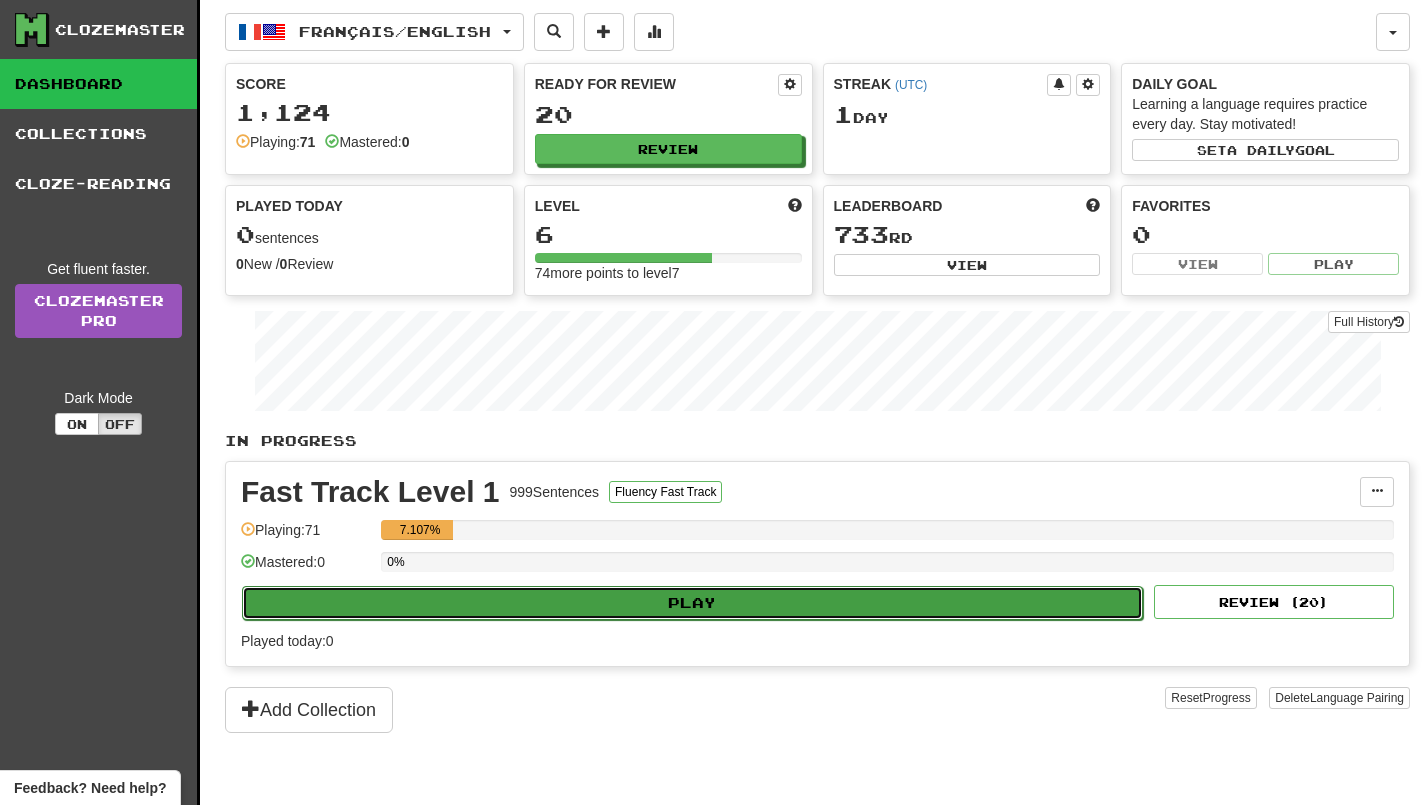 click on "Play" at bounding box center [692, 603] 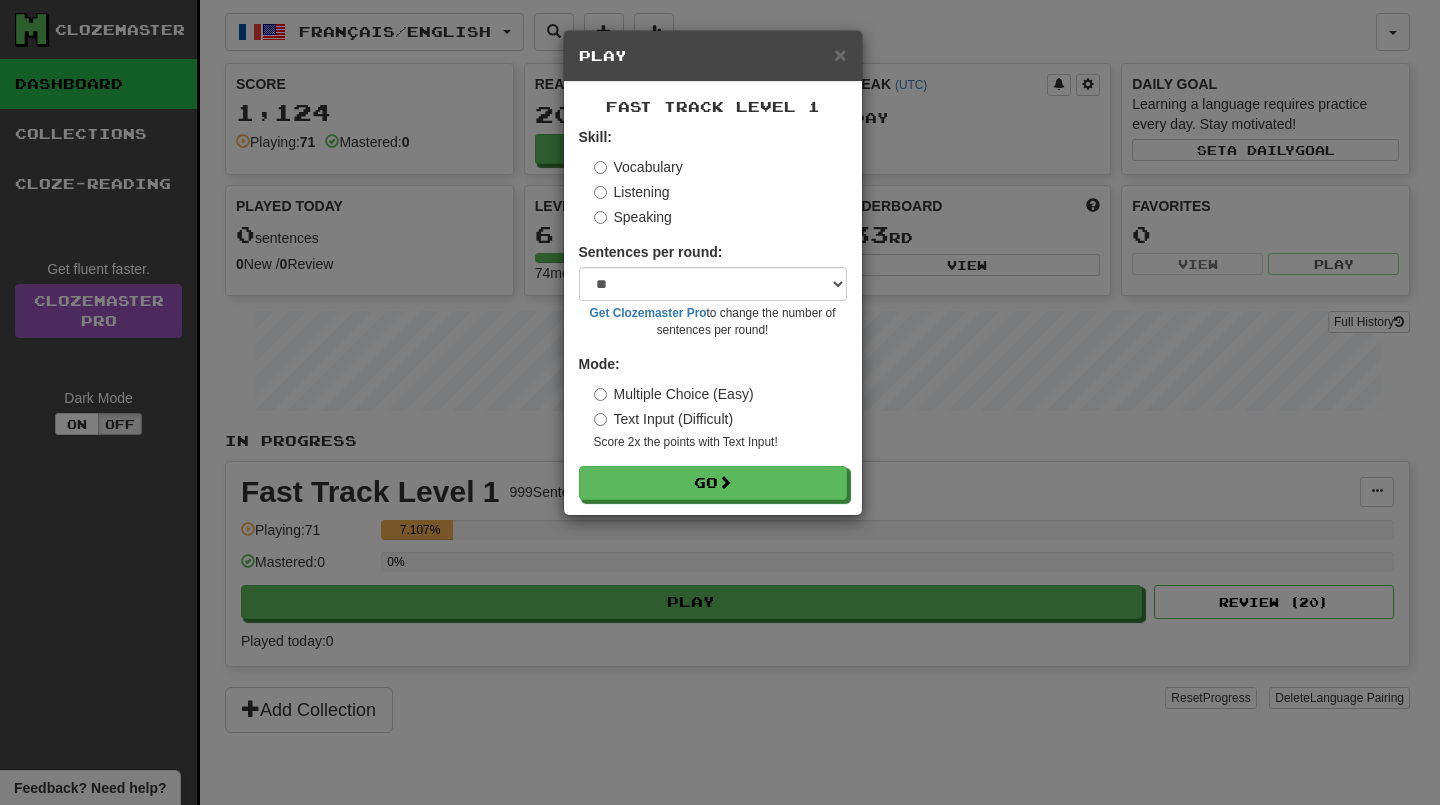 click on "Listening" at bounding box center [632, 192] 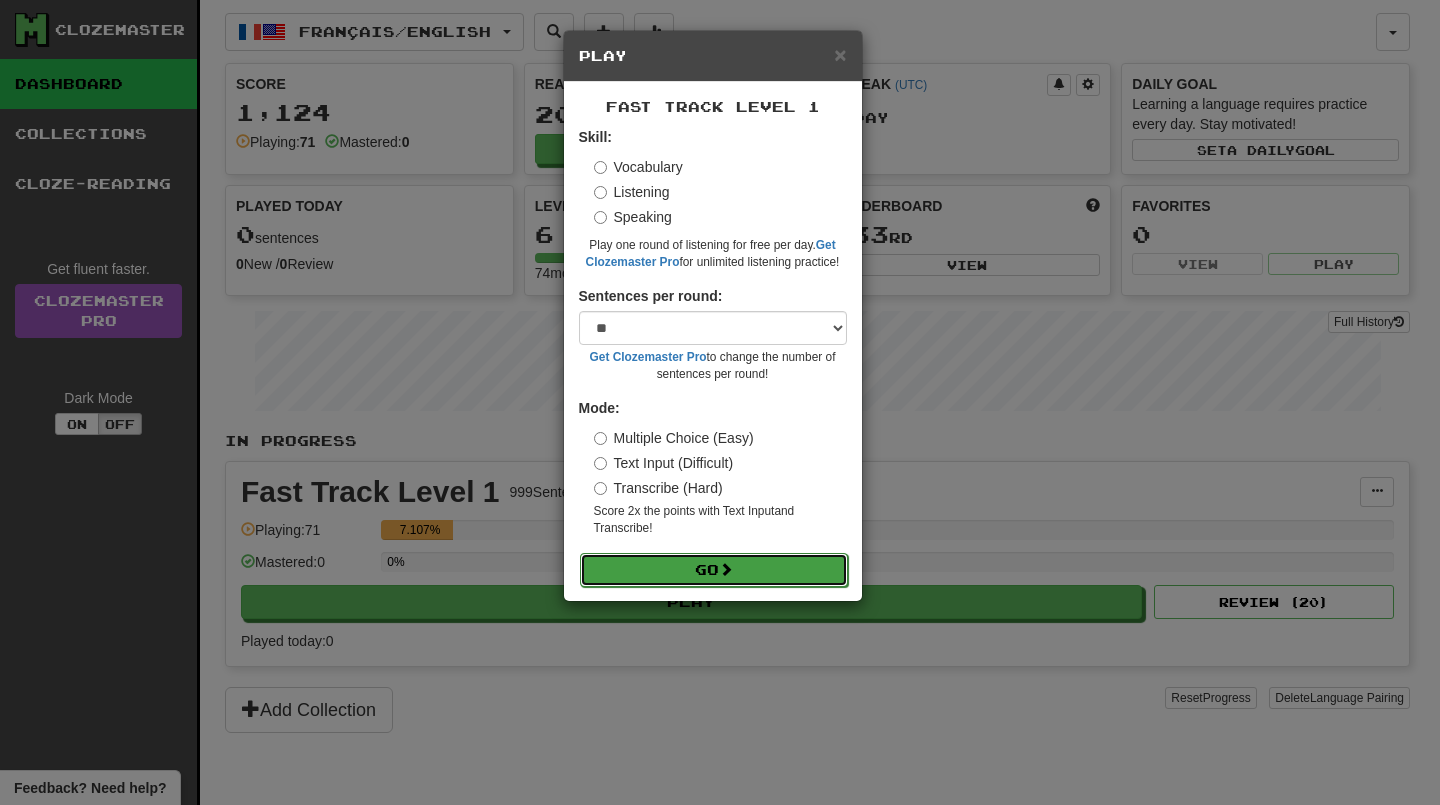 click on "Go" at bounding box center [714, 570] 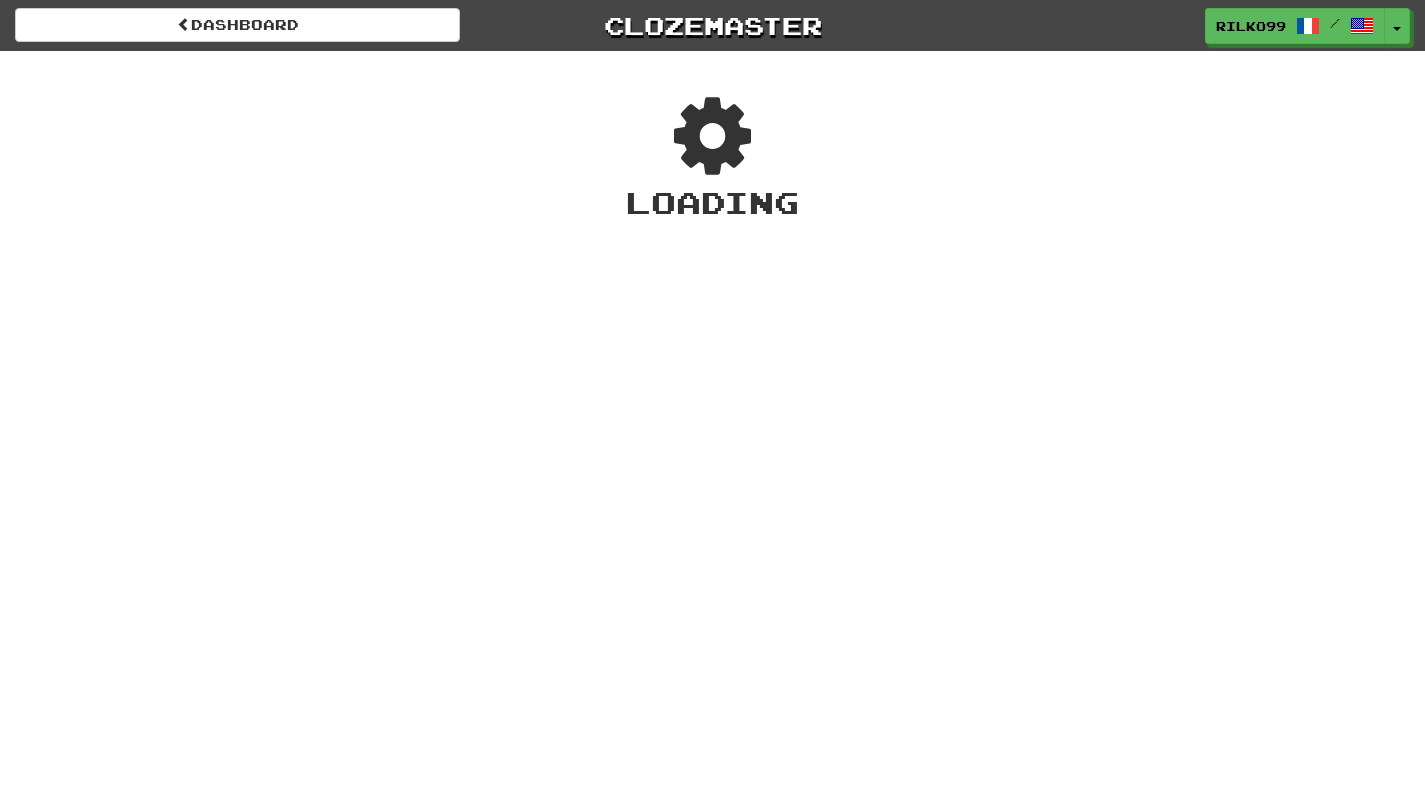 scroll, scrollTop: 0, scrollLeft: 0, axis: both 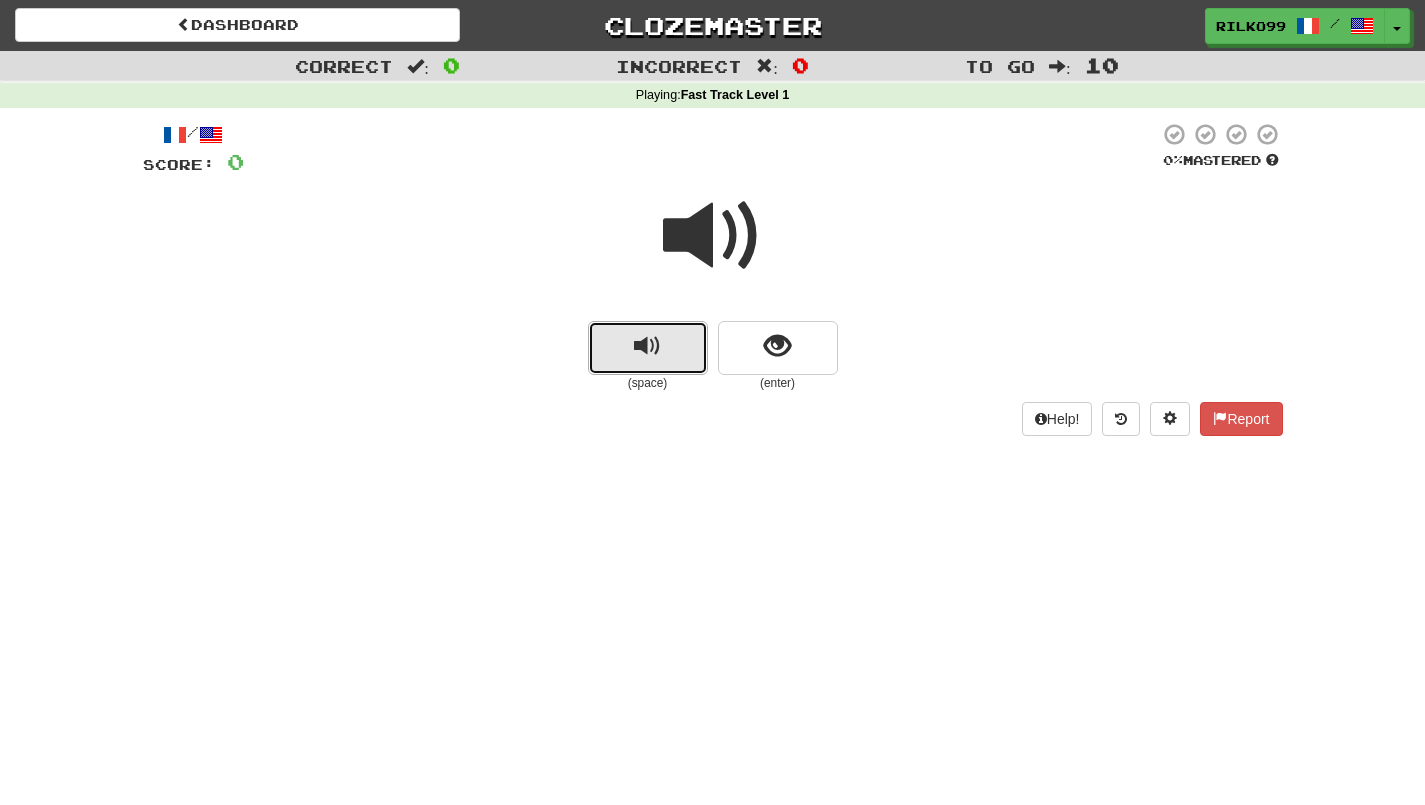 click at bounding box center (647, 346) 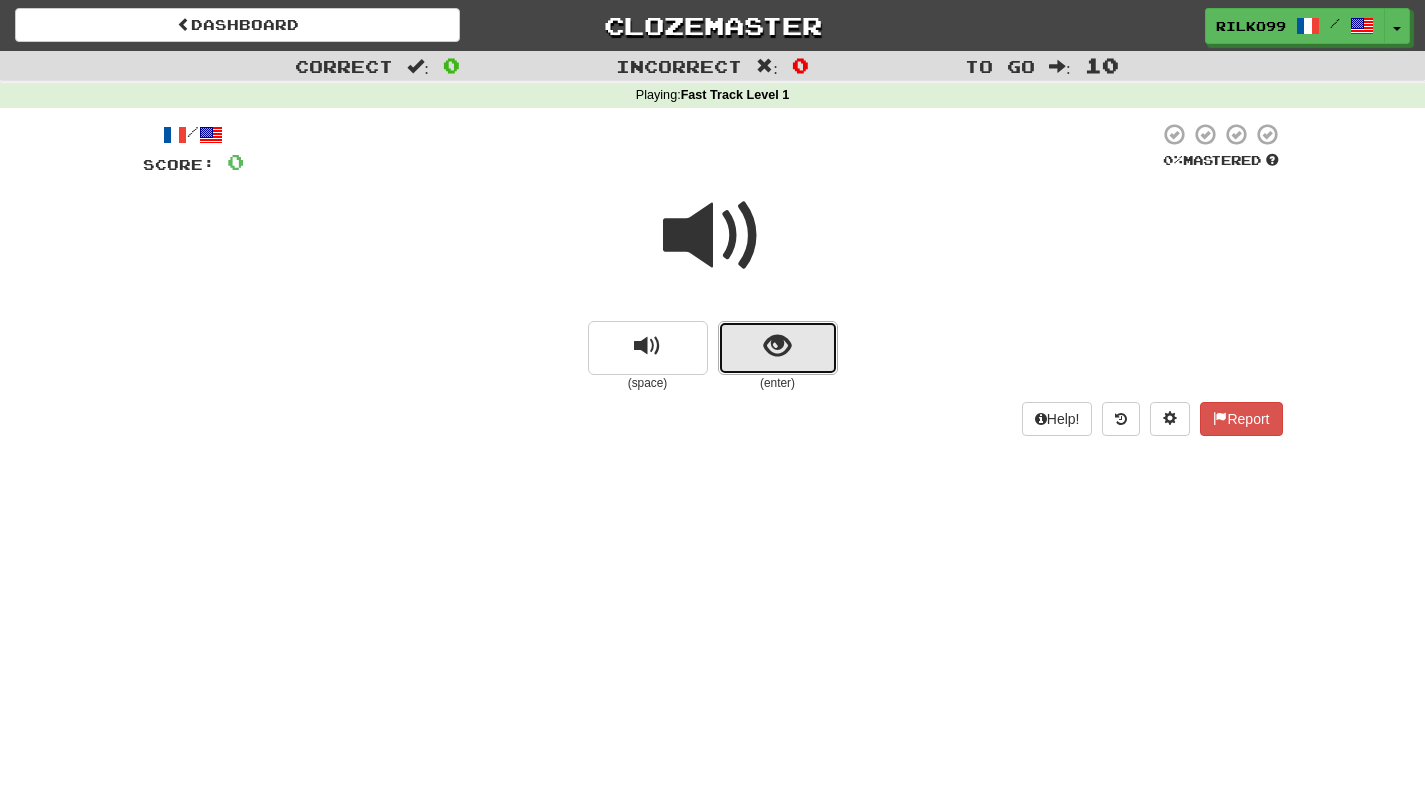 click at bounding box center (777, 346) 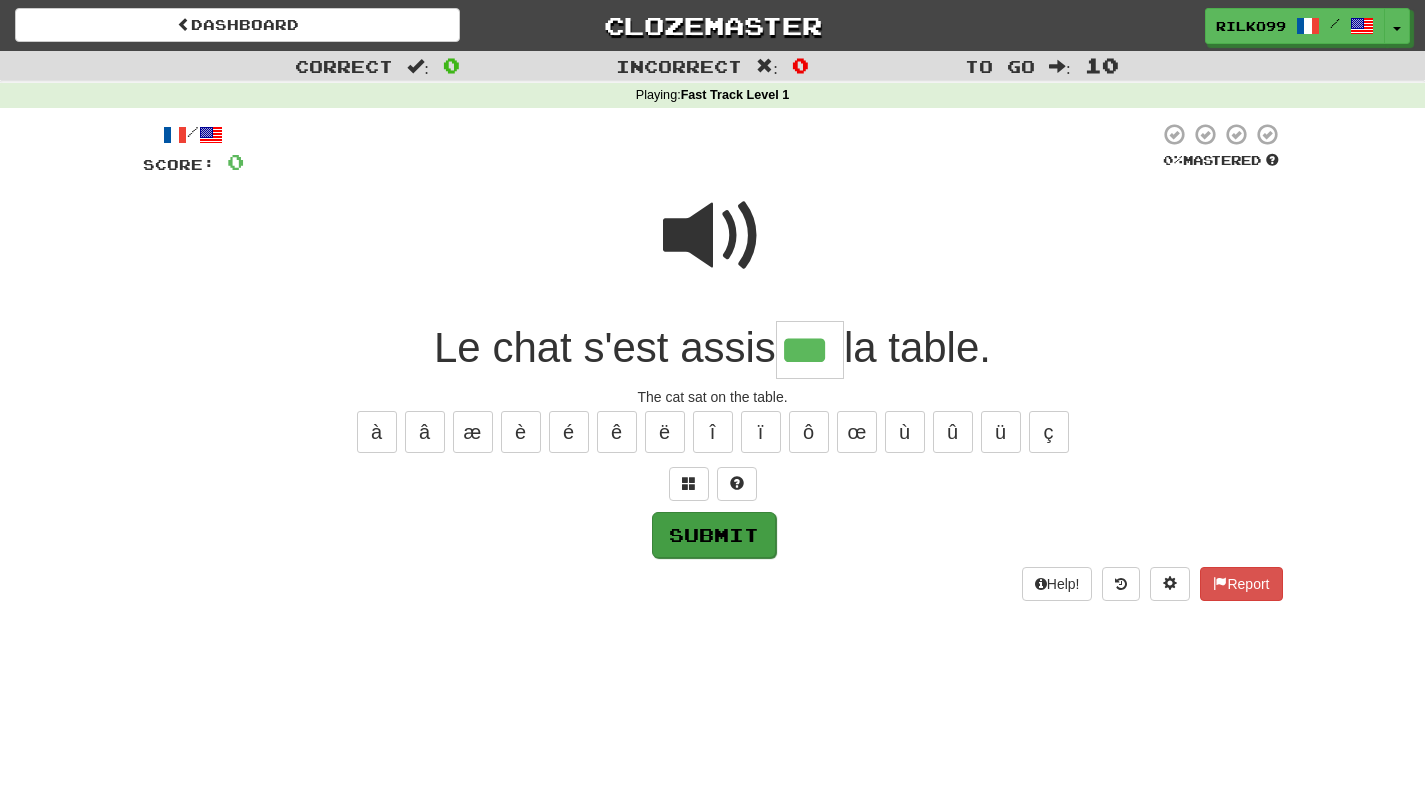 type on "***" 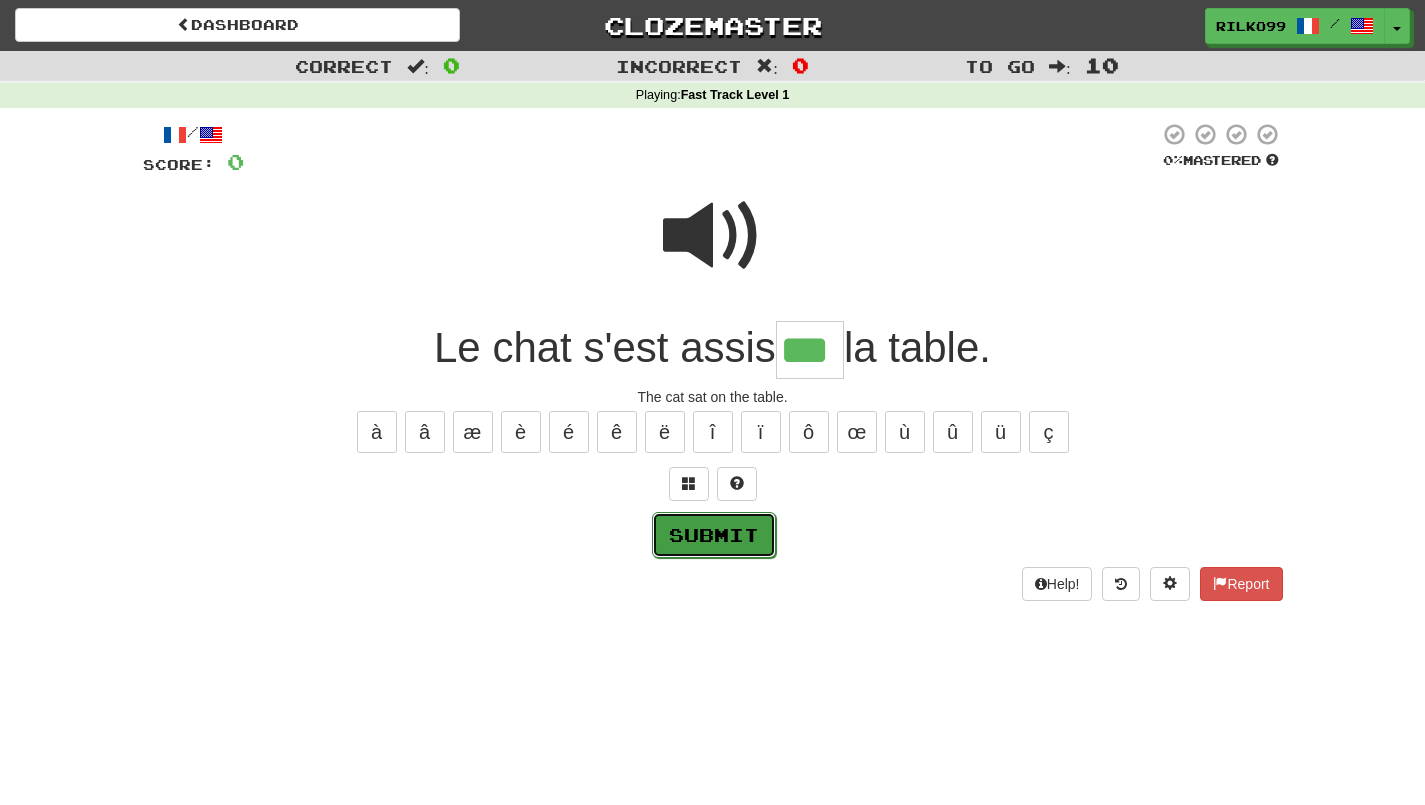 click on "Submit" at bounding box center [714, 535] 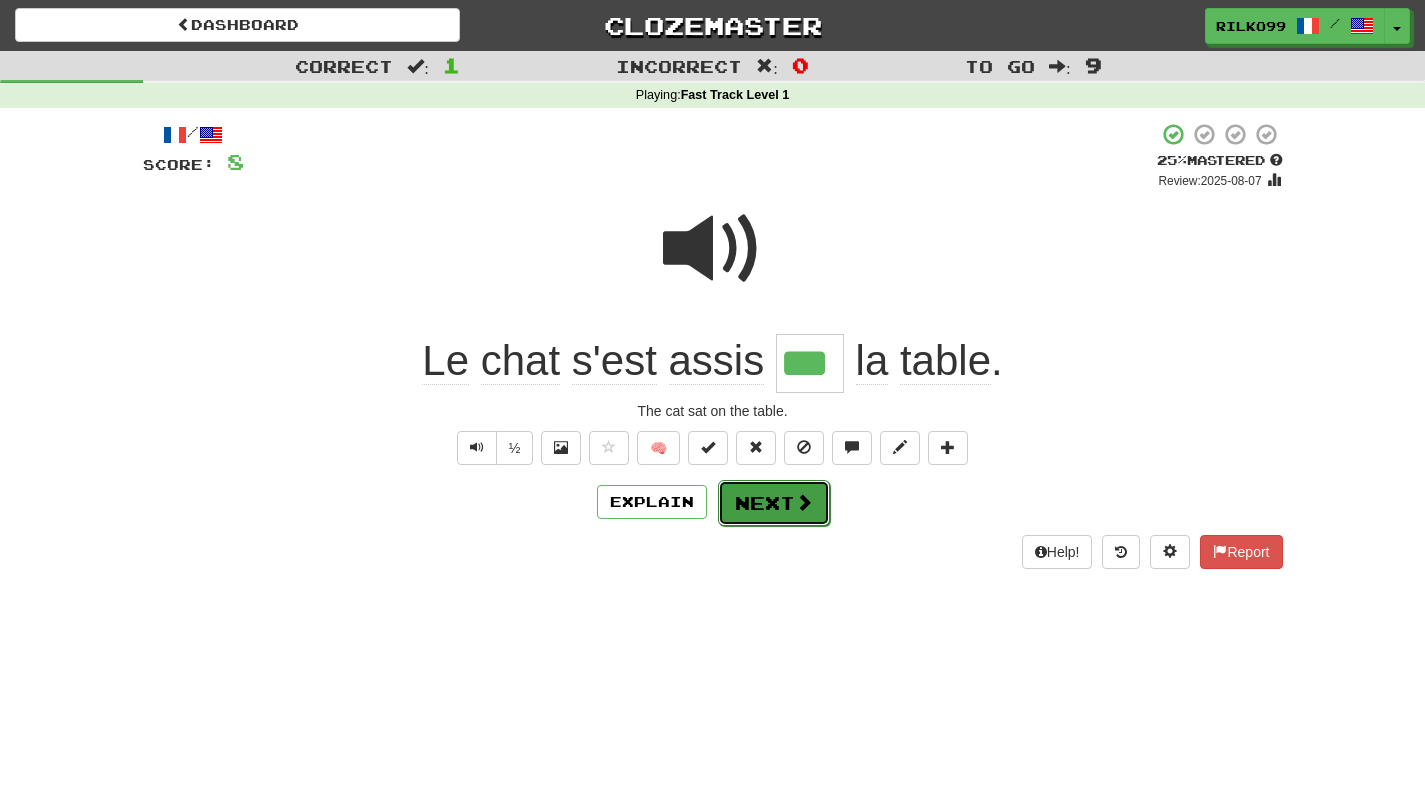 click on "Next" at bounding box center [774, 503] 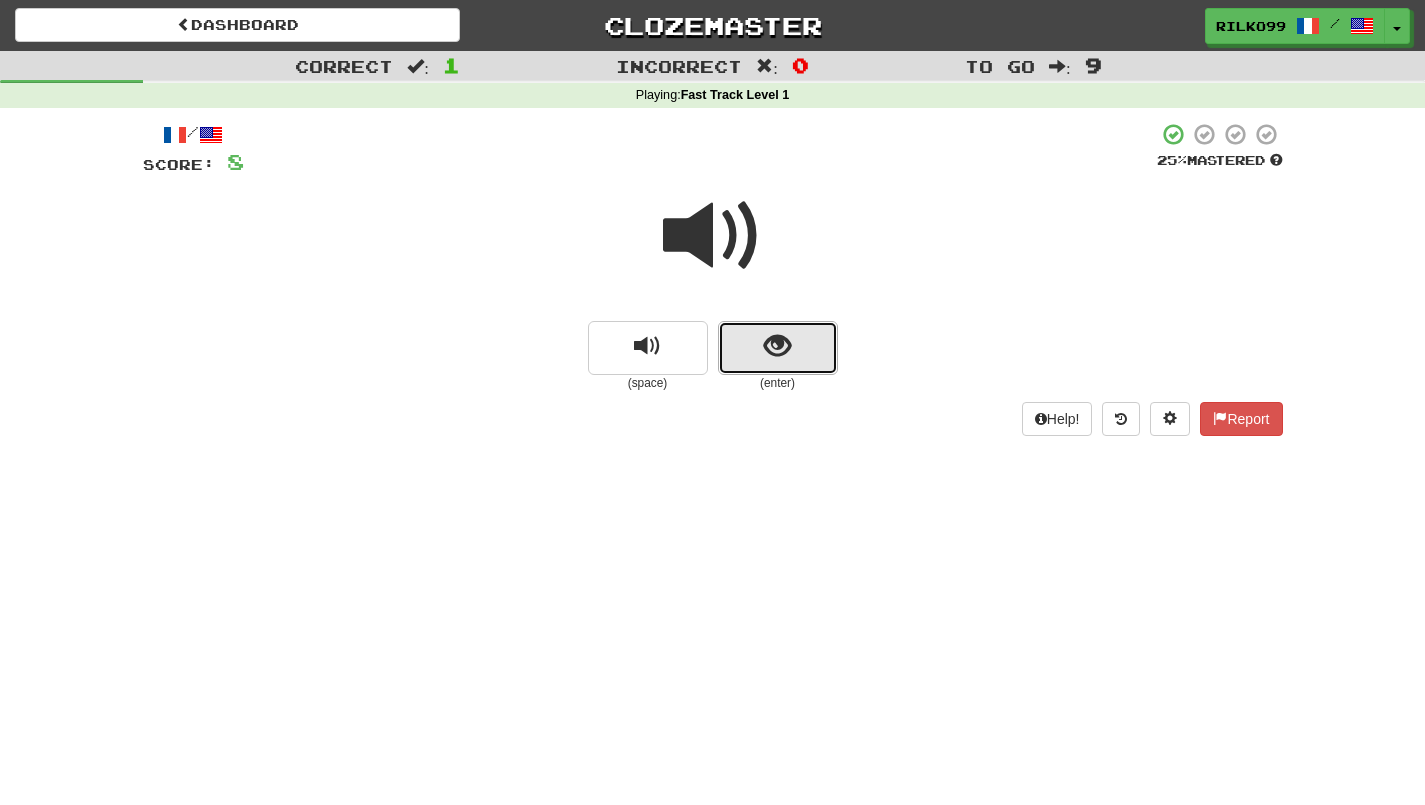 click at bounding box center [777, 346] 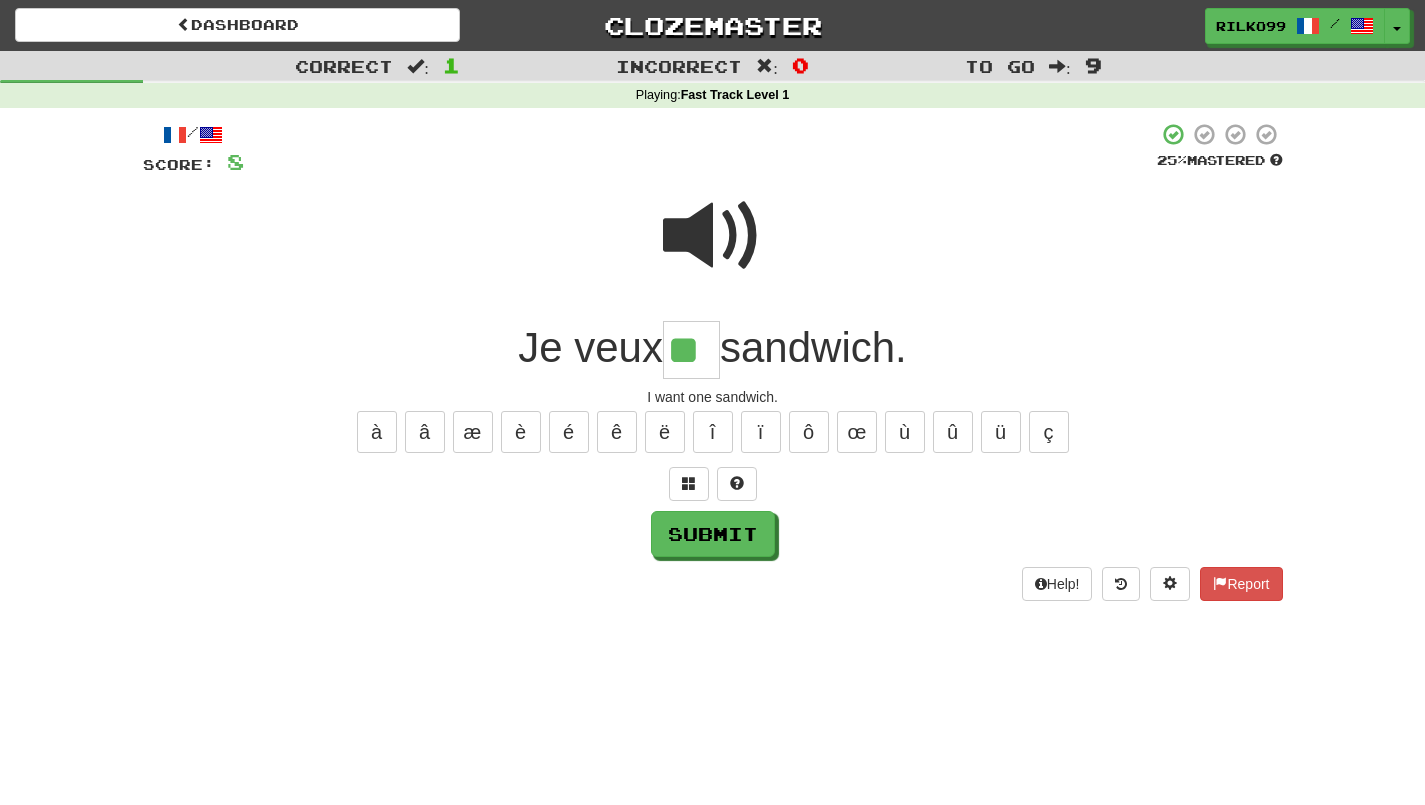 scroll, scrollTop: 0, scrollLeft: 0, axis: both 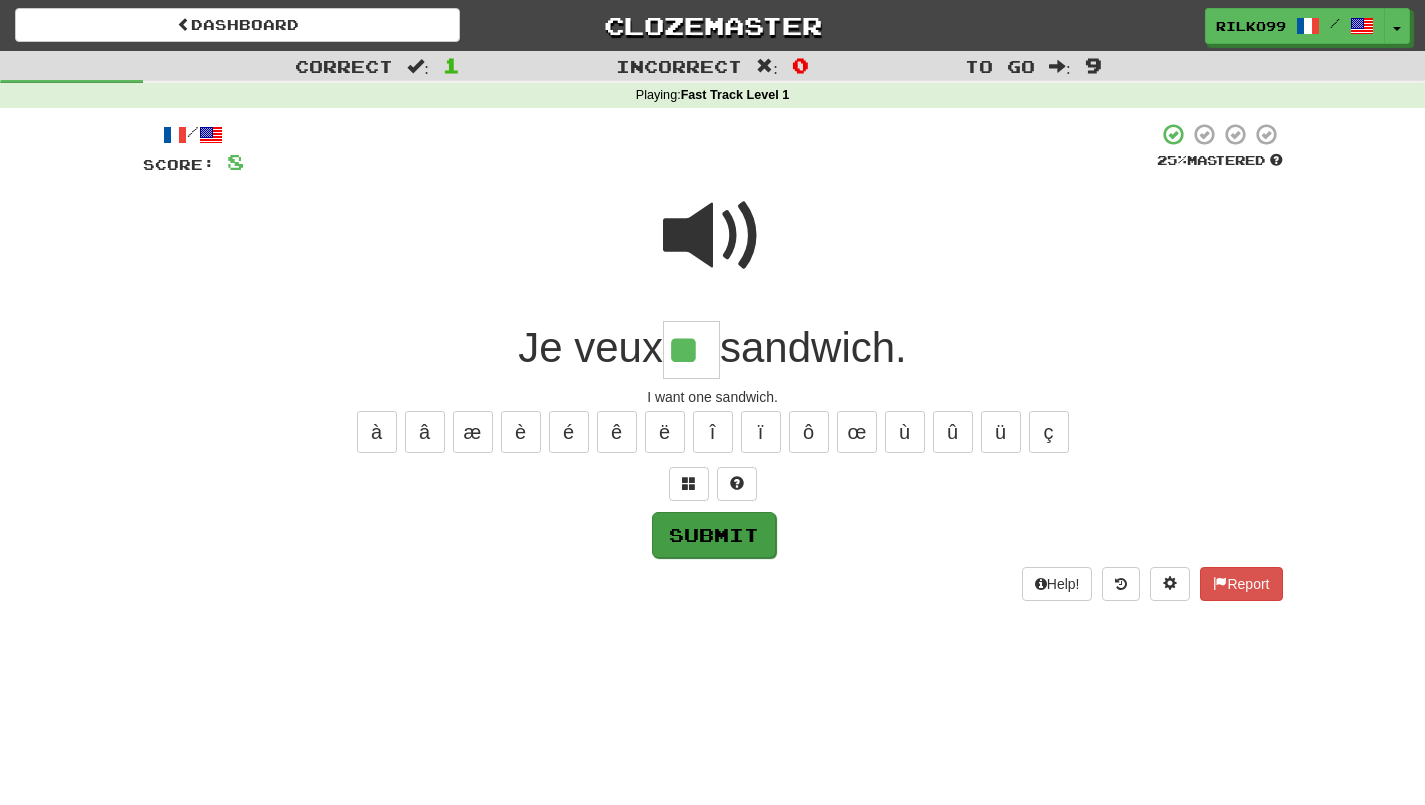 type on "**" 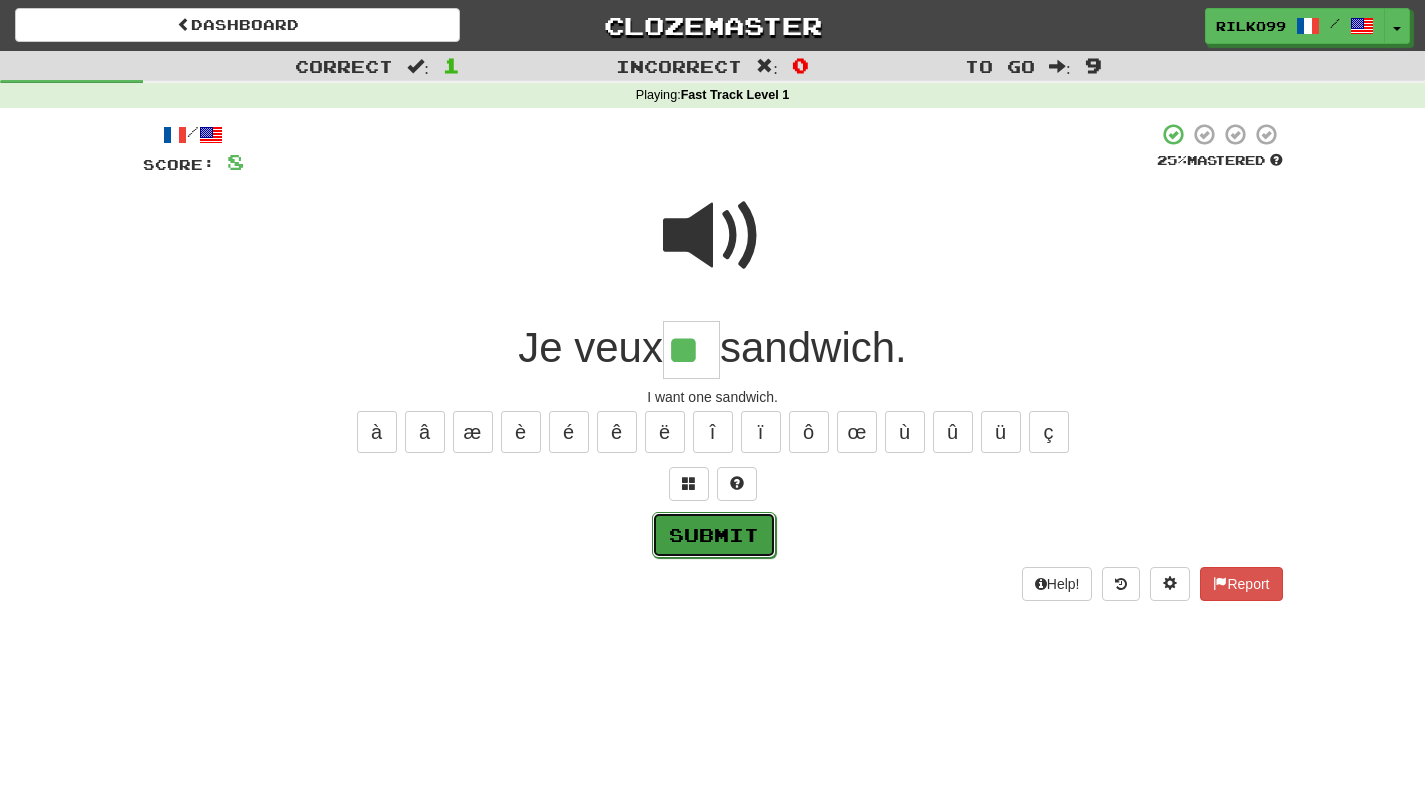 click on "Submit" at bounding box center (714, 535) 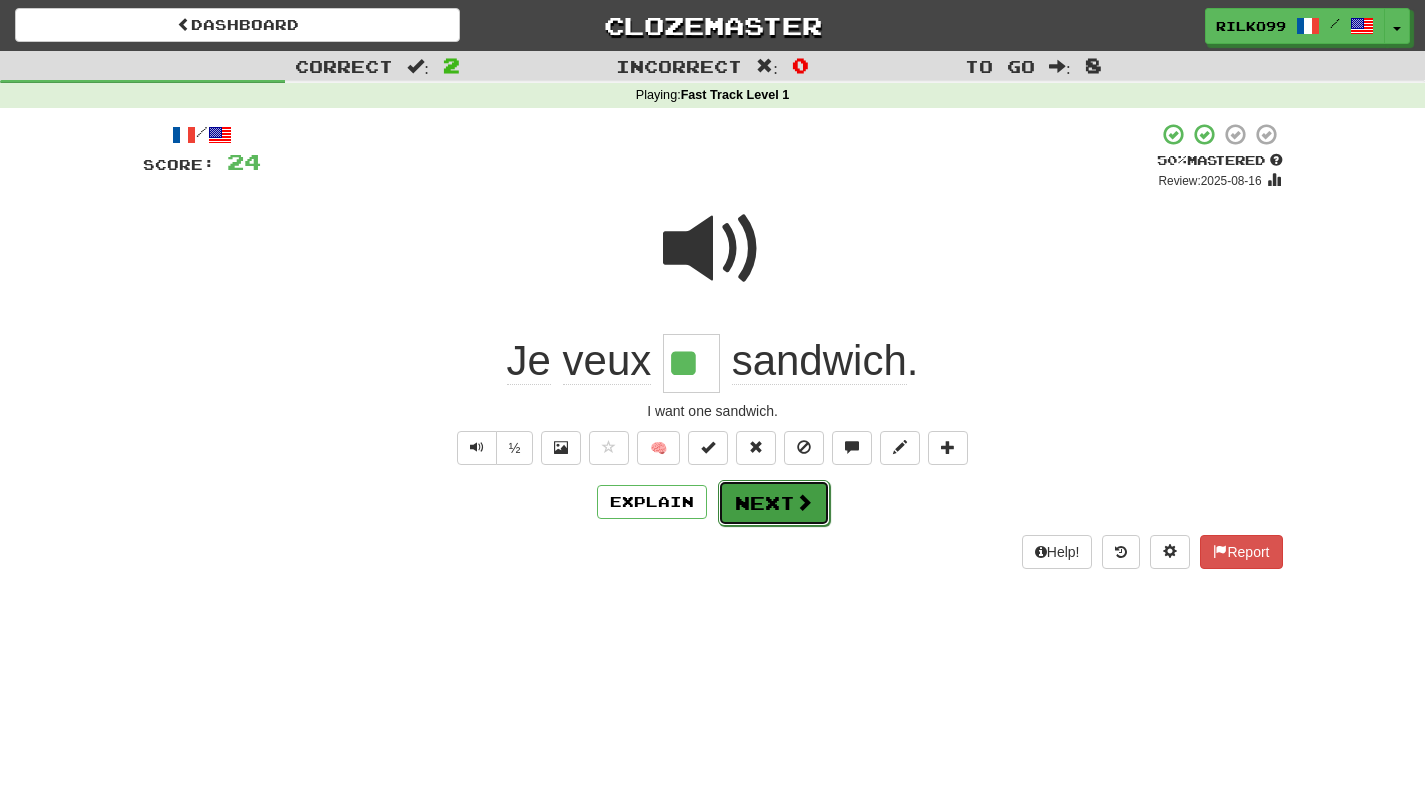 click on "Next" at bounding box center (774, 503) 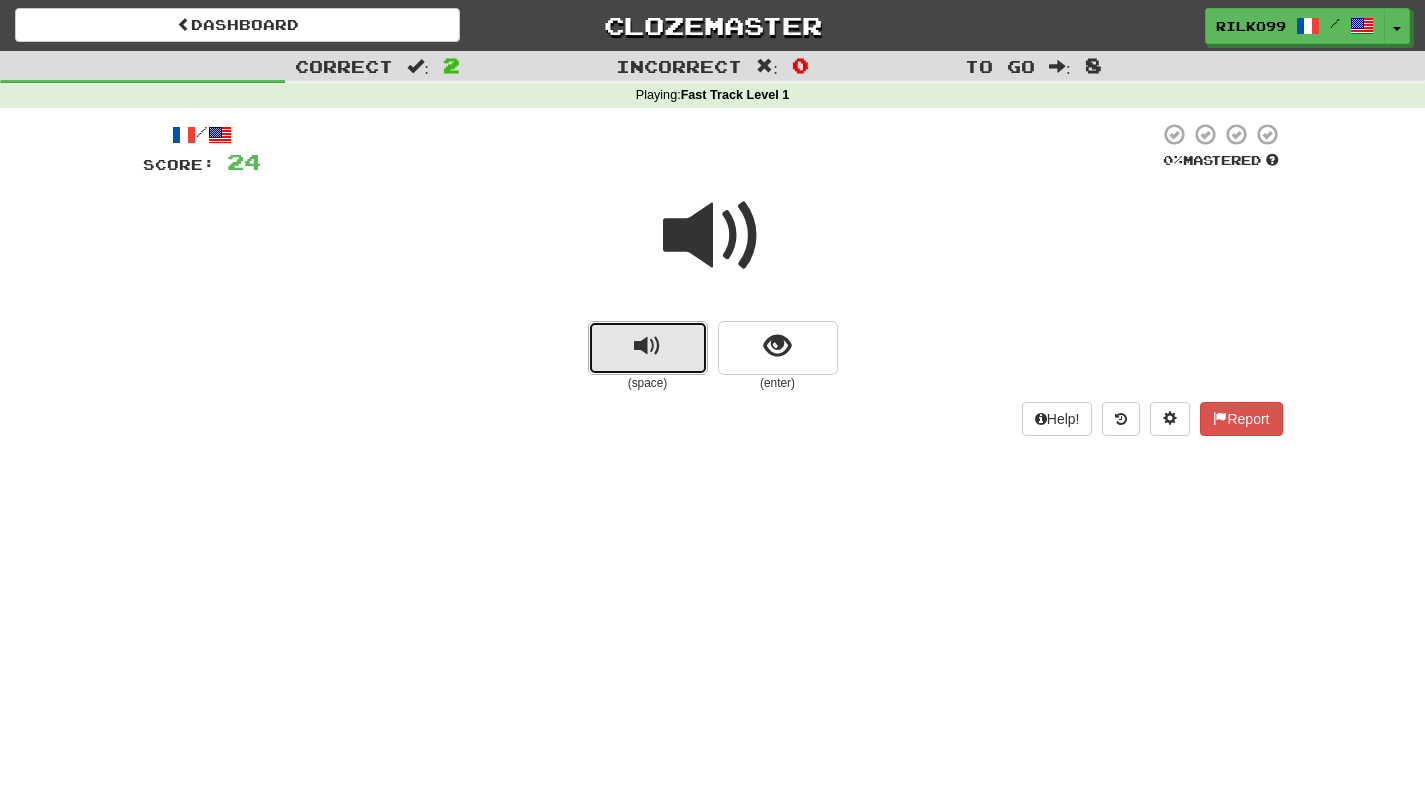 click at bounding box center (647, 346) 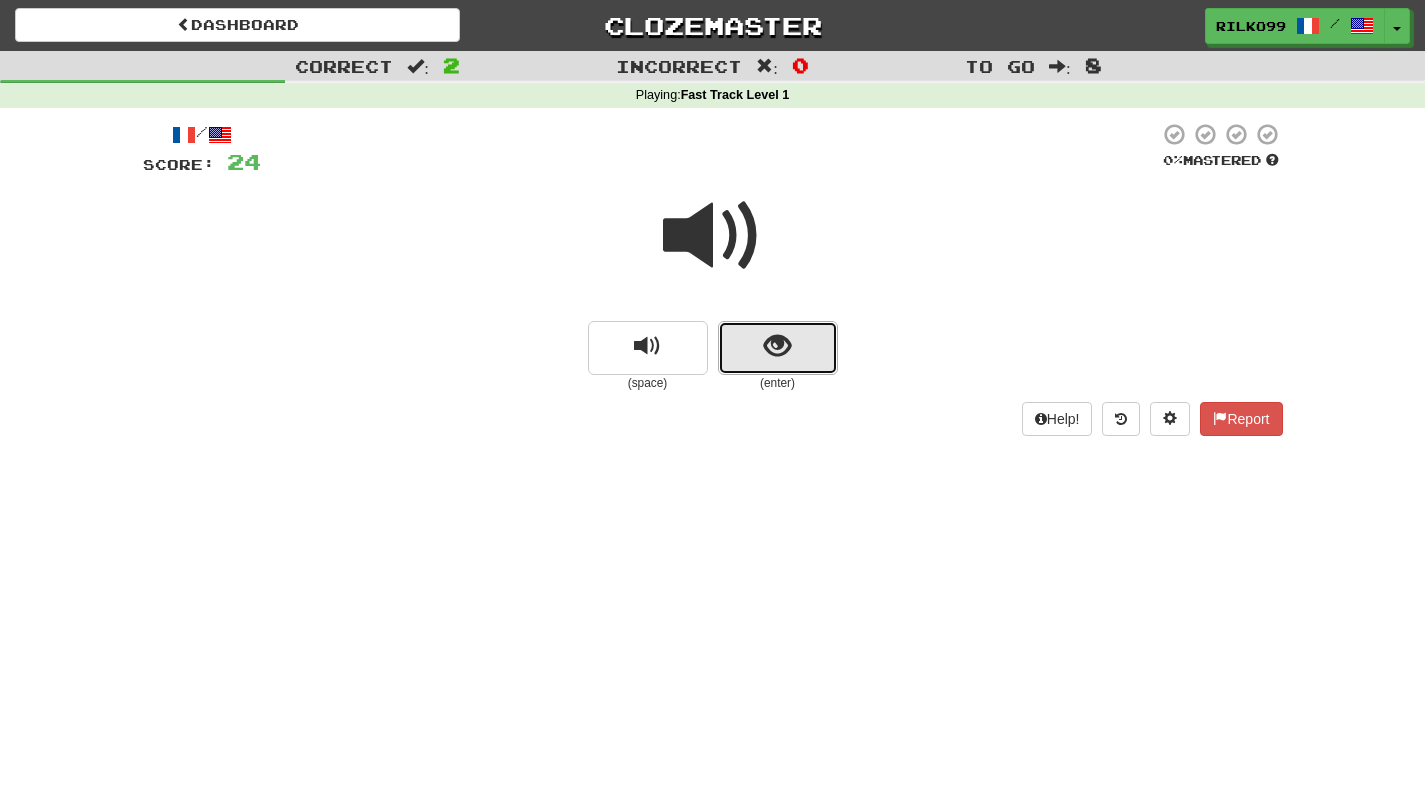 click at bounding box center [777, 346] 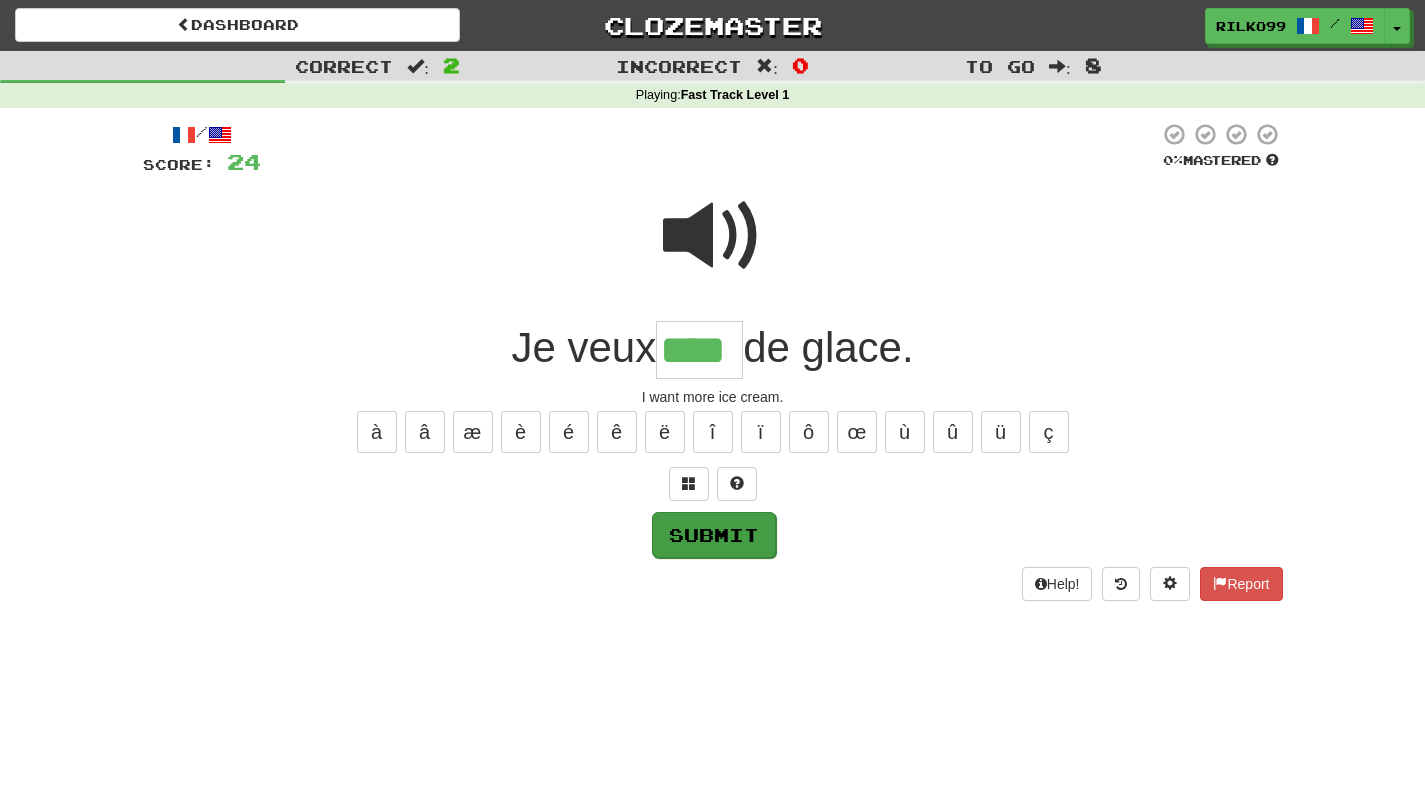 type on "****" 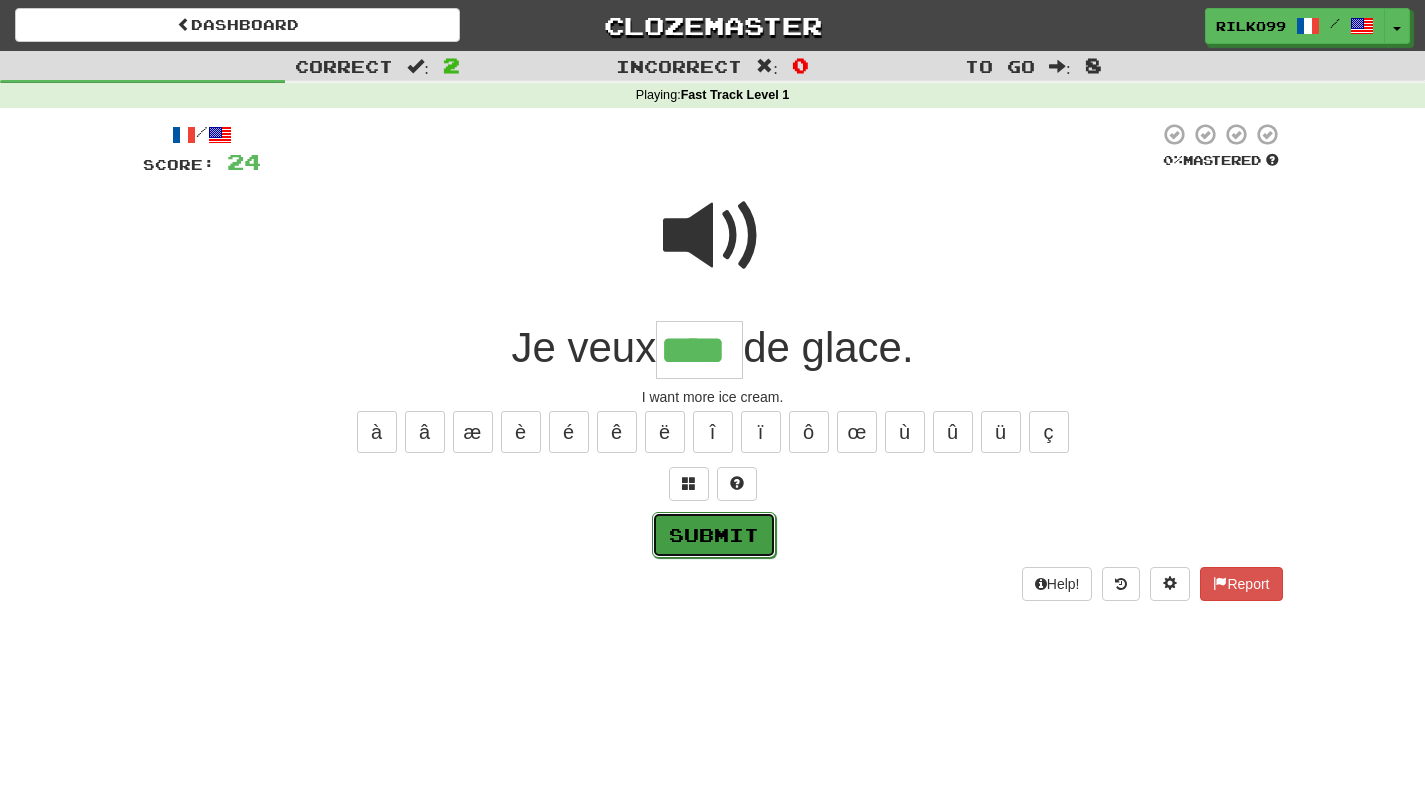 click on "Submit" at bounding box center [714, 535] 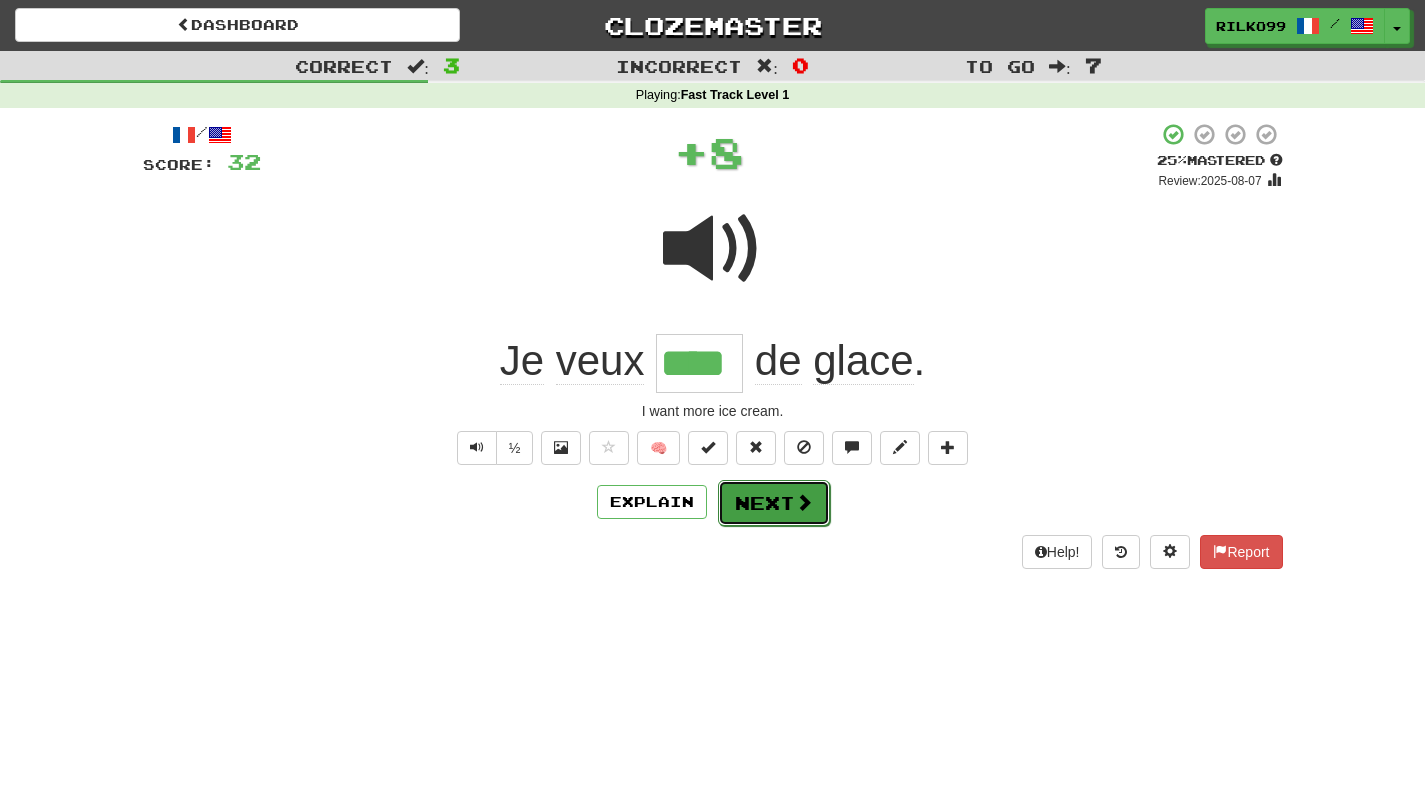click on "Next" at bounding box center (774, 503) 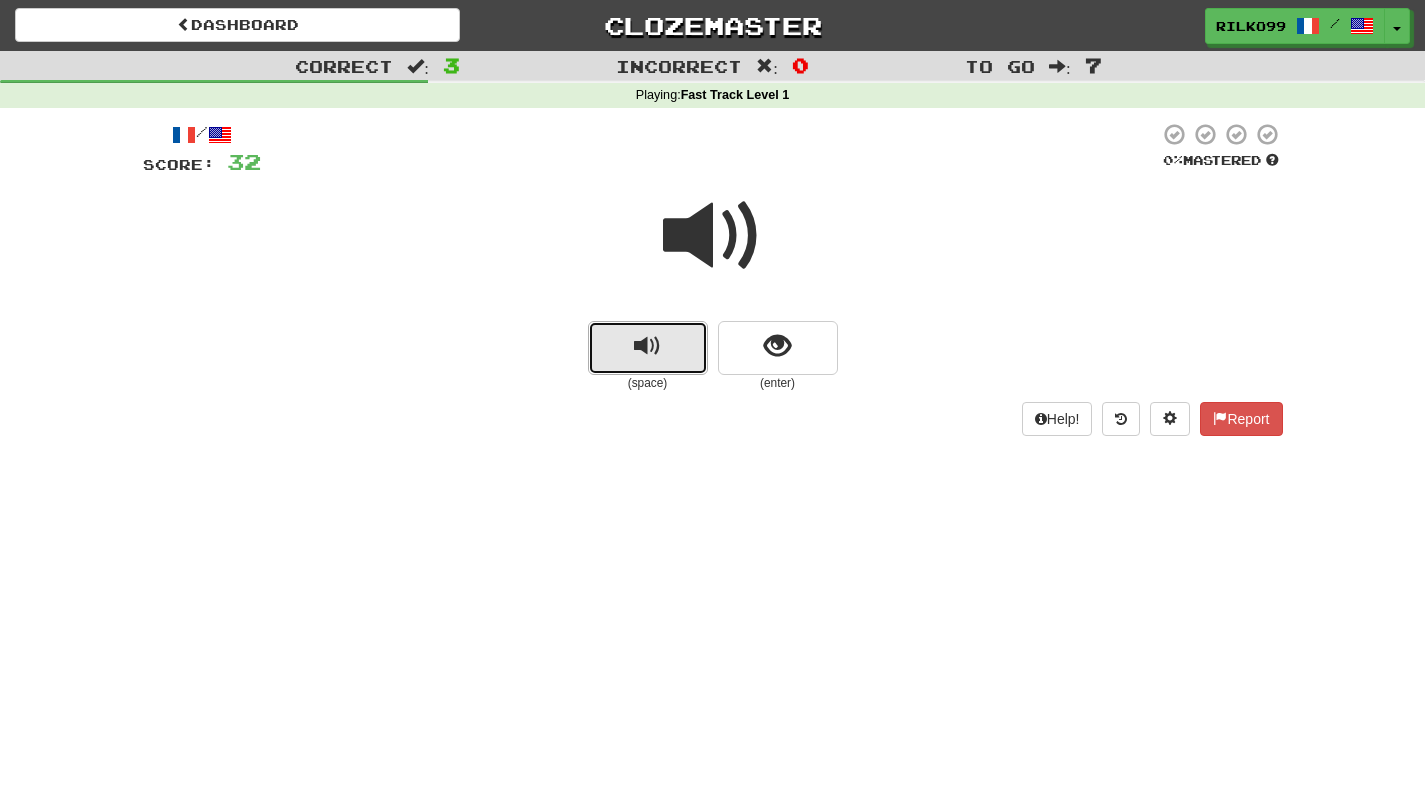 click at bounding box center (648, 348) 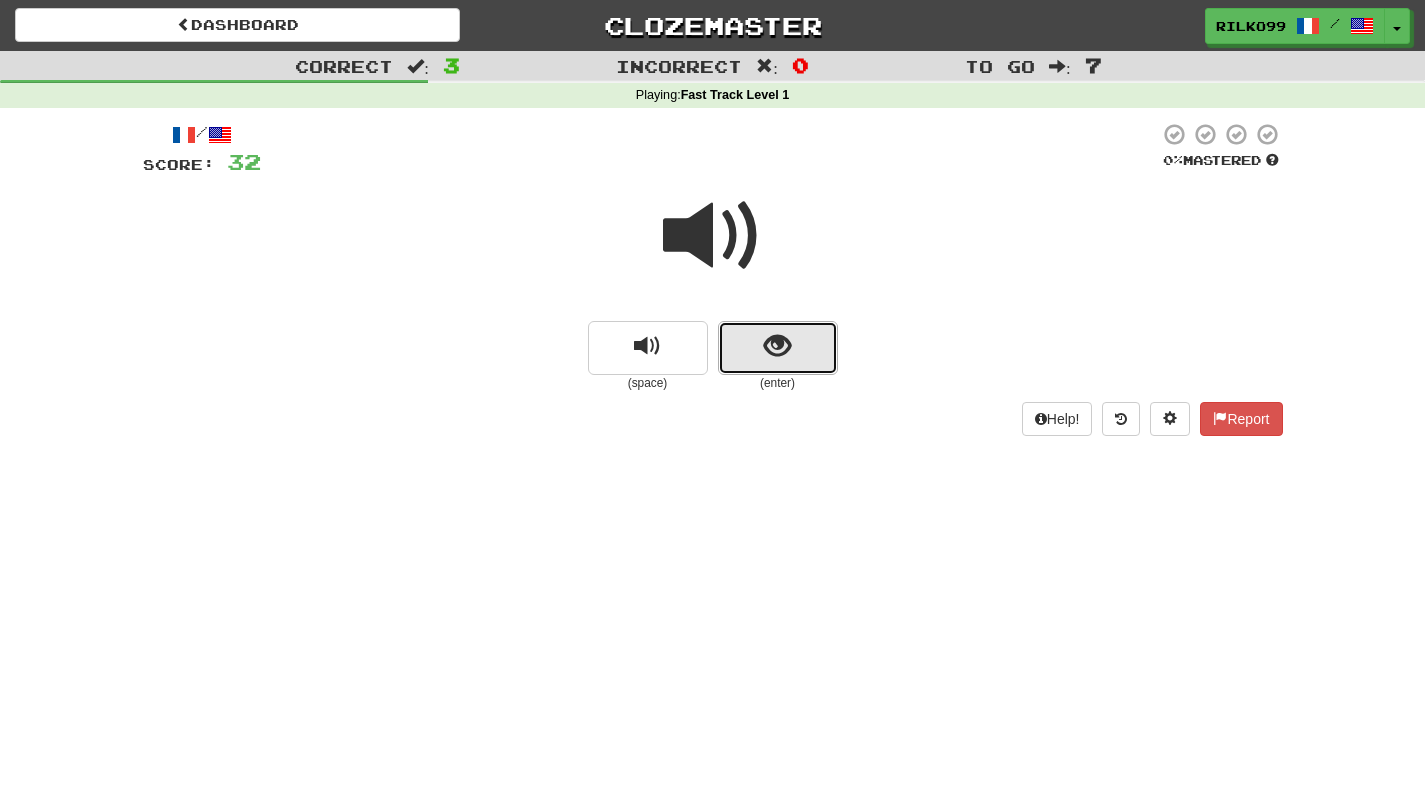 click at bounding box center (777, 346) 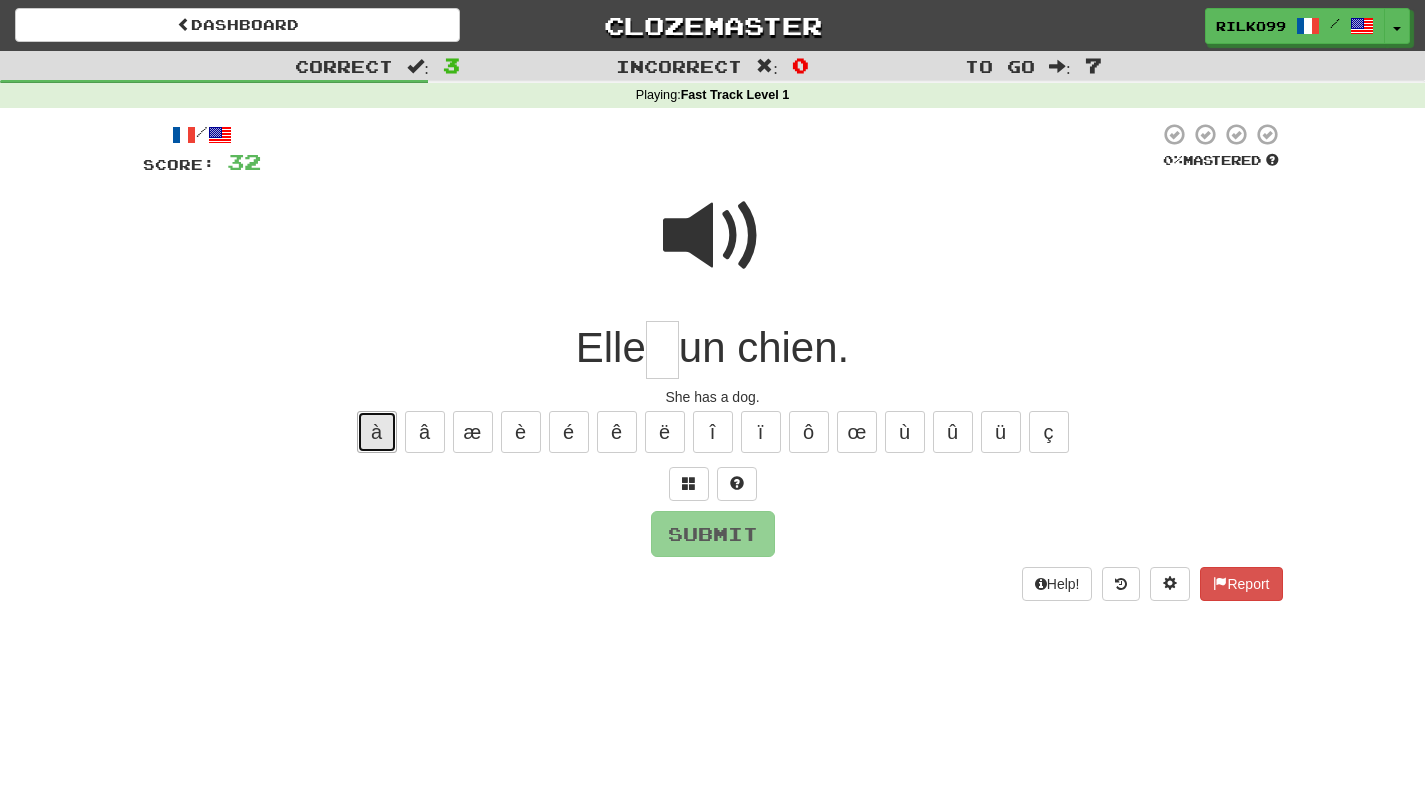 click on "à" at bounding box center [377, 432] 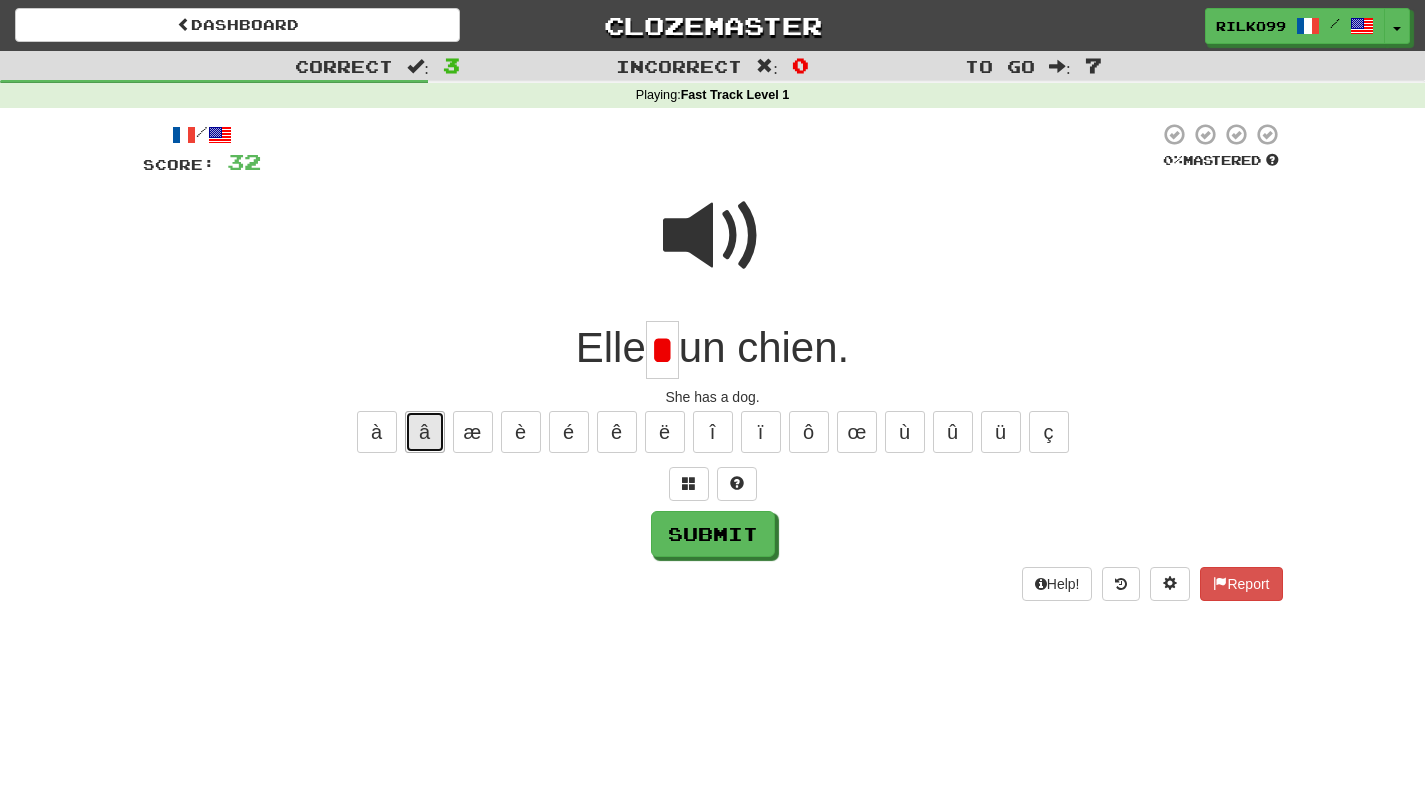click on "â" at bounding box center [425, 432] 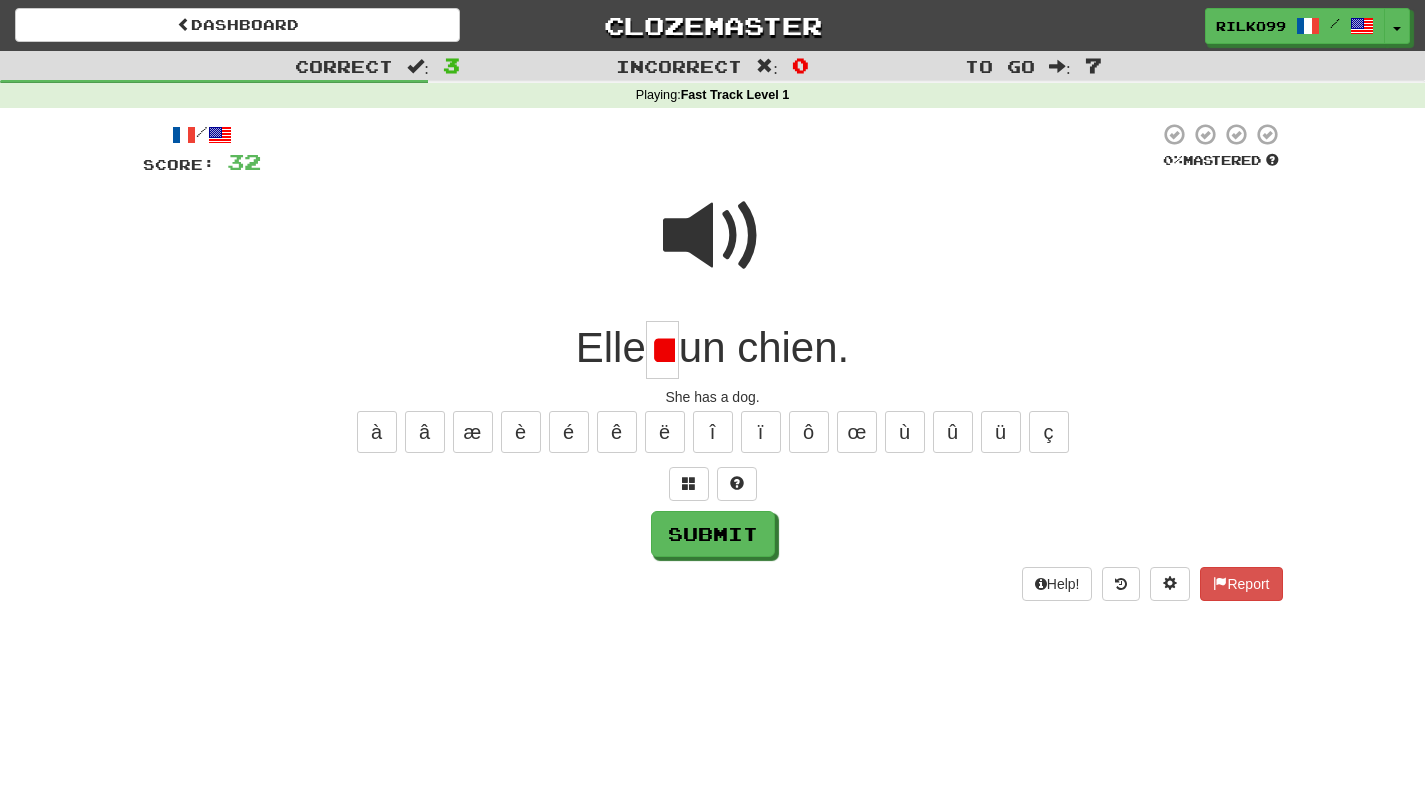 scroll, scrollTop: 0, scrollLeft: 21, axis: horizontal 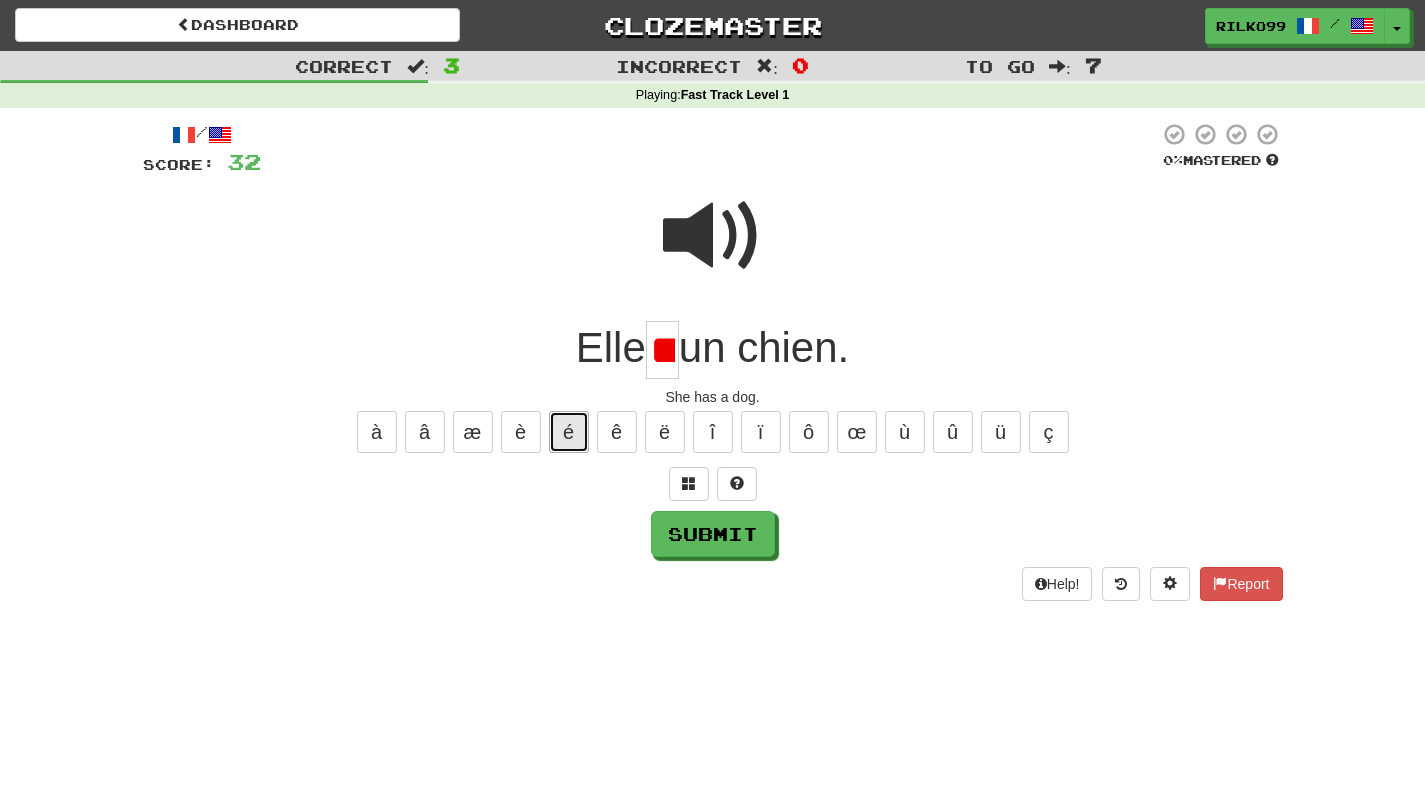 click on "é" at bounding box center (569, 432) 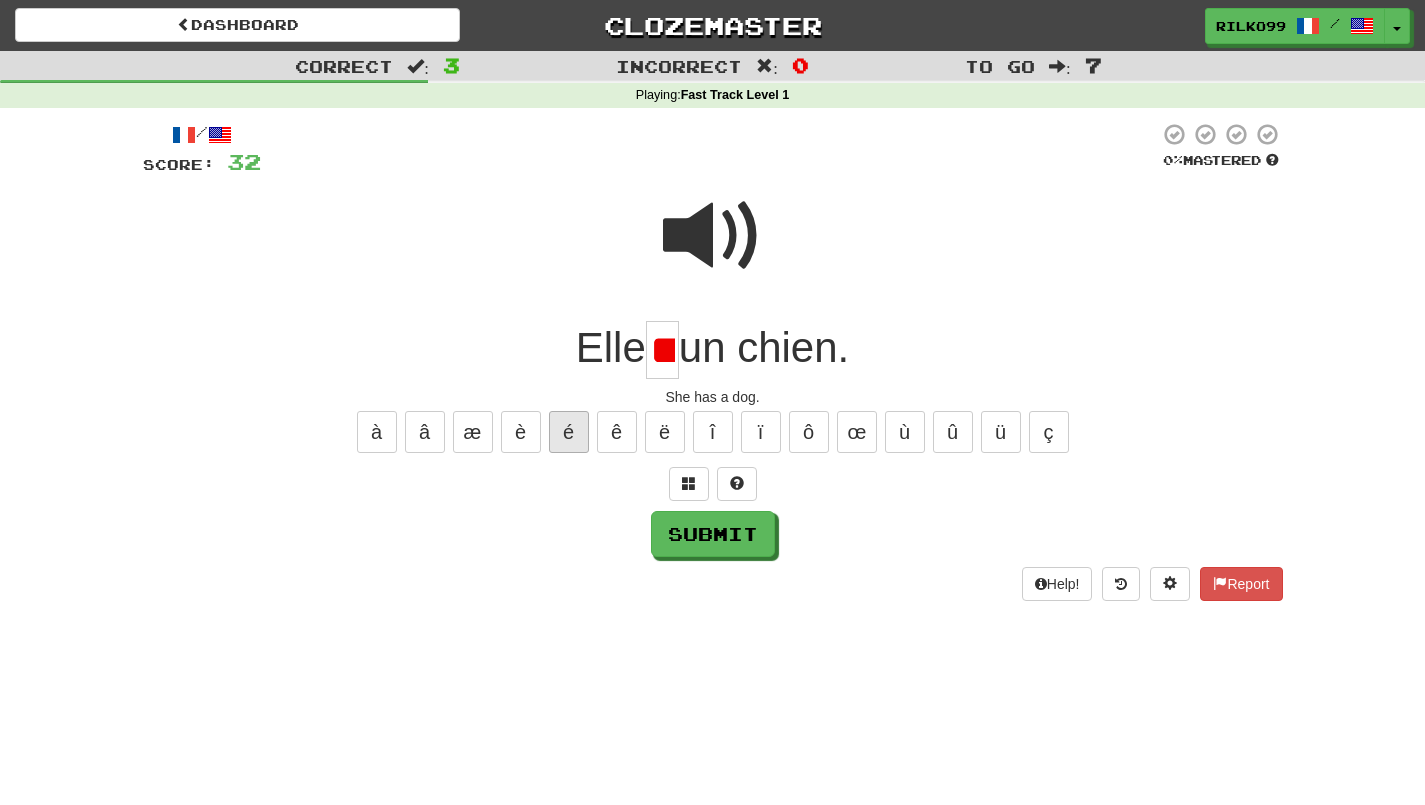 scroll, scrollTop: 0, scrollLeft: 45, axis: horizontal 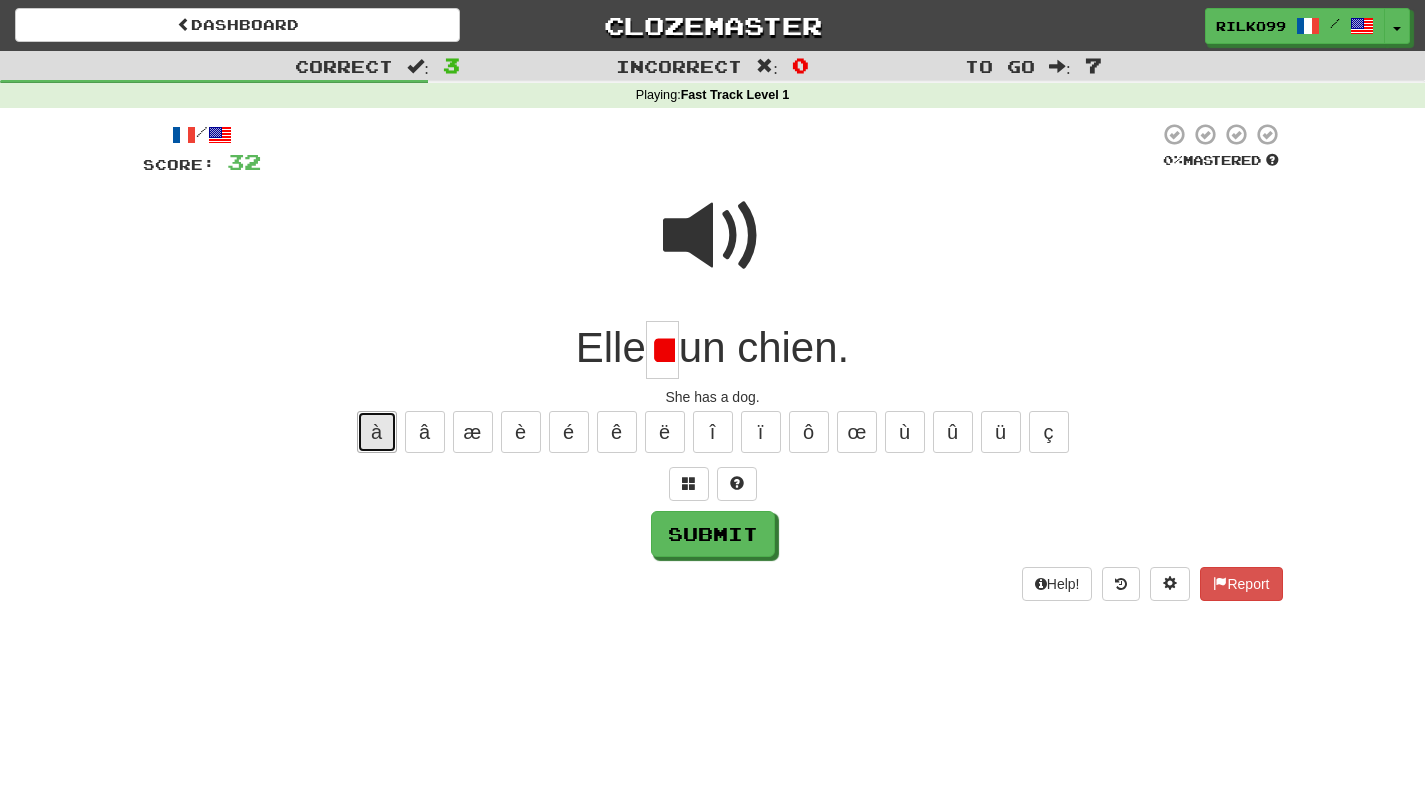 click on "à" at bounding box center (377, 432) 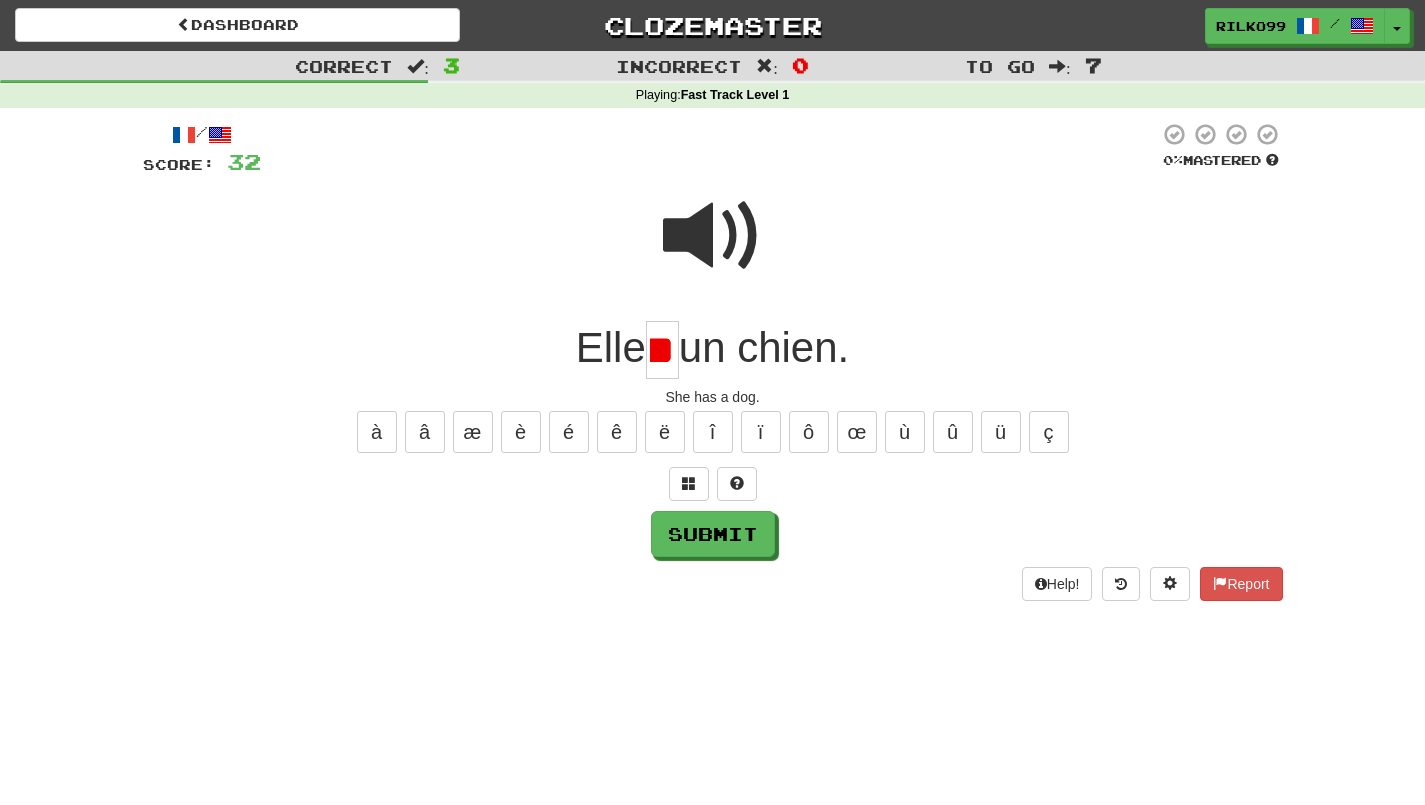 scroll, scrollTop: 0, scrollLeft: 21, axis: horizontal 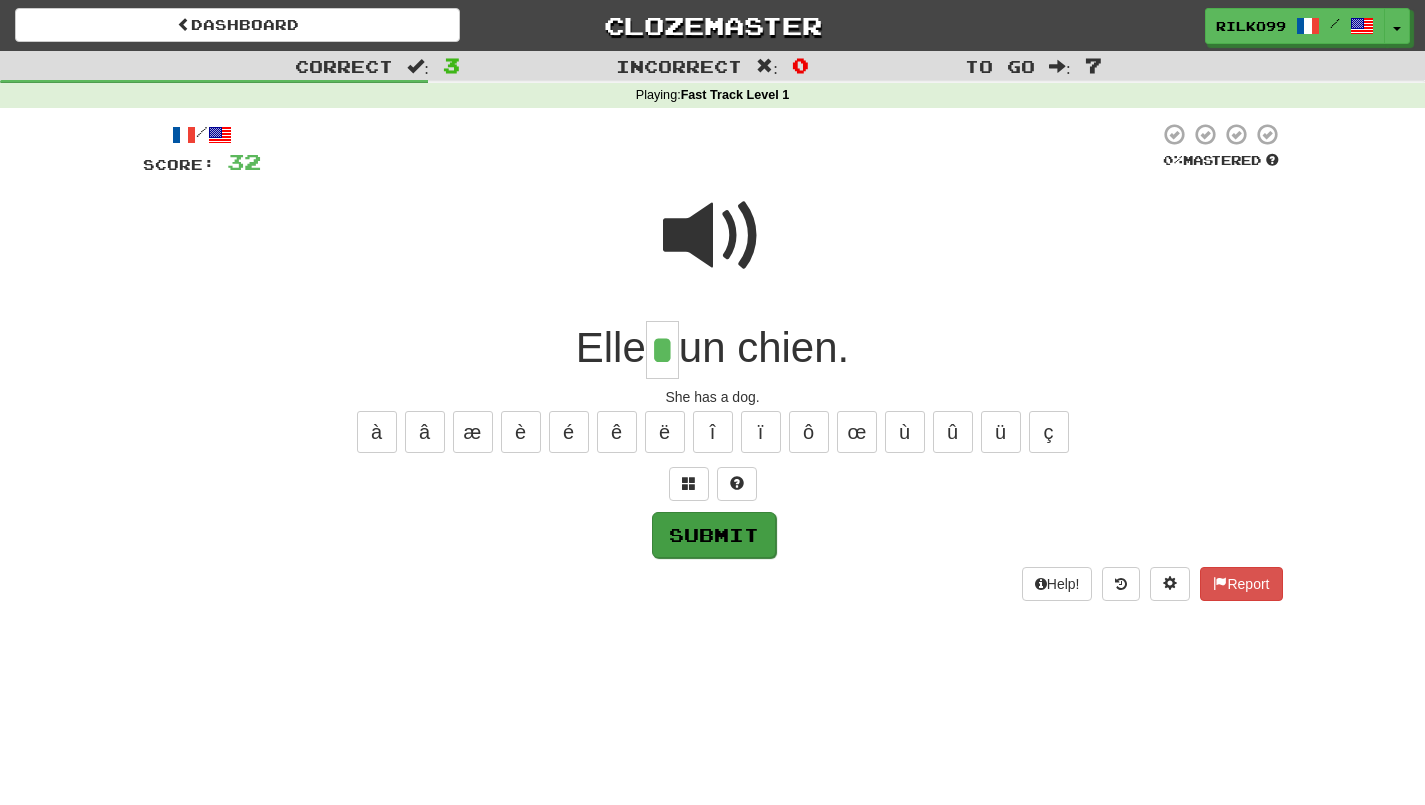 type on "*" 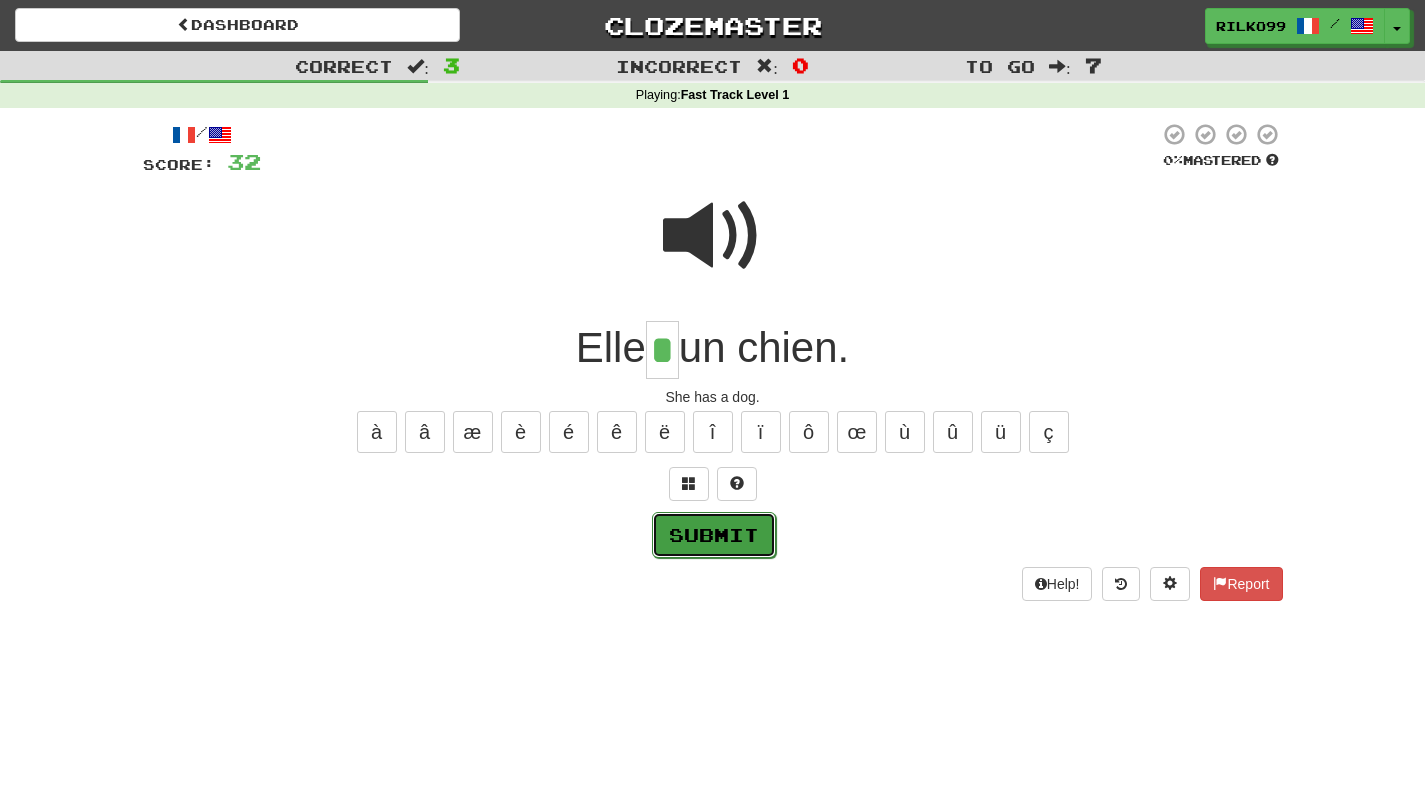 click on "Submit" at bounding box center (714, 535) 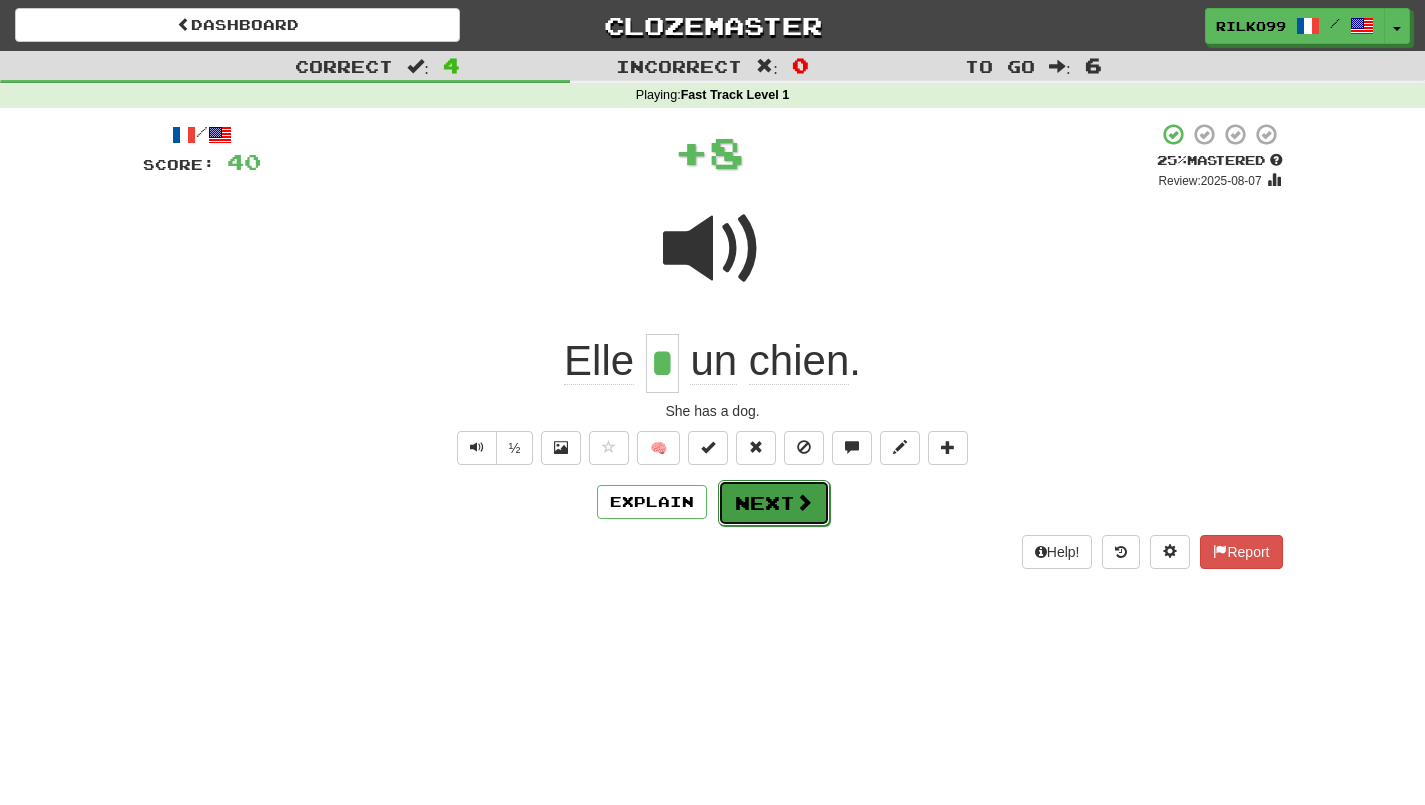 click on "Next" at bounding box center (774, 503) 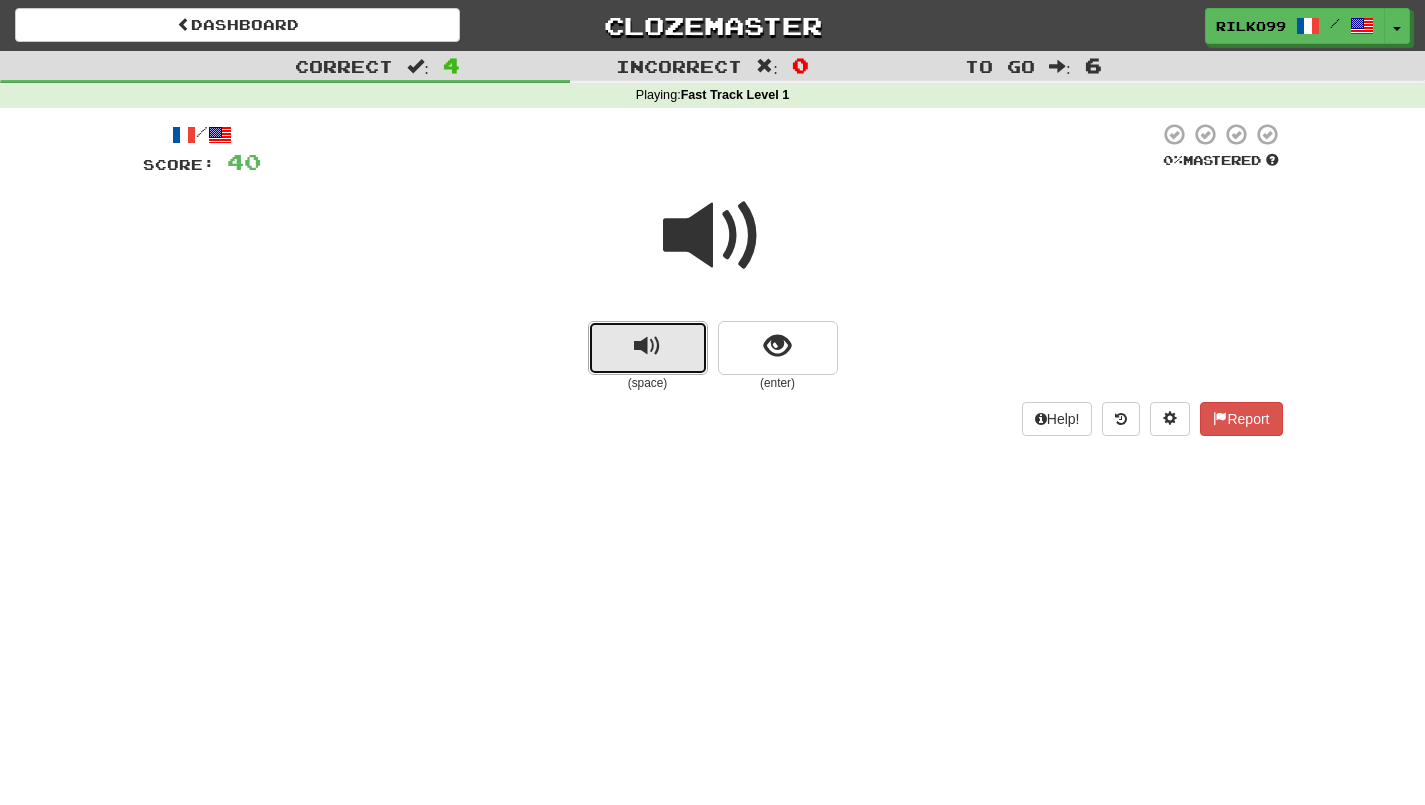 click at bounding box center [648, 348] 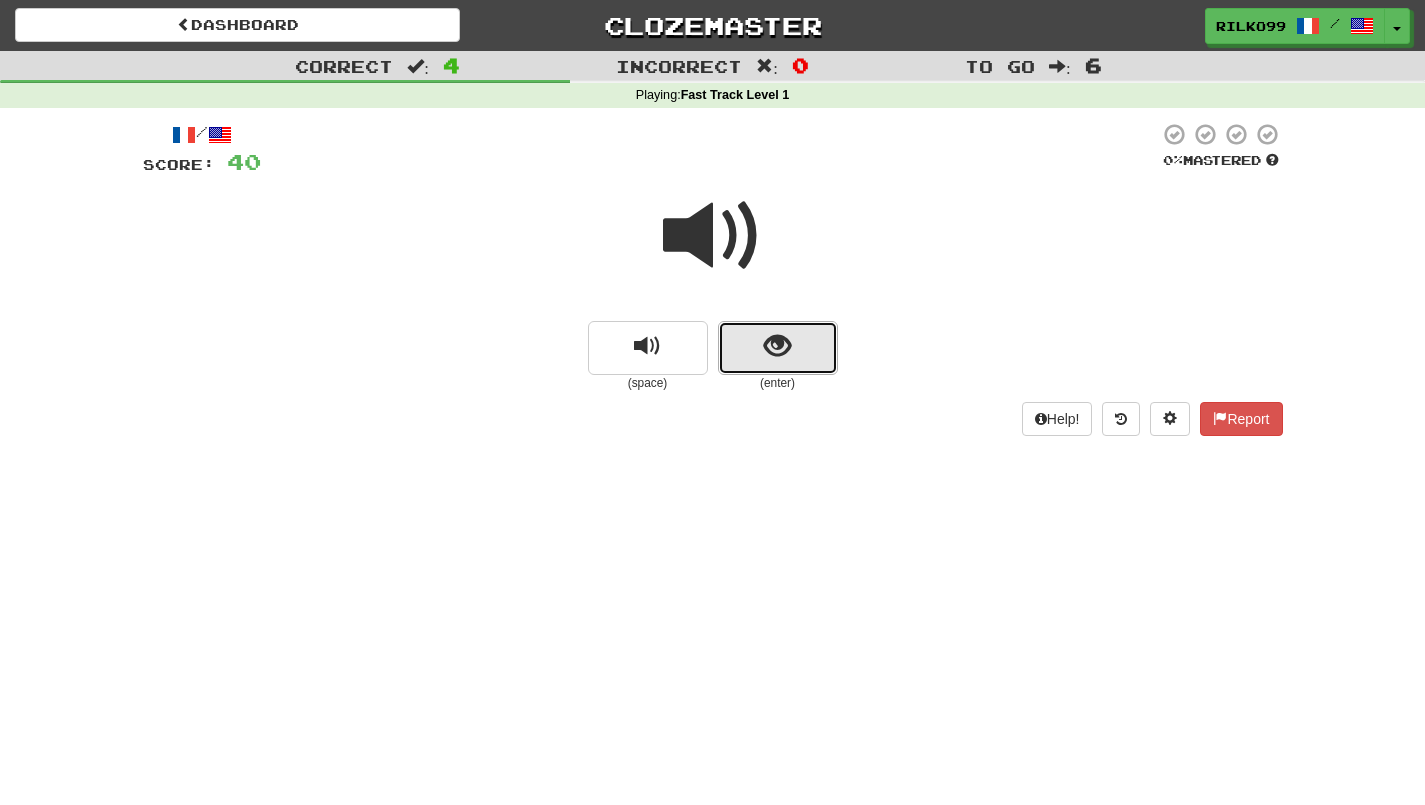 click at bounding box center [777, 346] 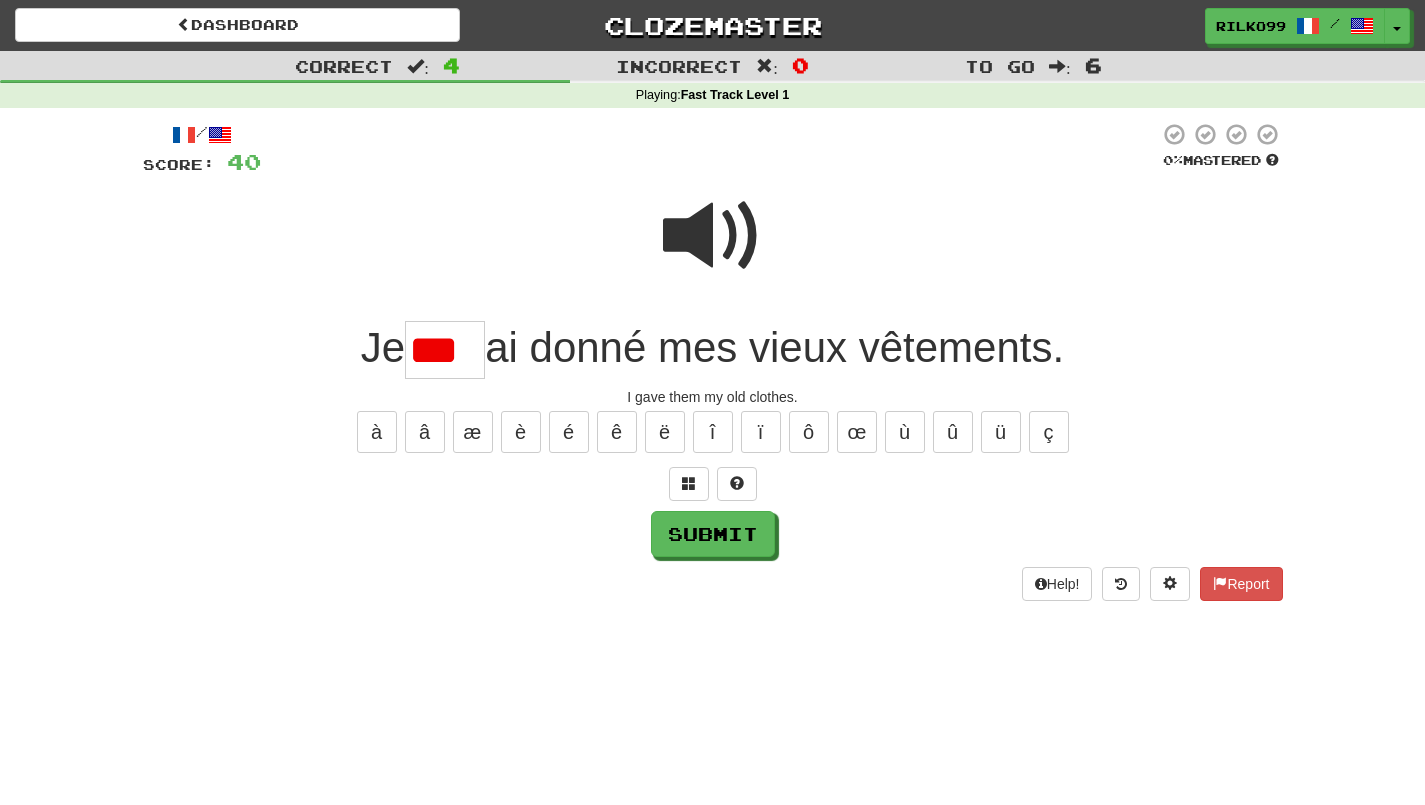 click at bounding box center [713, 236] 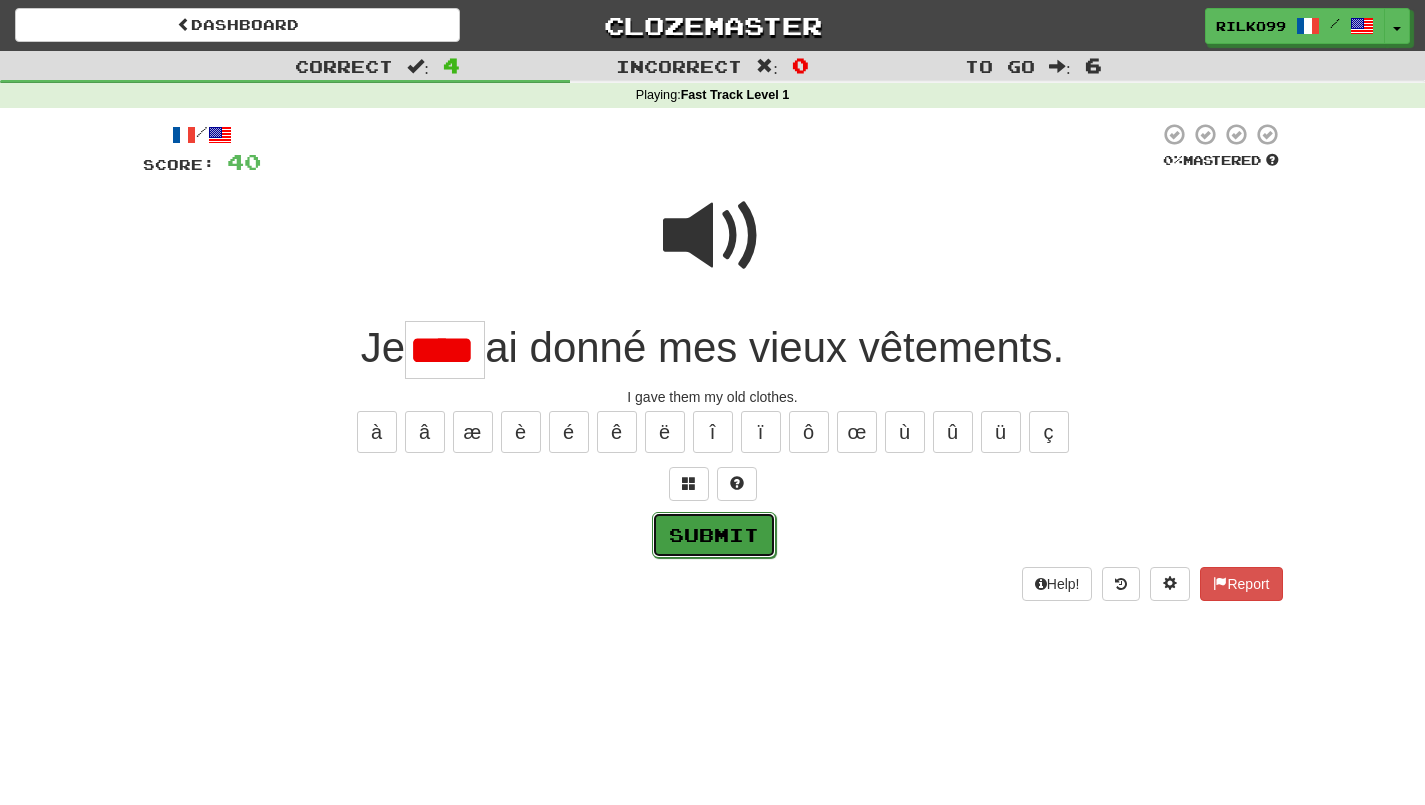 click on "Submit" at bounding box center [714, 535] 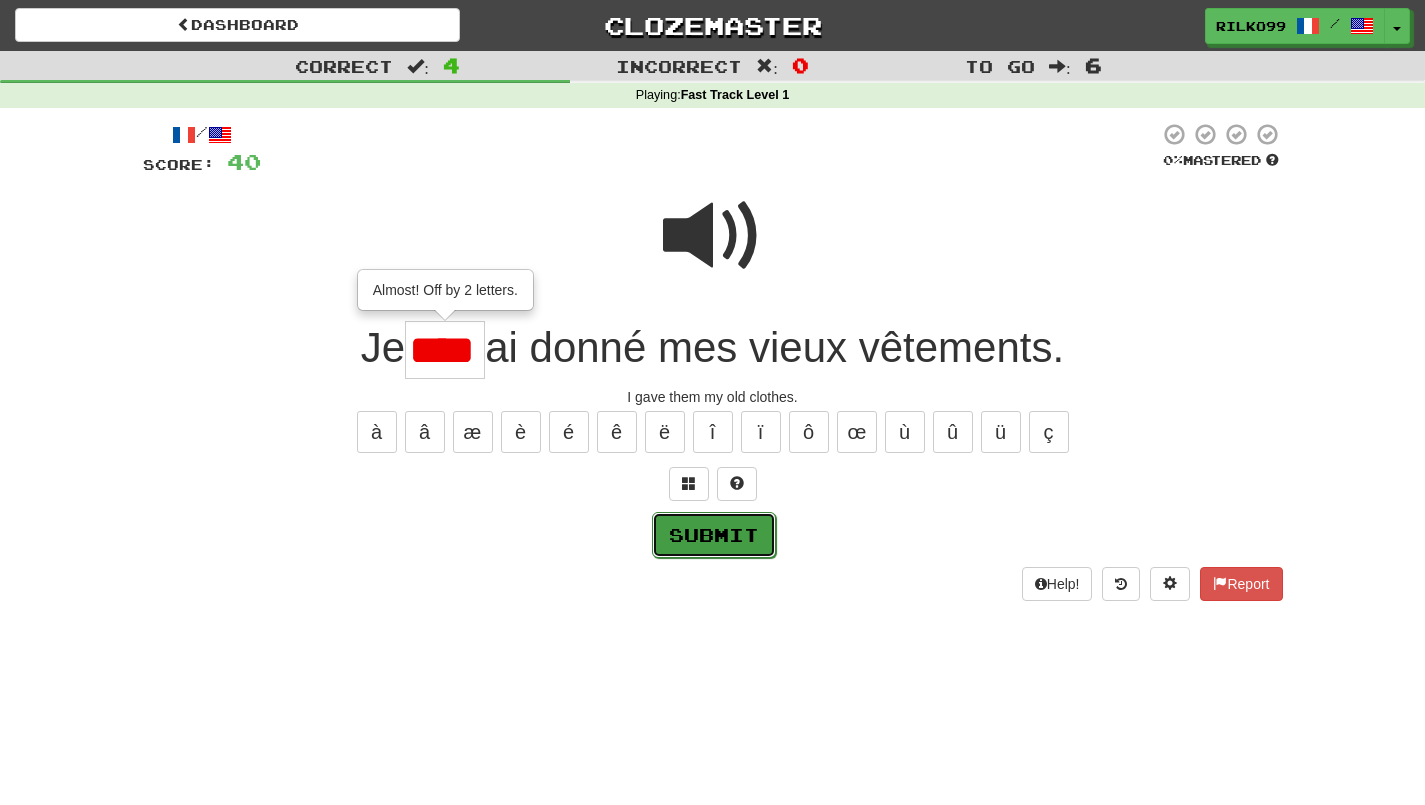 click on "Submit" at bounding box center (714, 535) 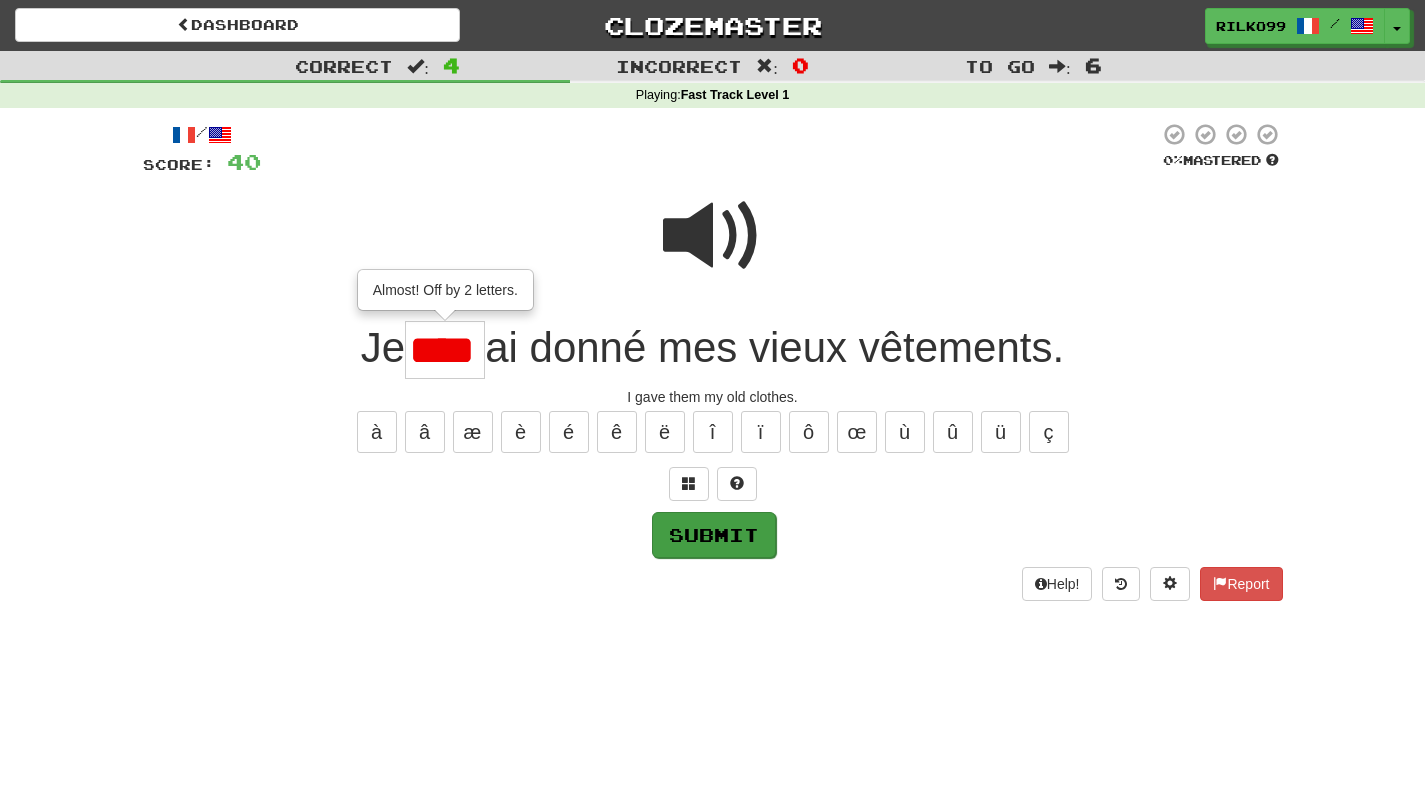 type on "****" 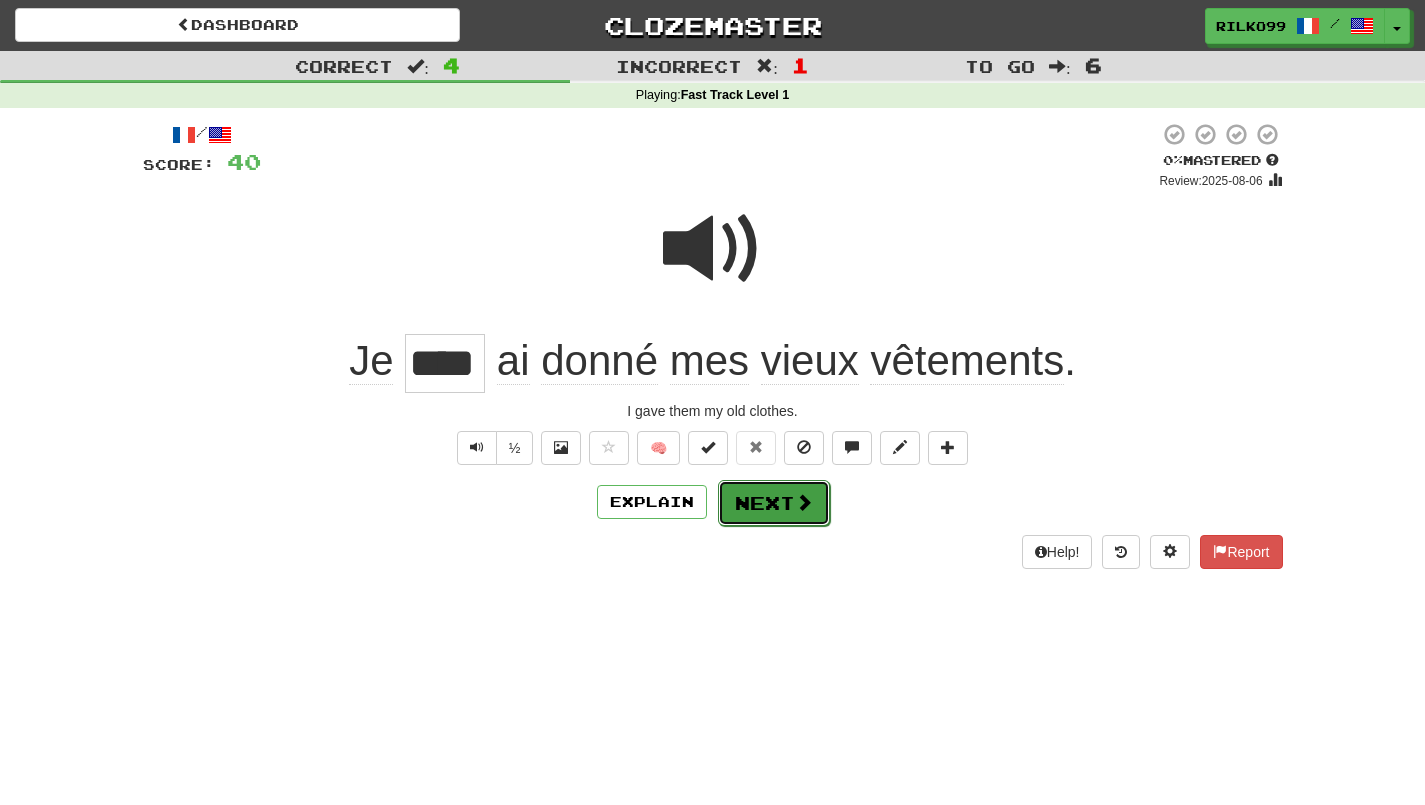 click on "Next" at bounding box center (774, 503) 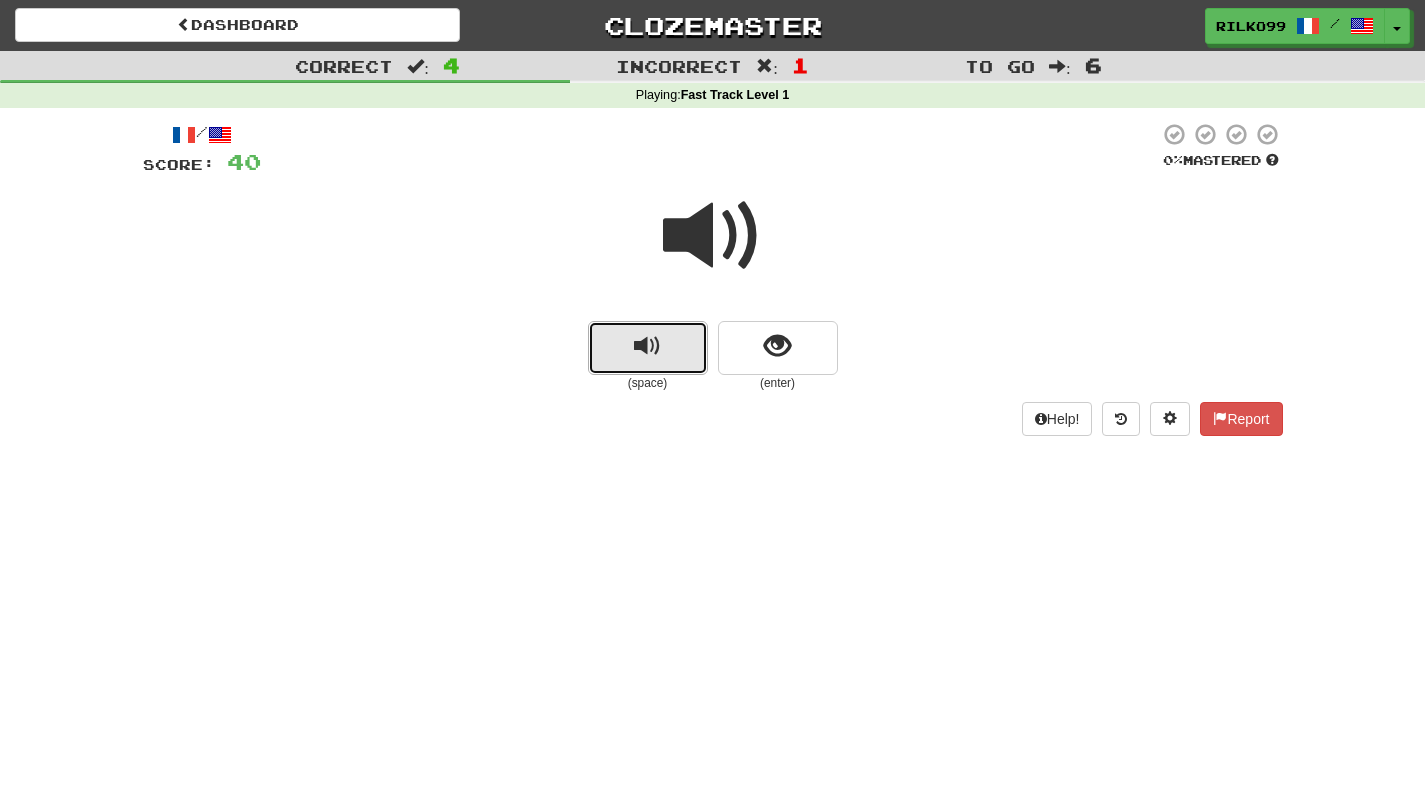 click at bounding box center (647, 346) 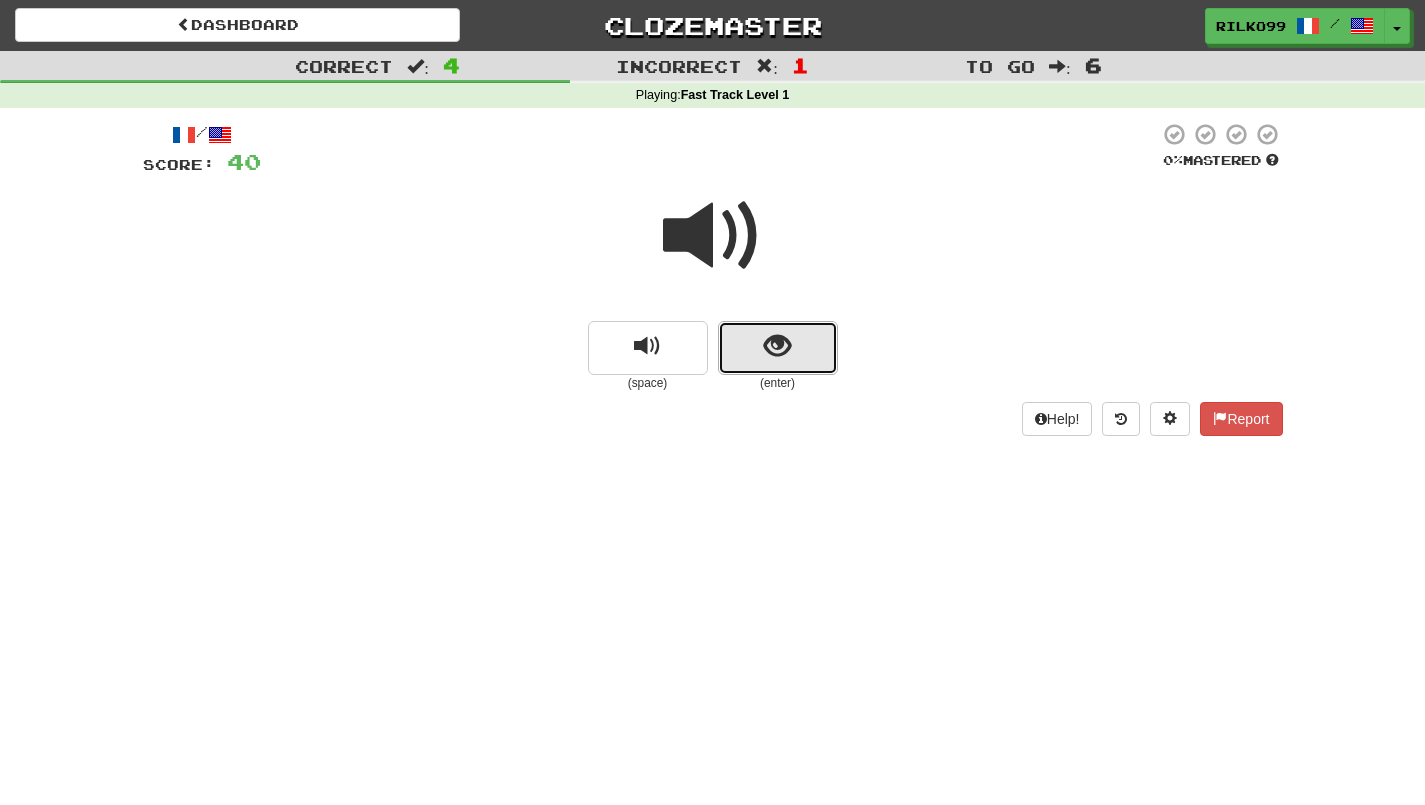 click at bounding box center [777, 346] 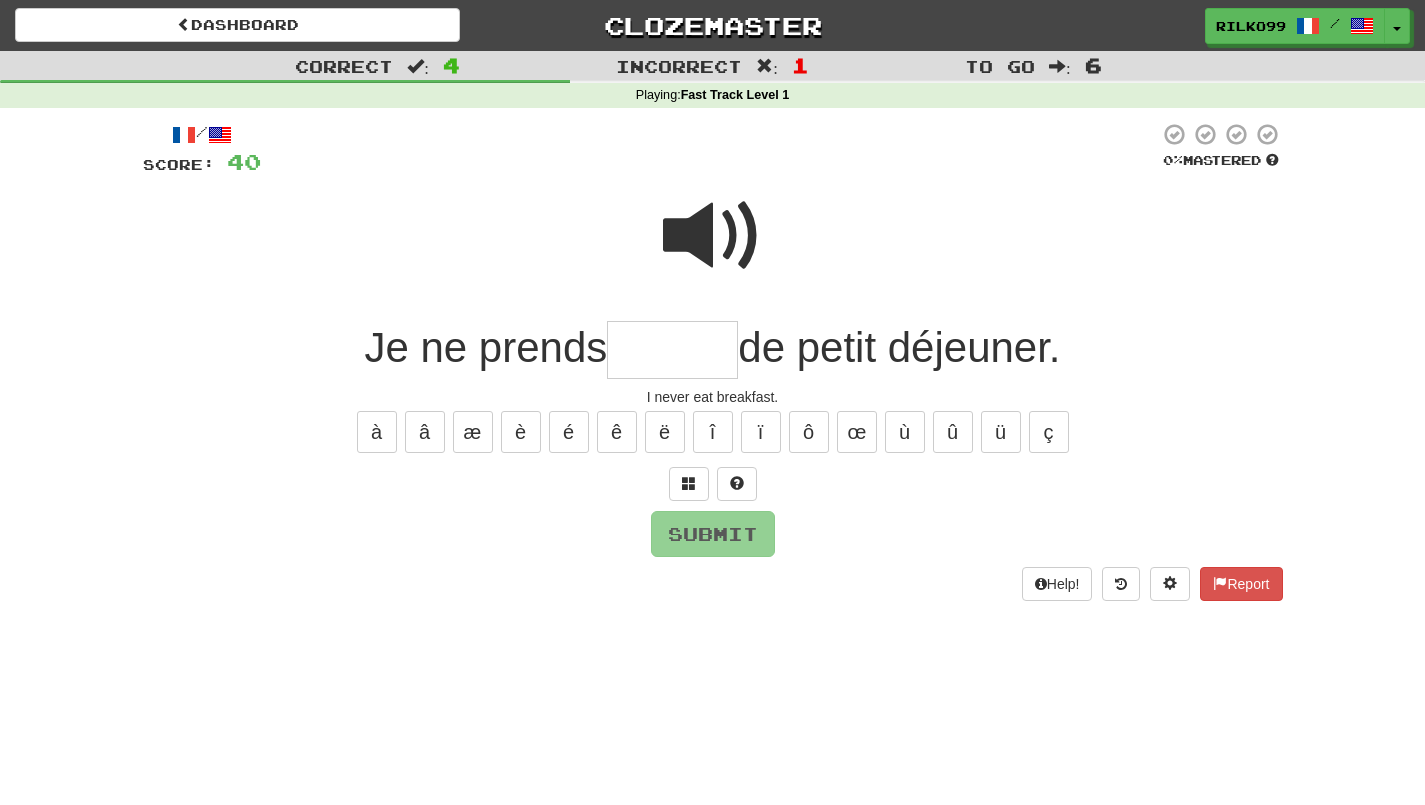 click at bounding box center [713, 236] 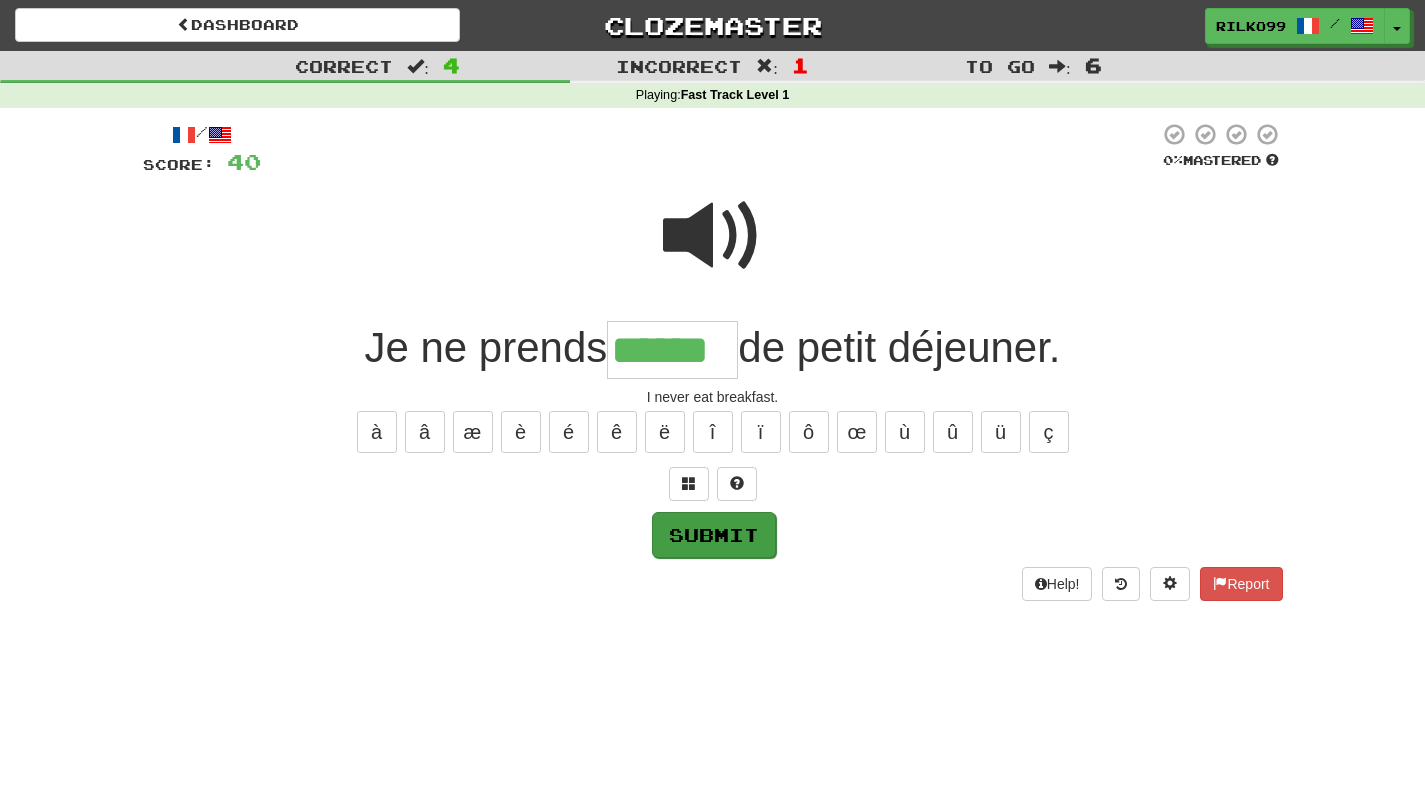 type on "******" 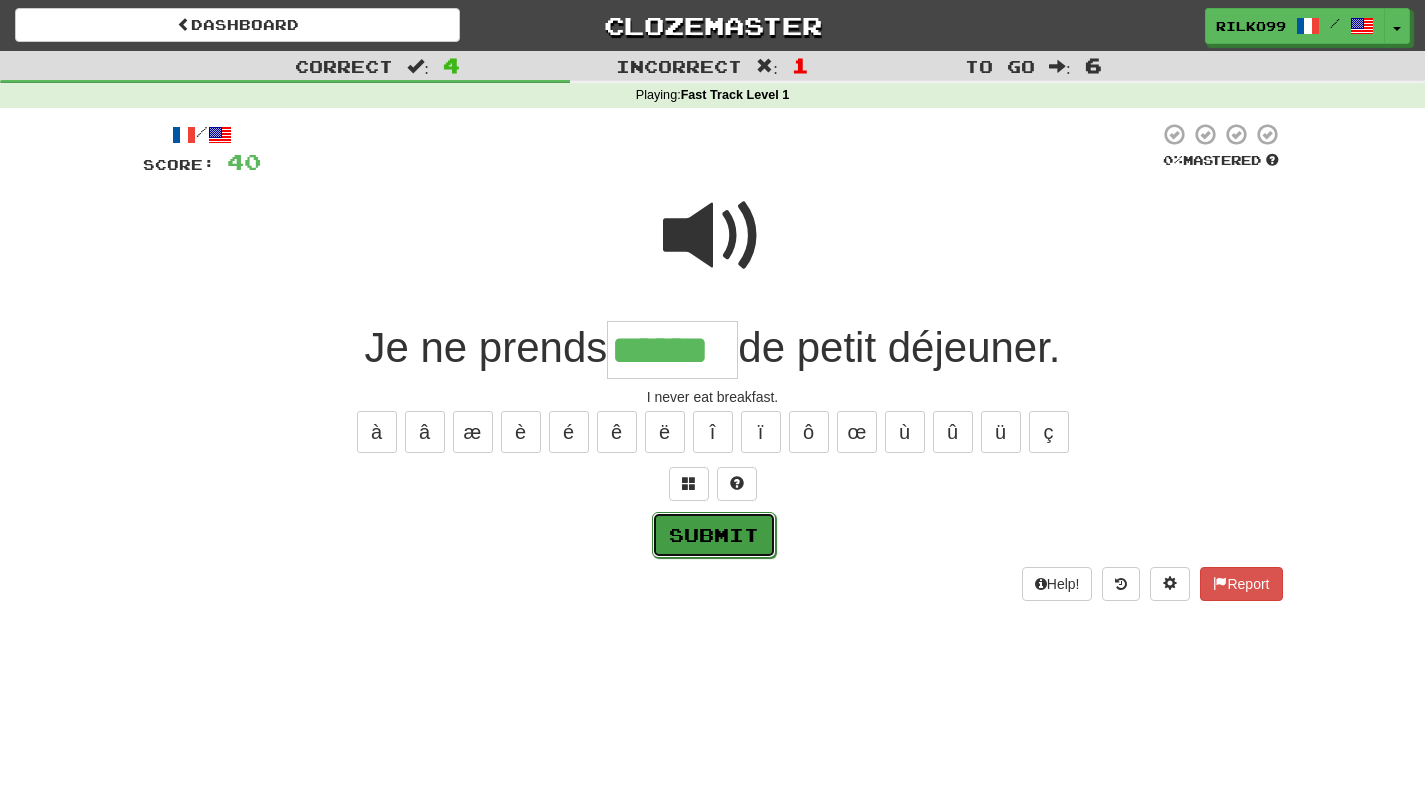 click on "Submit" at bounding box center (714, 535) 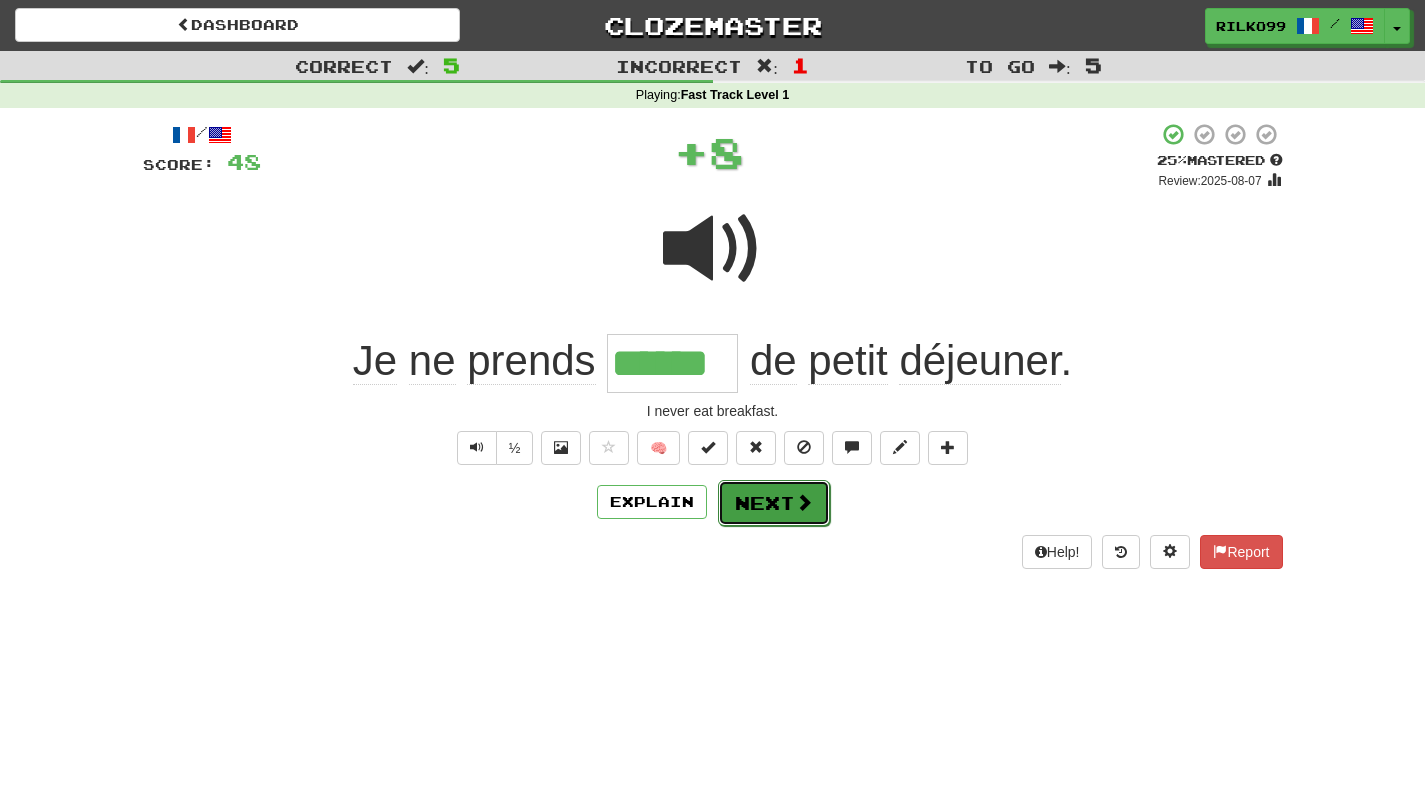 click on "Next" at bounding box center (774, 503) 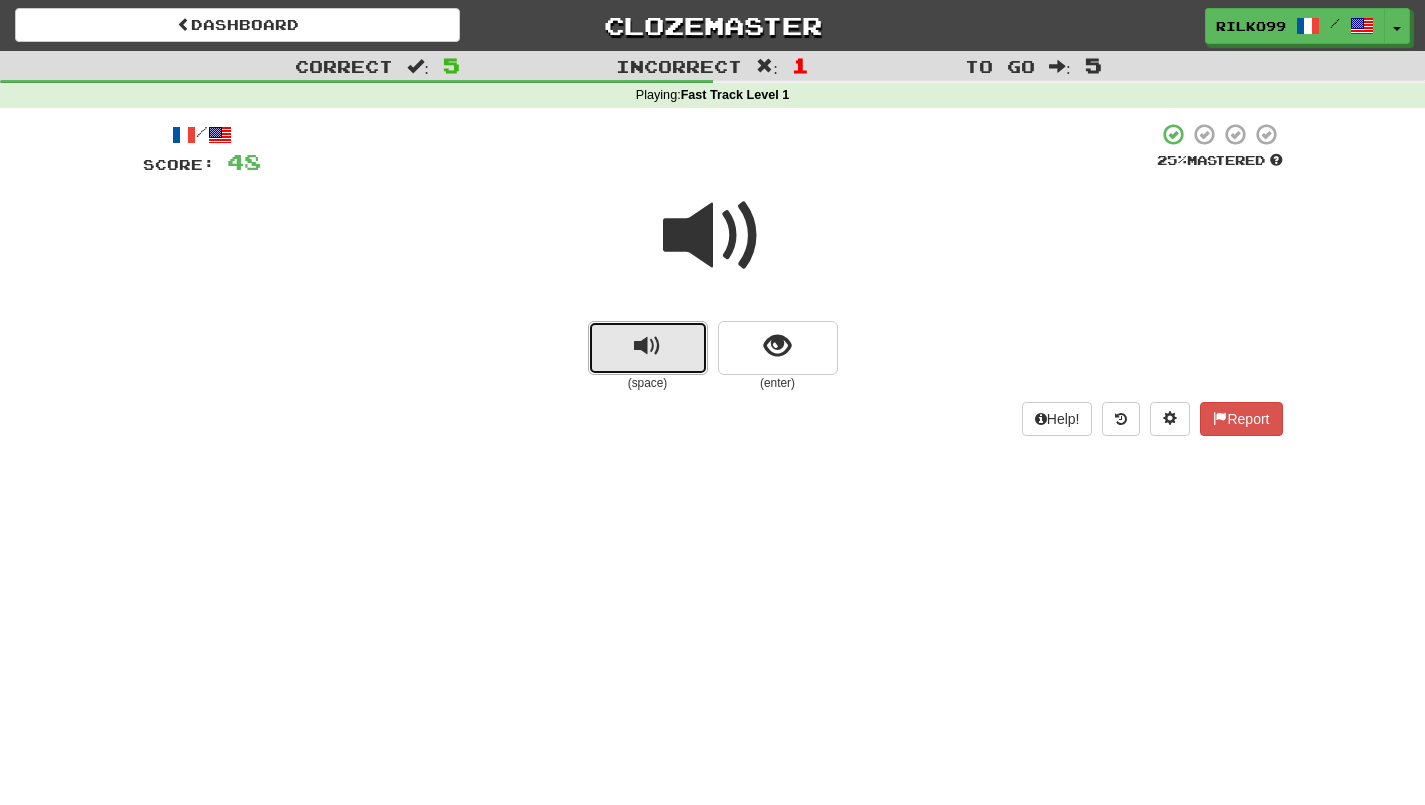 click at bounding box center (648, 348) 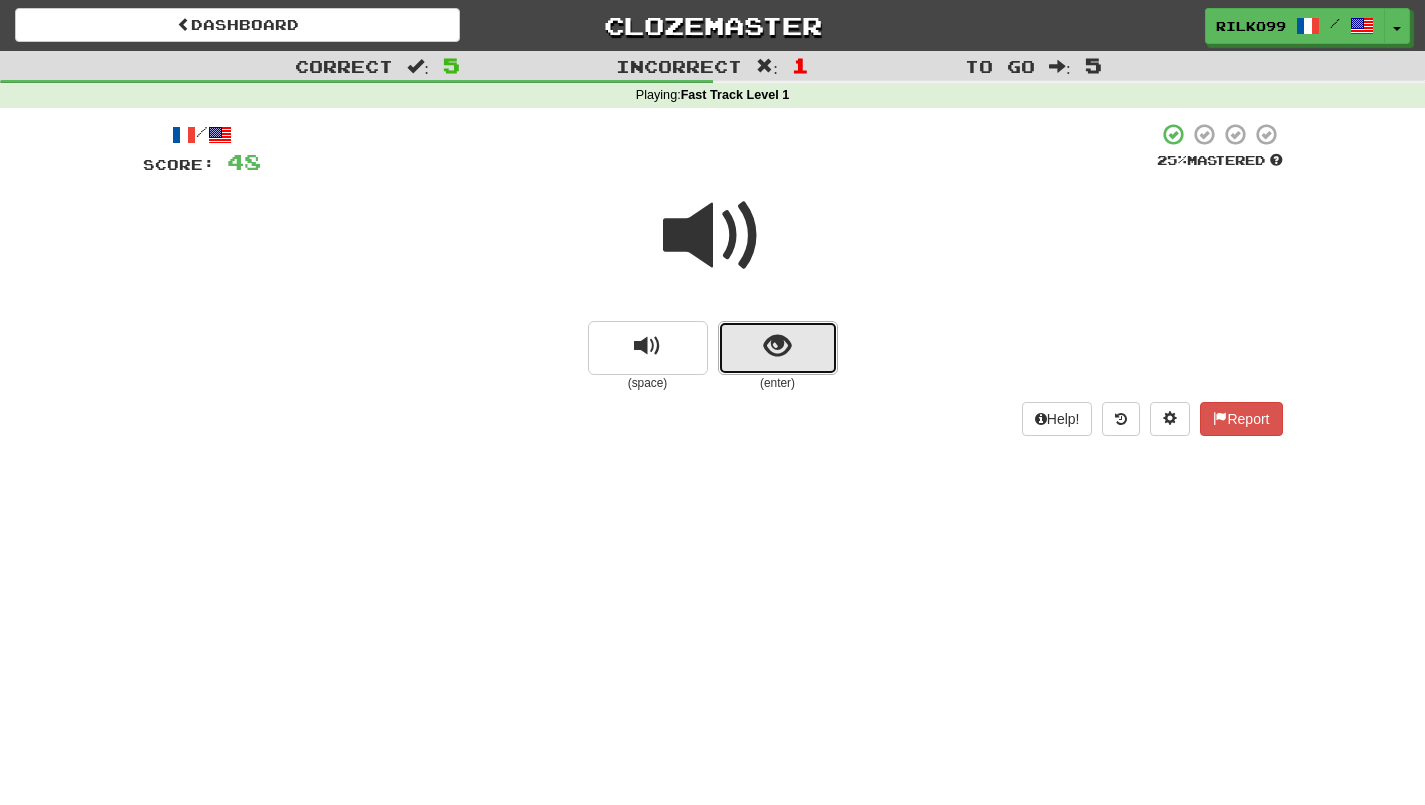 click at bounding box center (778, 348) 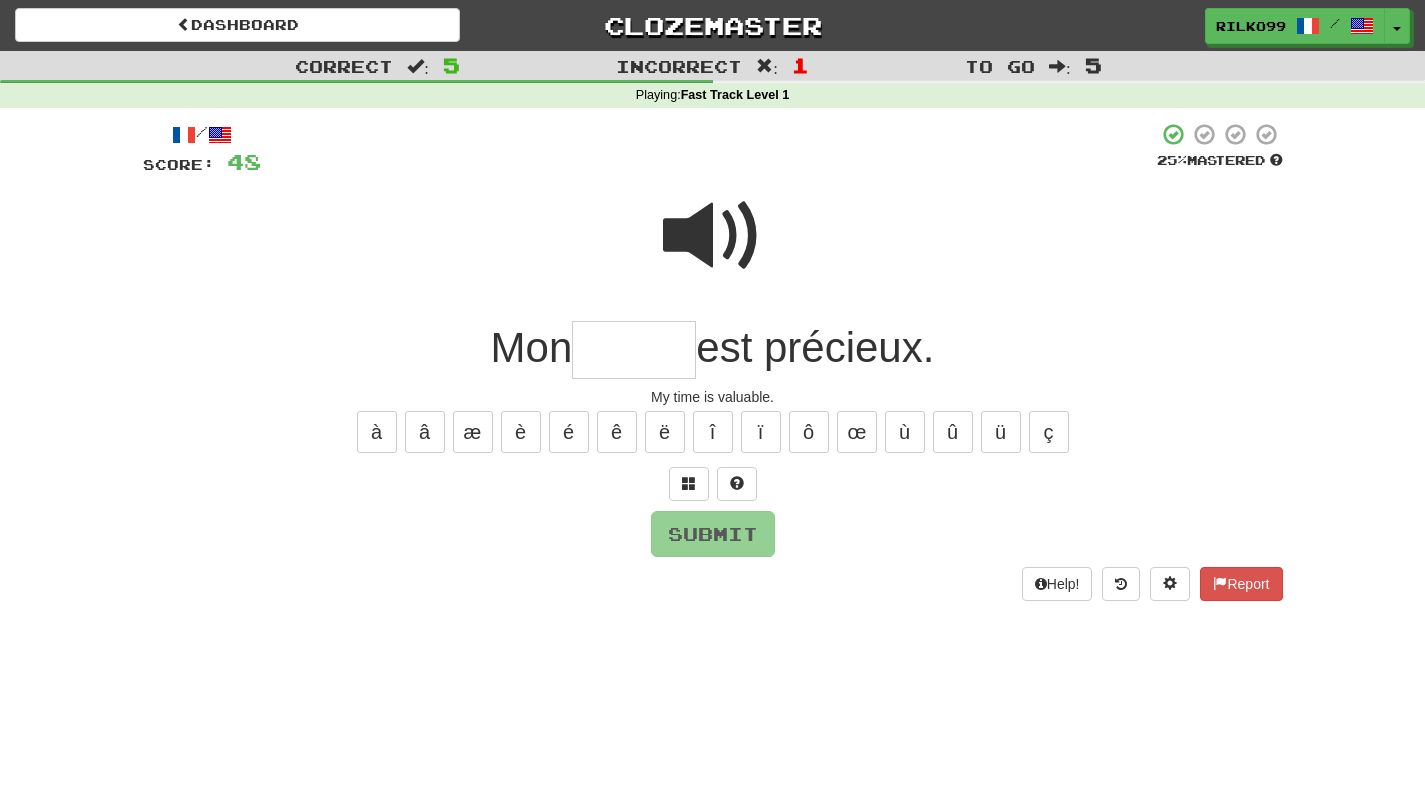 click at bounding box center (634, 350) 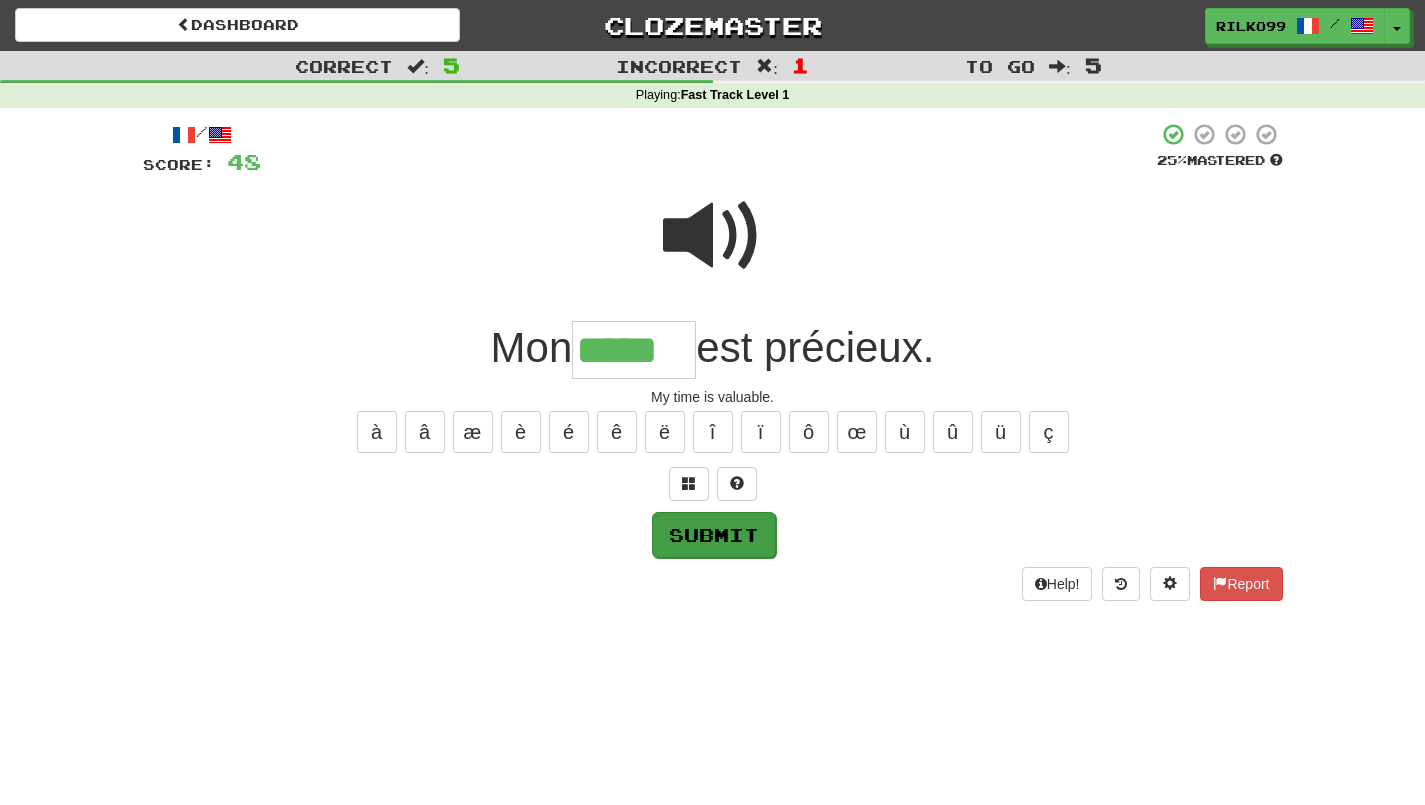 type on "*****" 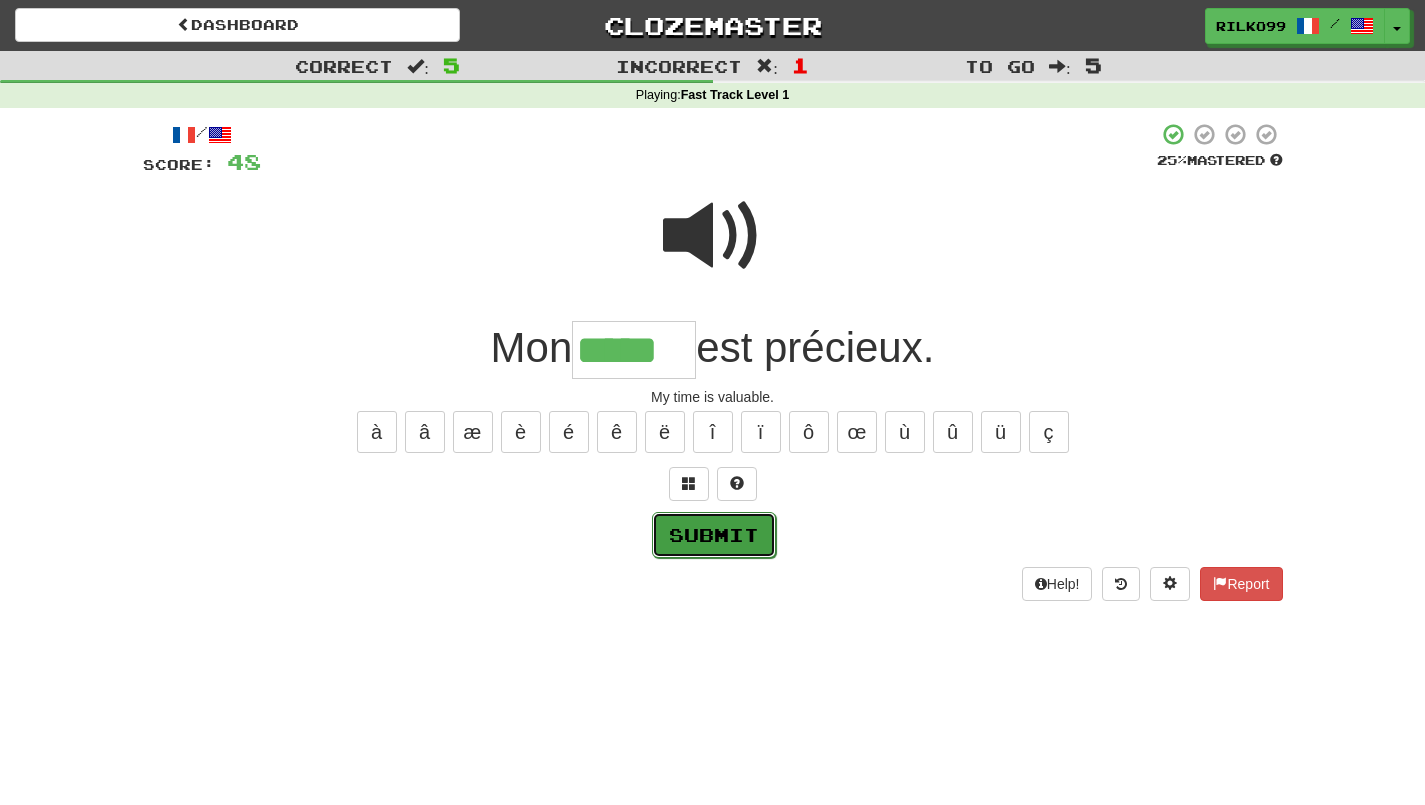 click on "Submit" at bounding box center (714, 535) 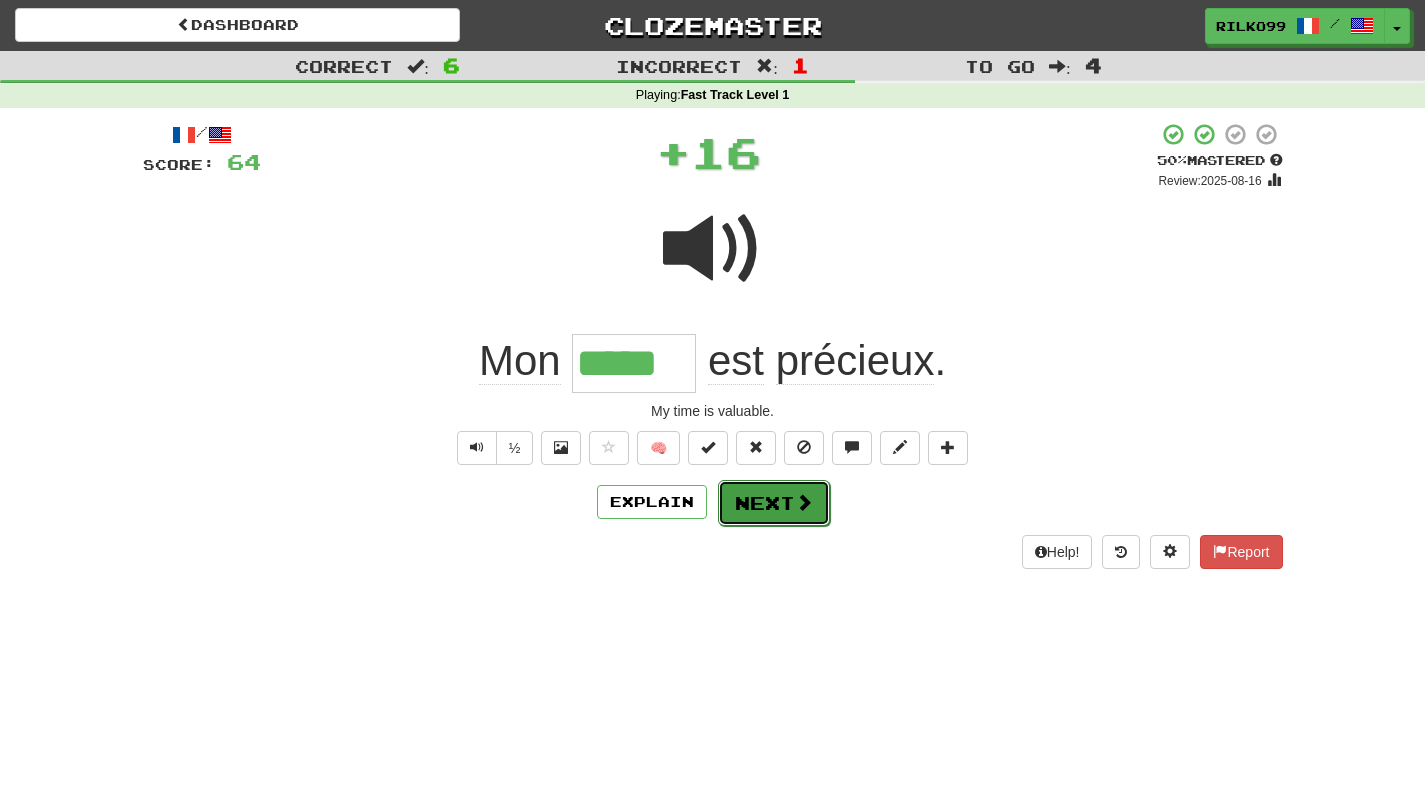 click on "Next" at bounding box center [774, 503] 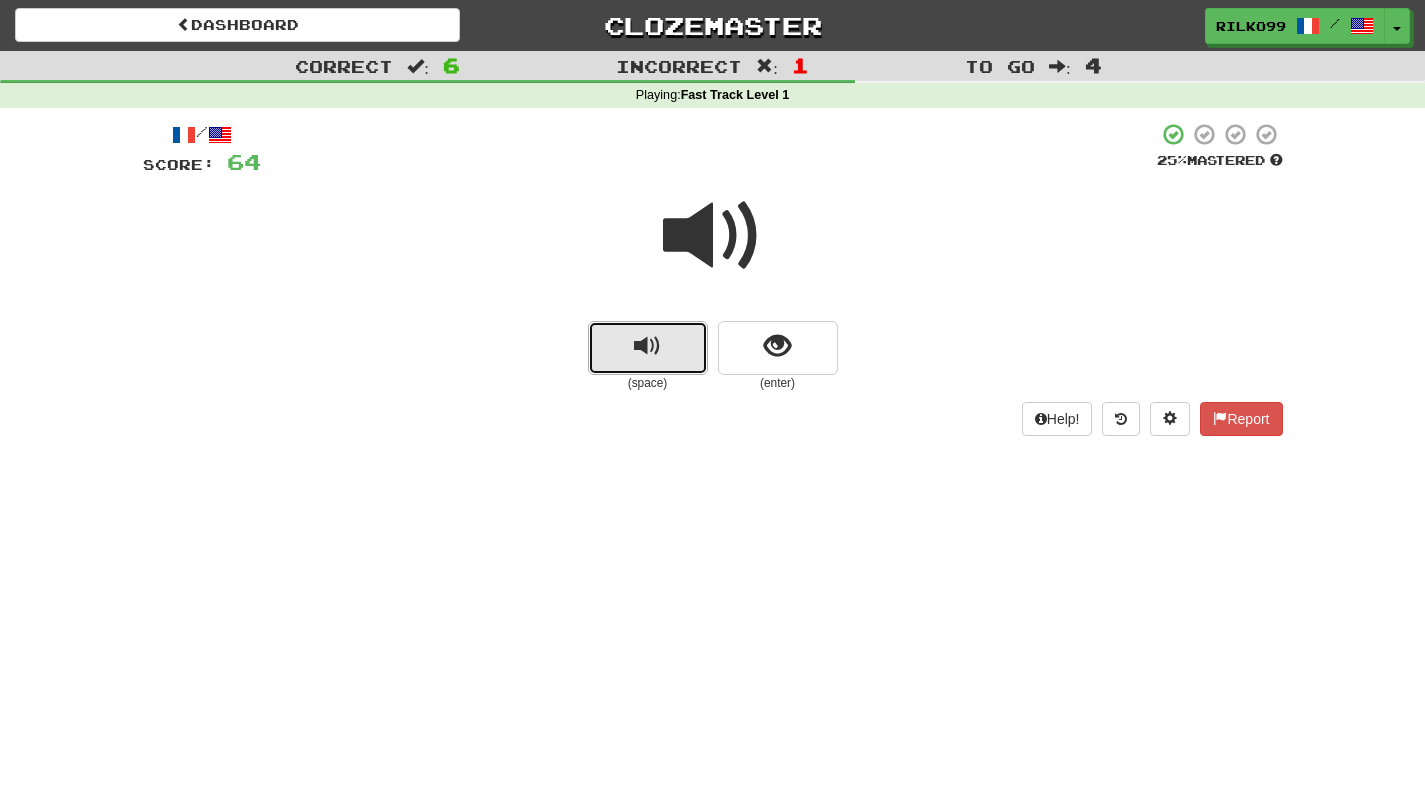 click at bounding box center (647, 346) 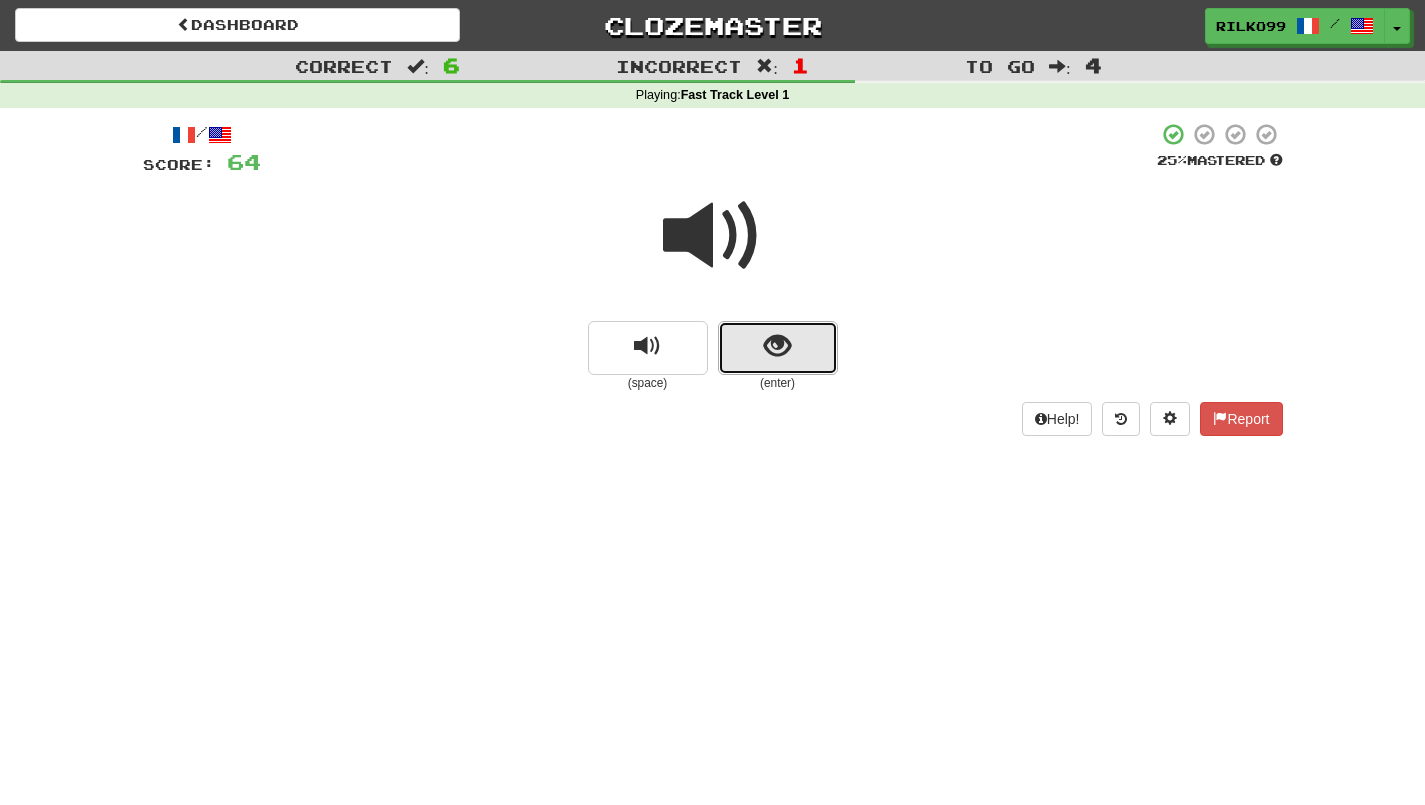 click at bounding box center [778, 348] 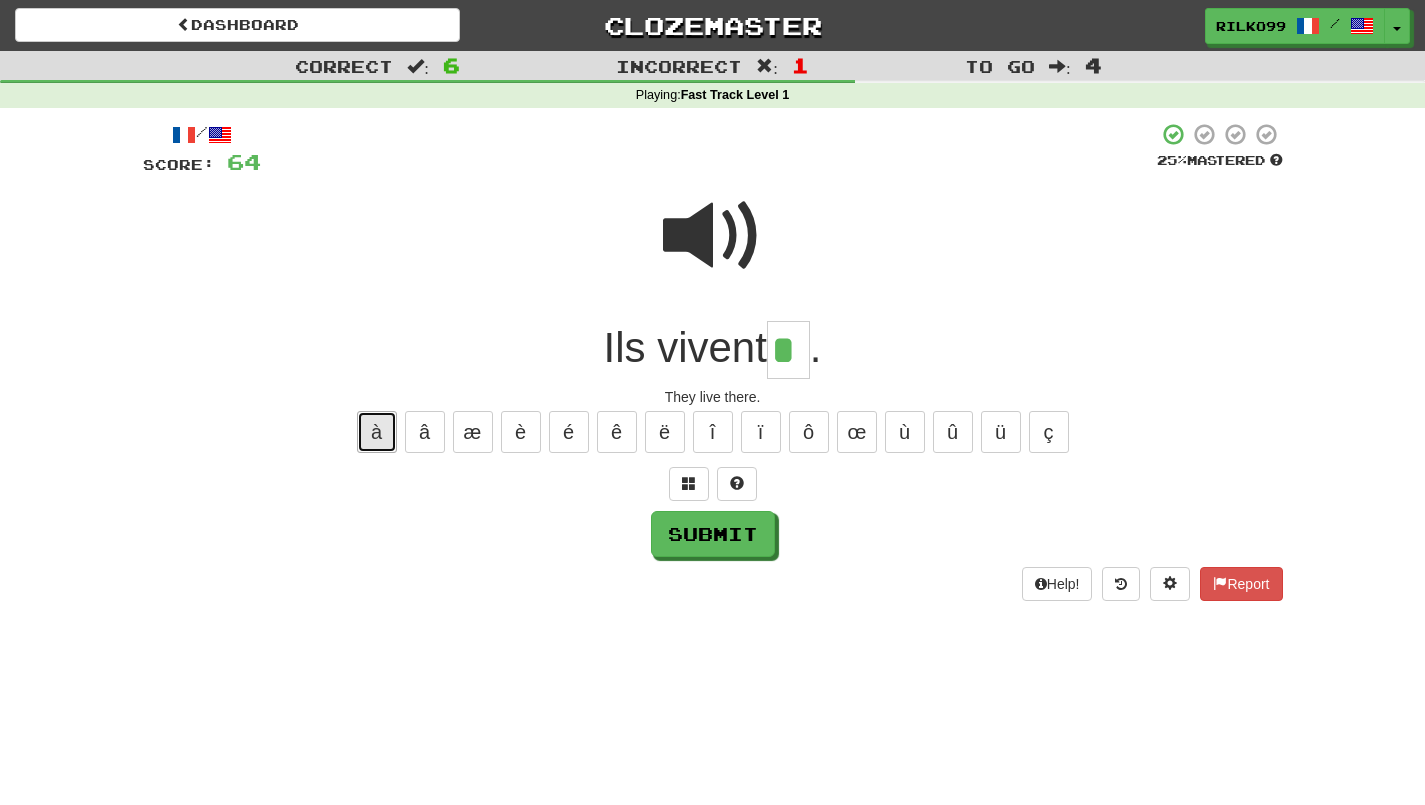 click on "à" at bounding box center [377, 432] 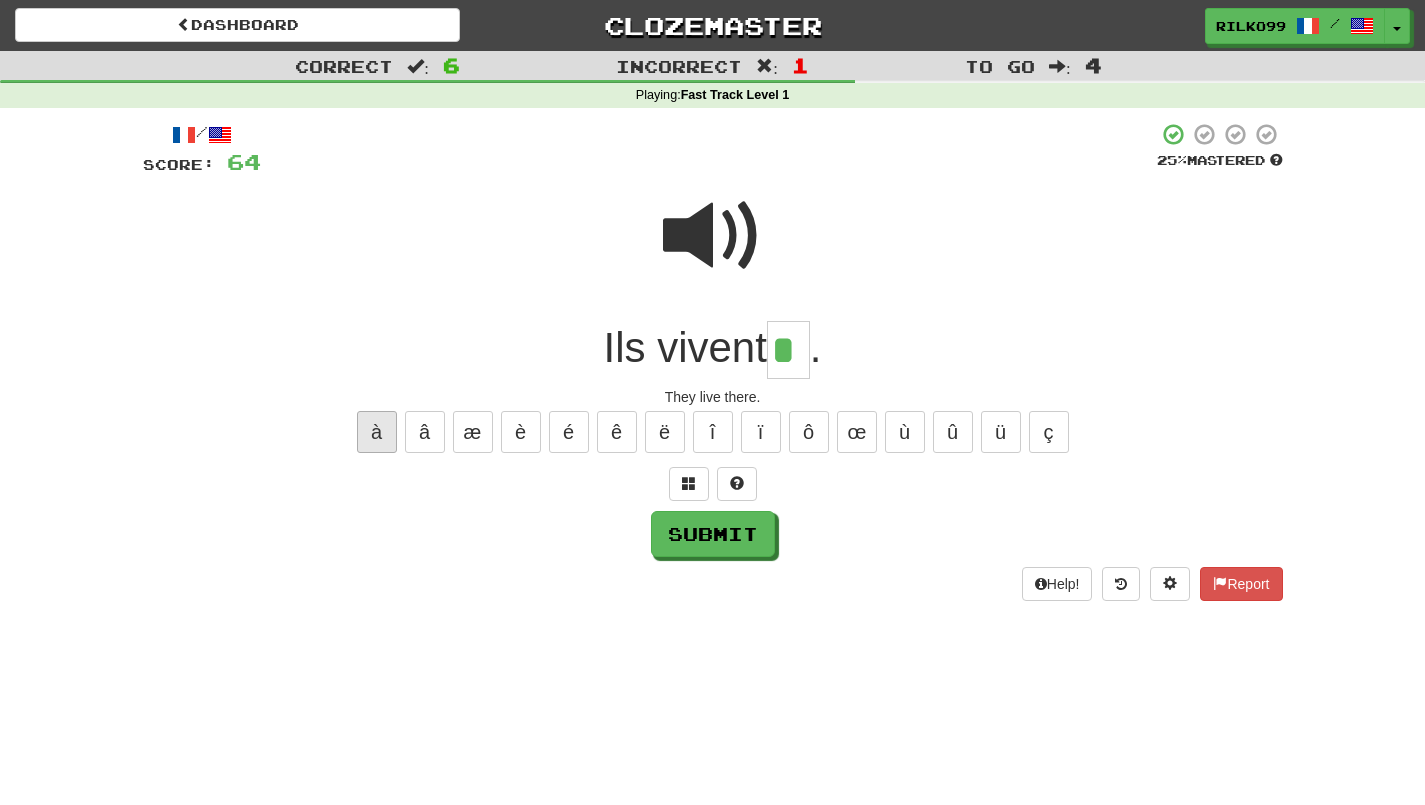 type on "**" 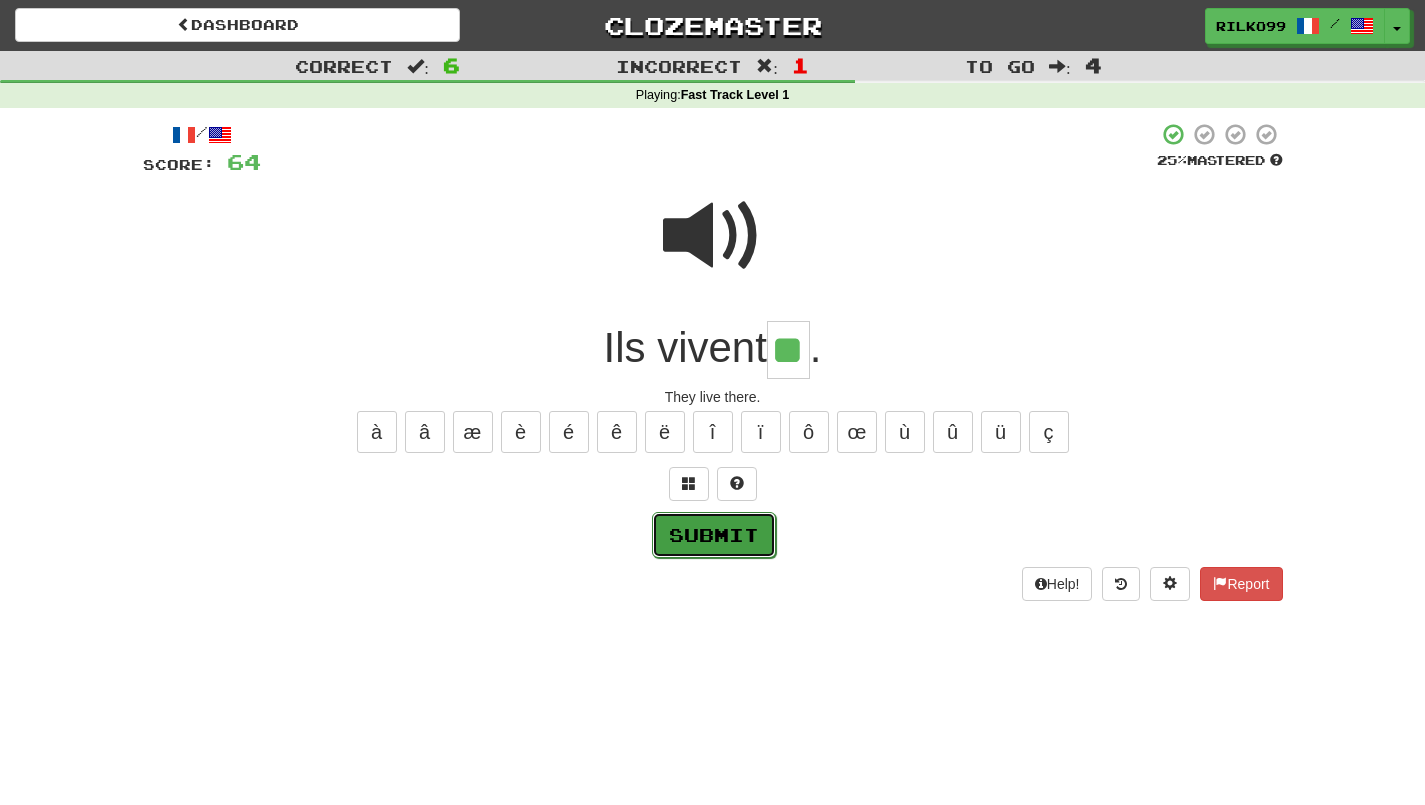 click on "Submit" at bounding box center (714, 535) 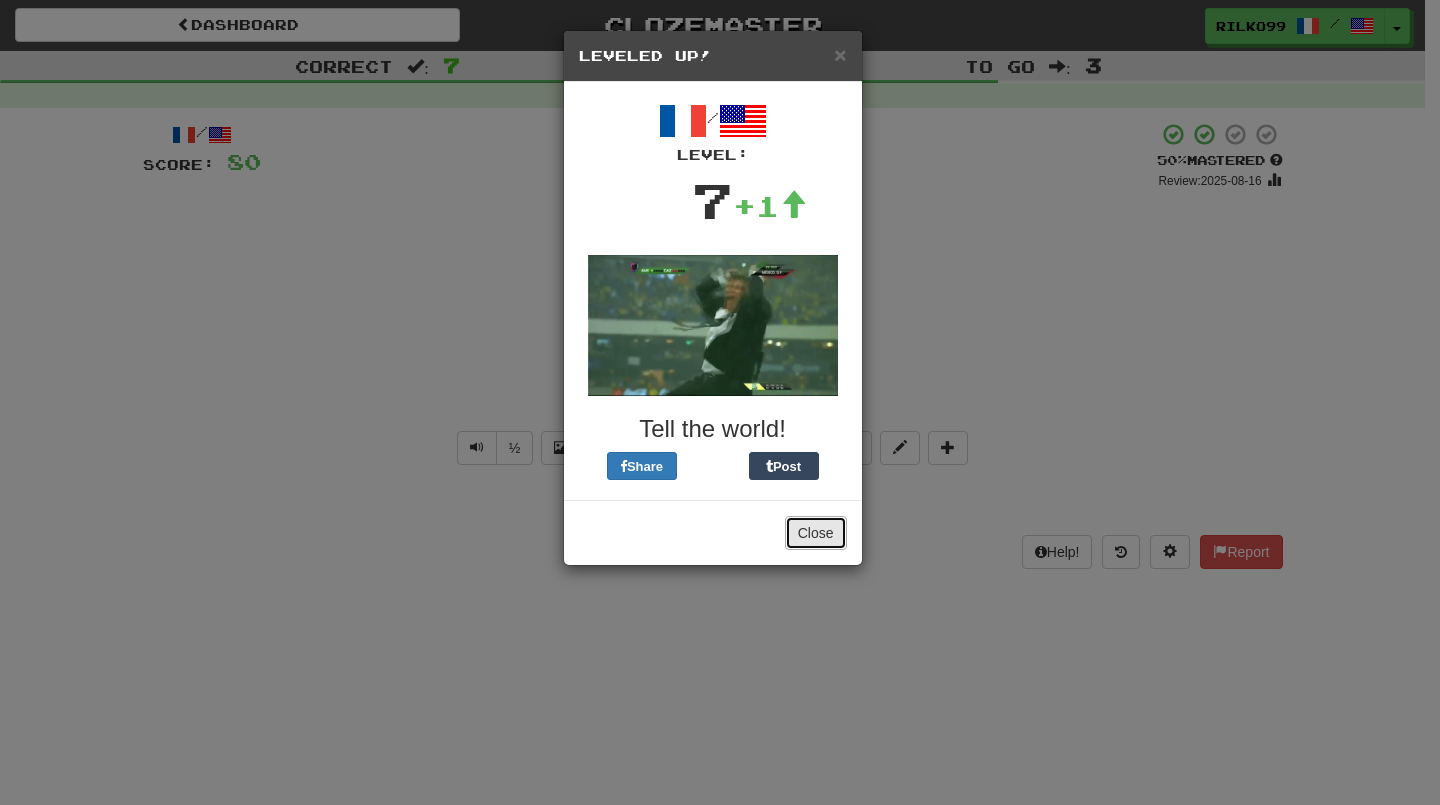 click on "Close" at bounding box center [816, 533] 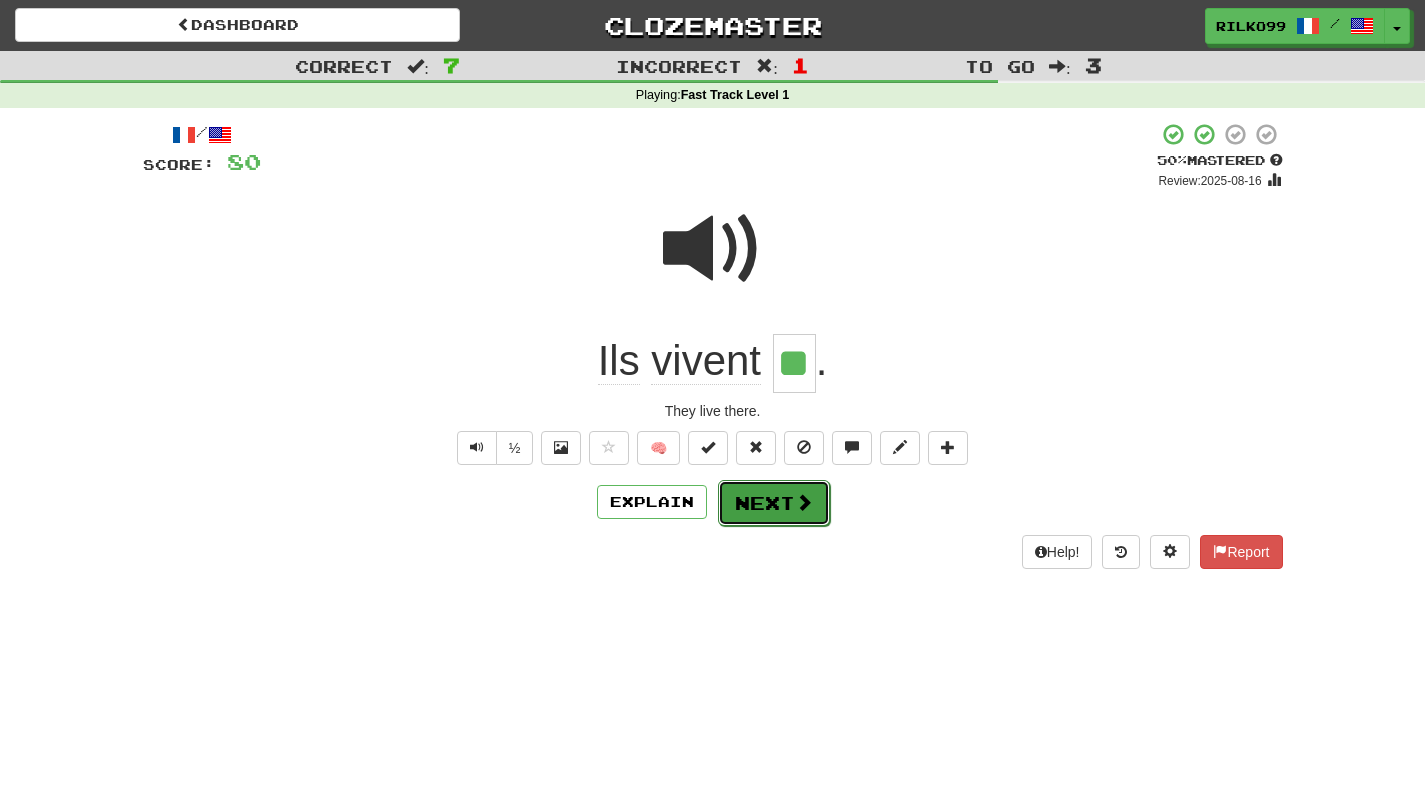 click at bounding box center [804, 502] 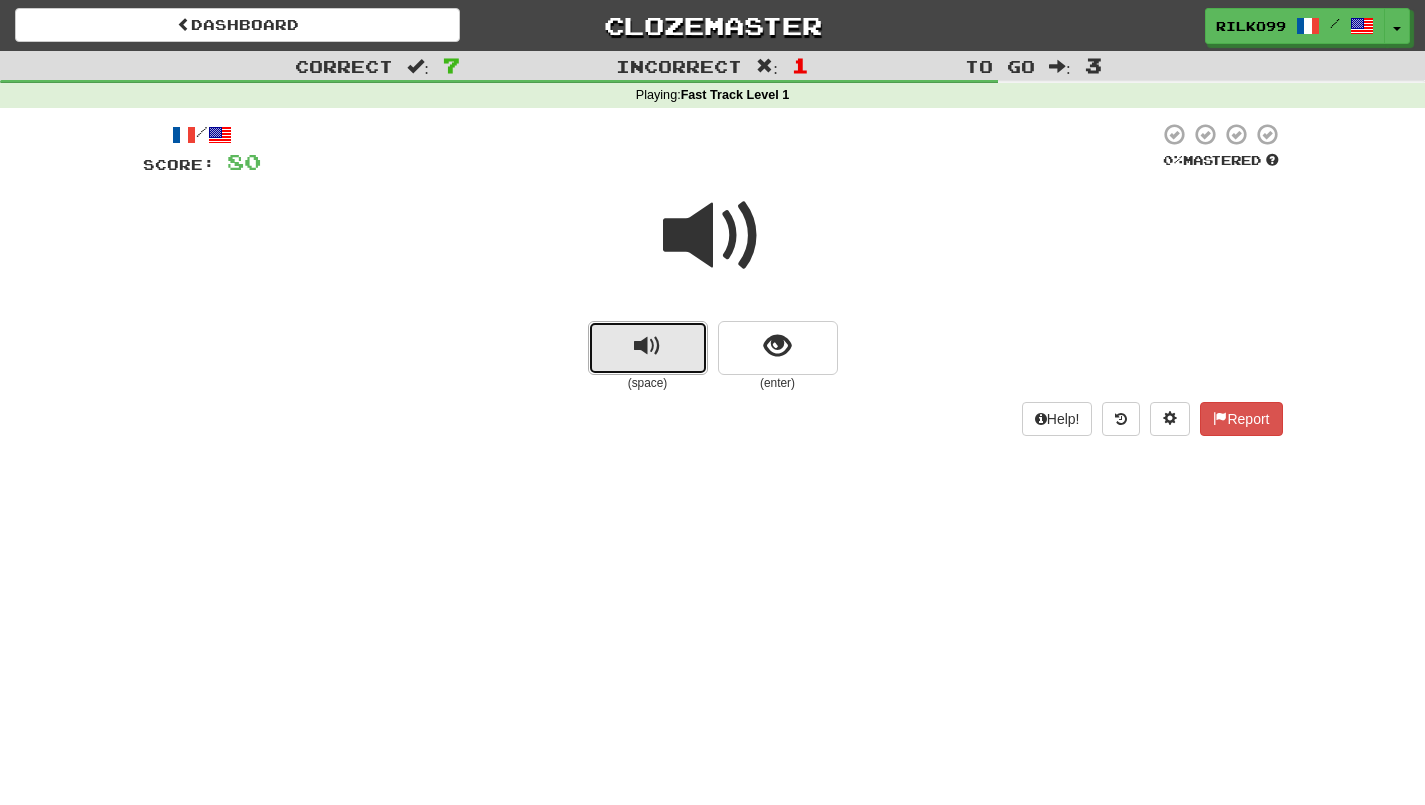 click at bounding box center [648, 348] 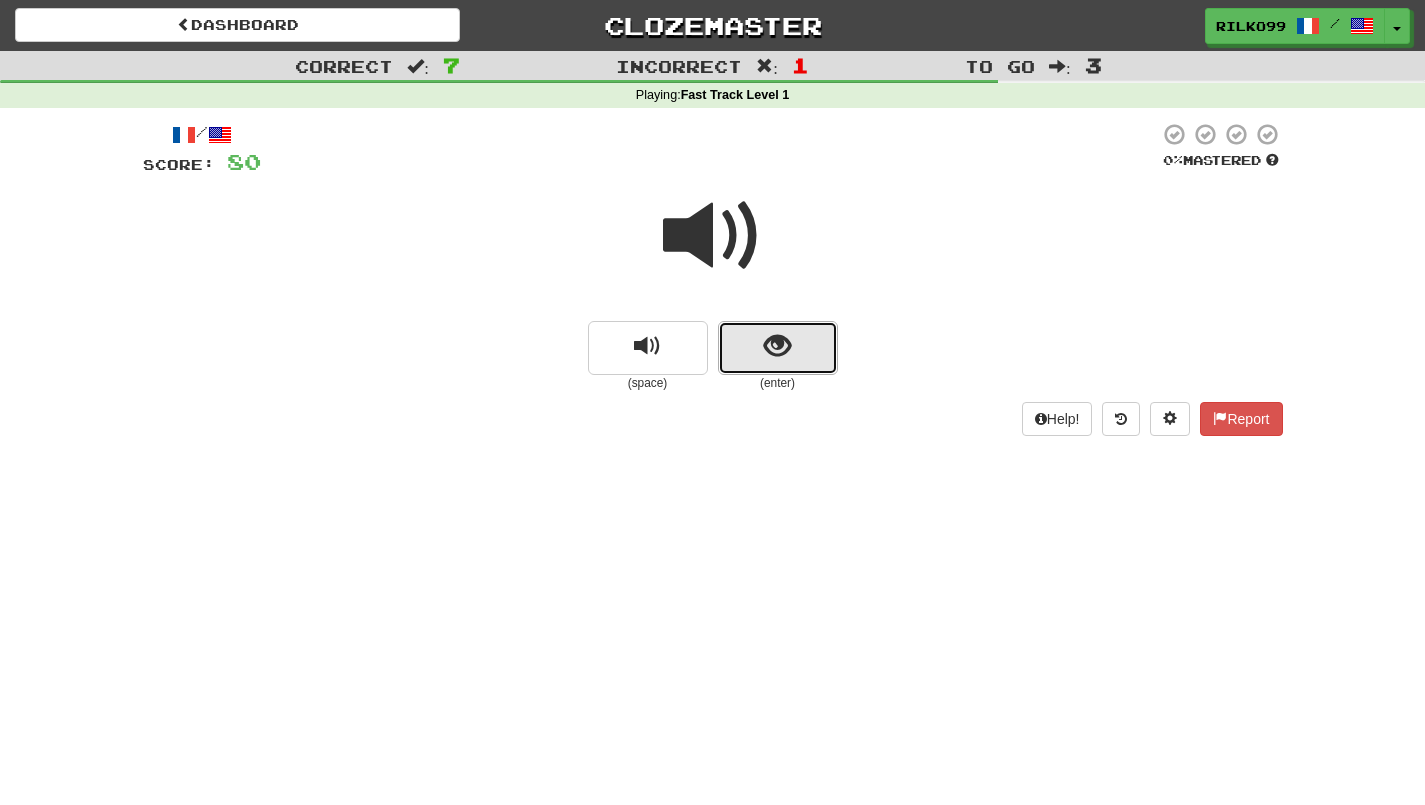click at bounding box center (778, 348) 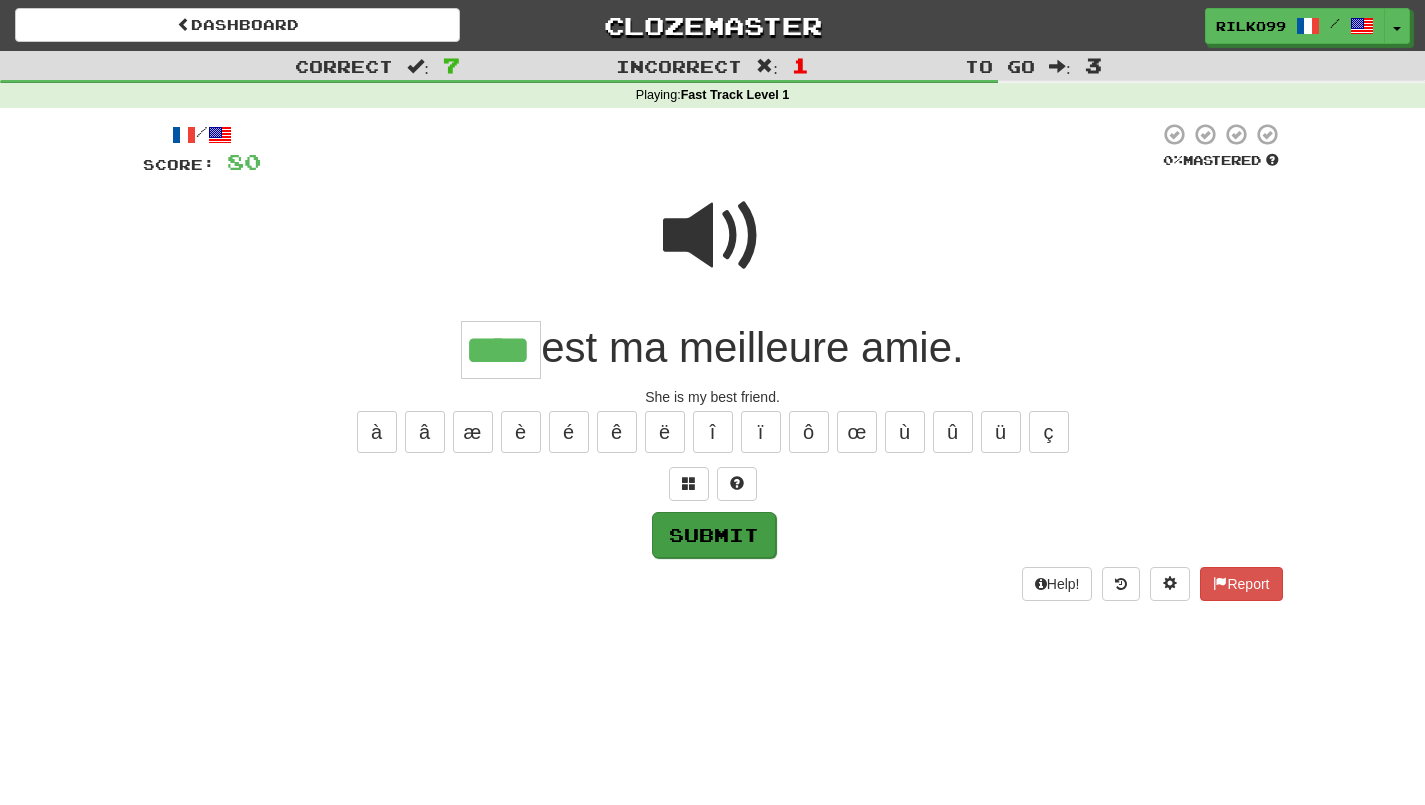 type on "****" 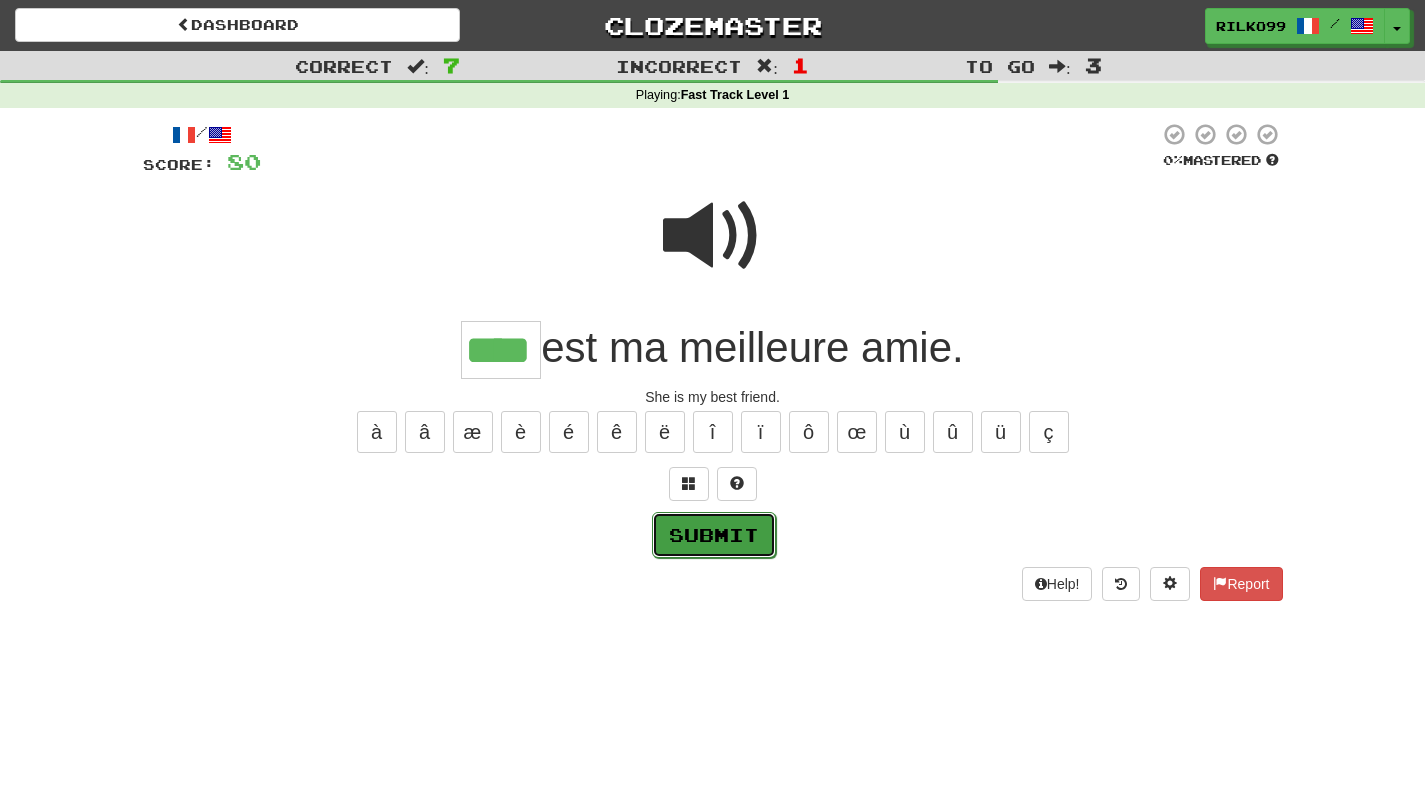 click on "Submit" at bounding box center (714, 535) 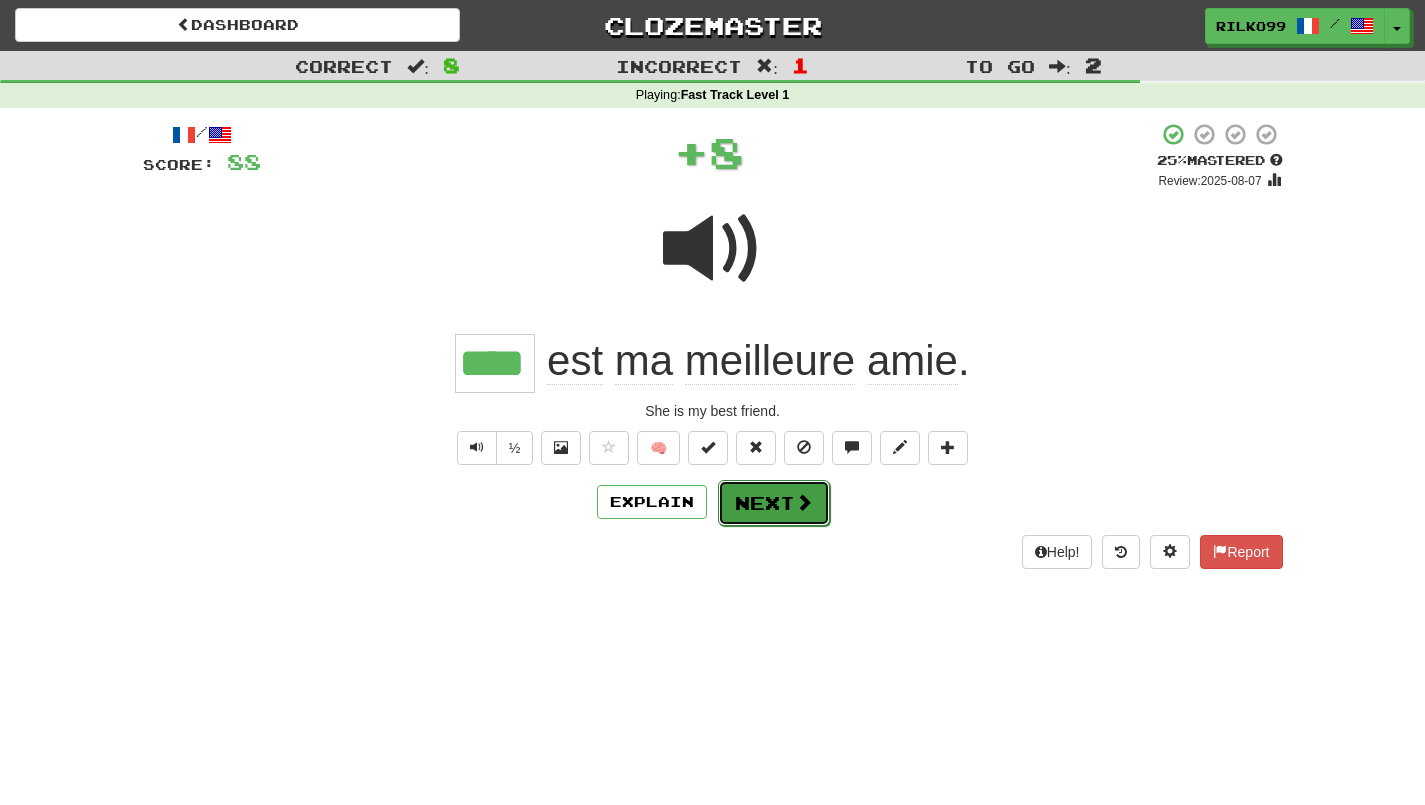 click on "Next" at bounding box center (774, 503) 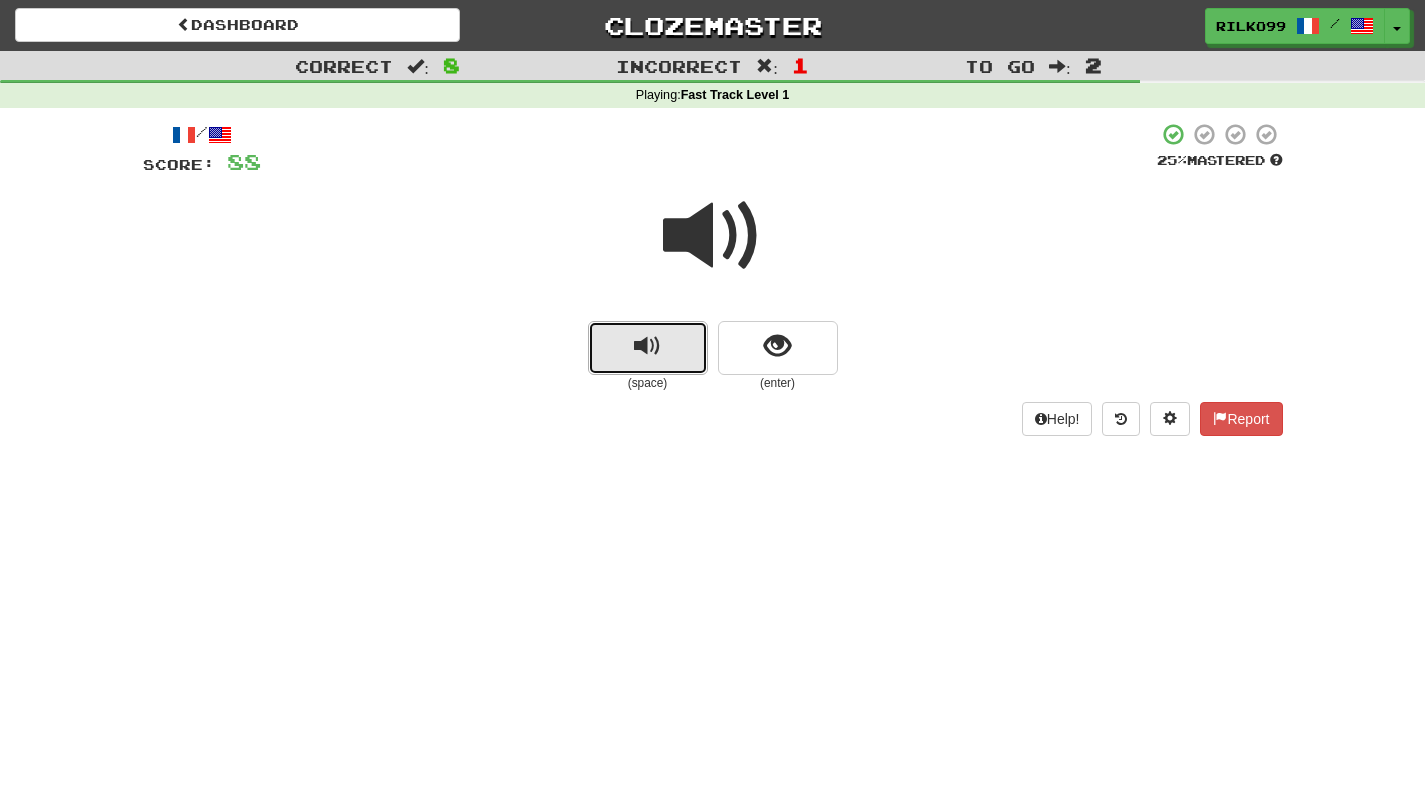 click at bounding box center (647, 346) 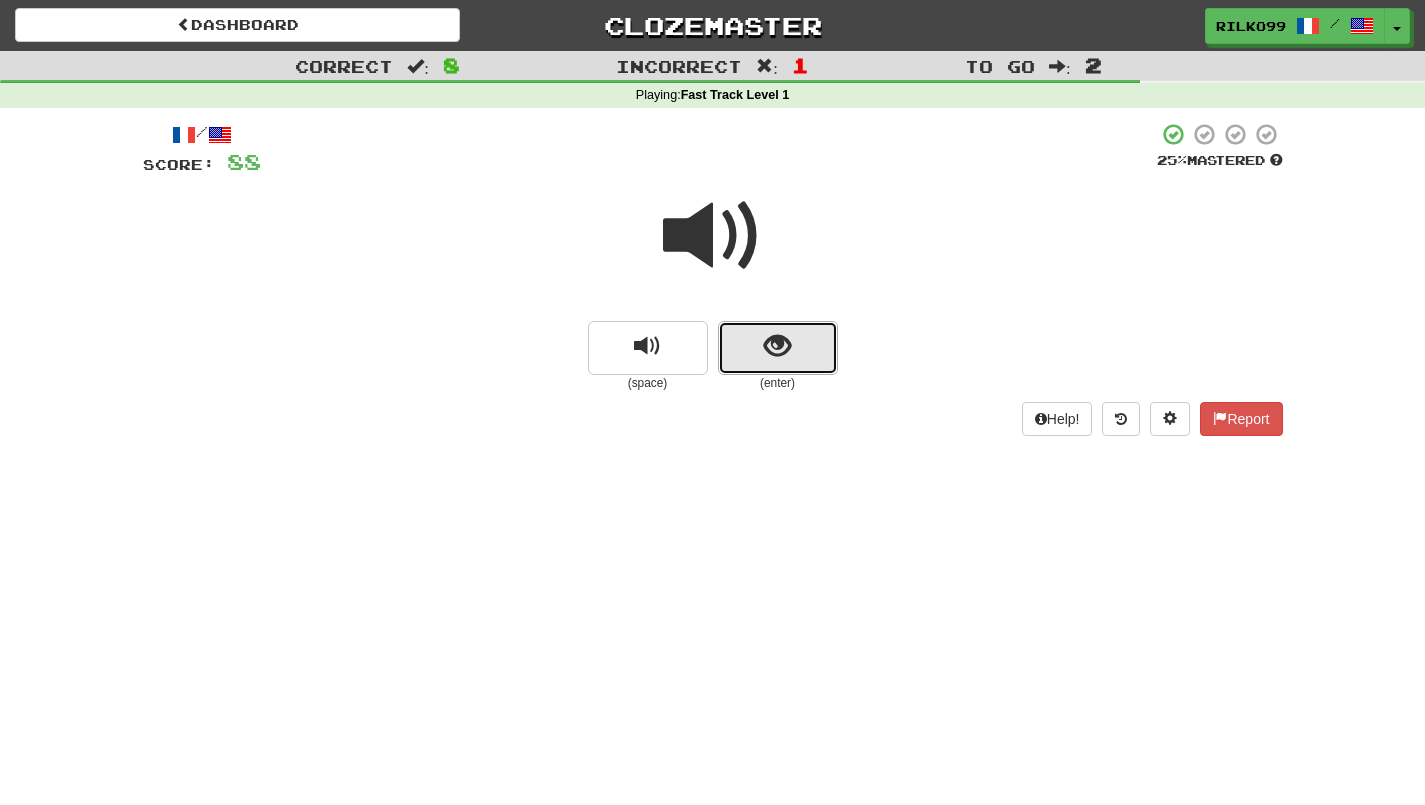 click at bounding box center (777, 346) 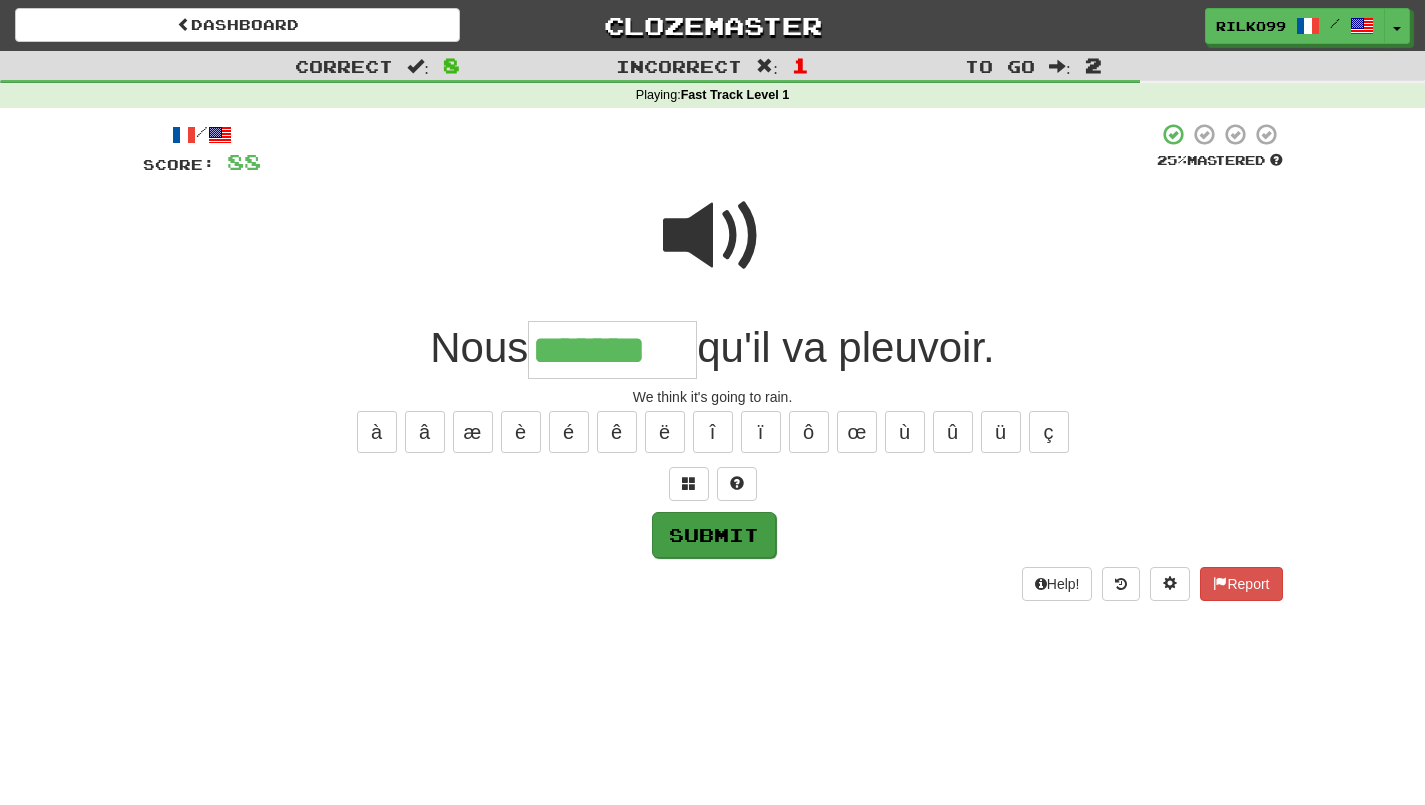 type on "*******" 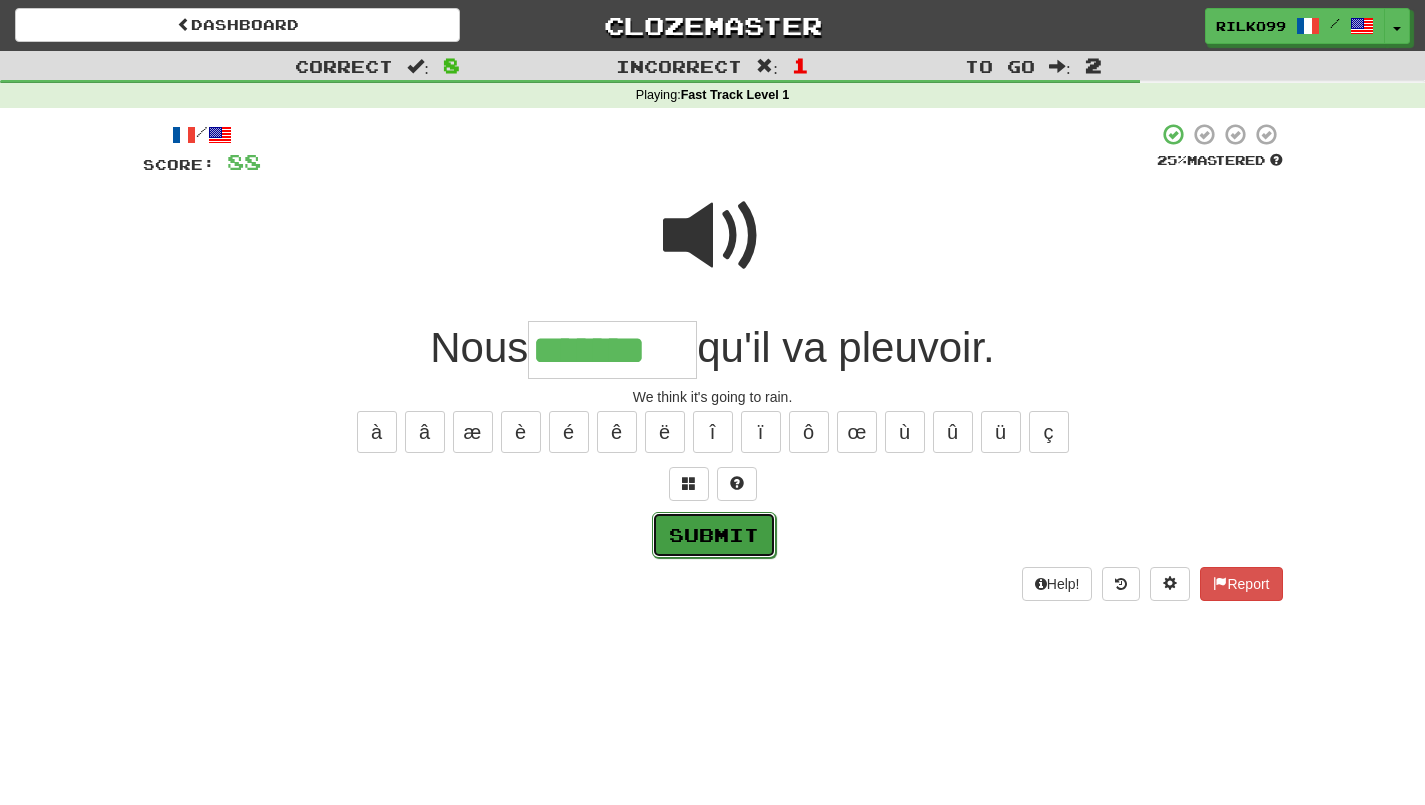 click on "Submit" at bounding box center (714, 535) 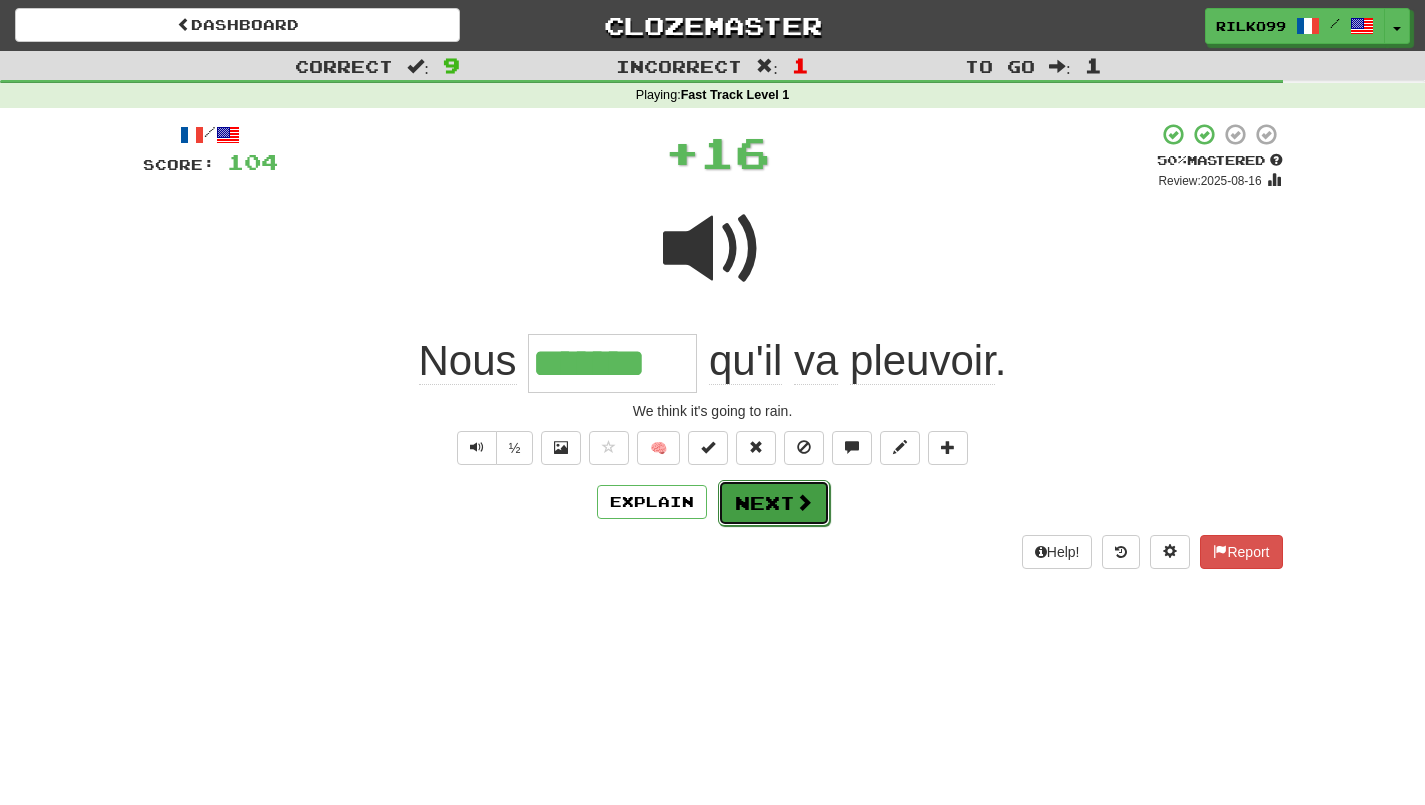 click on "Next" at bounding box center [774, 503] 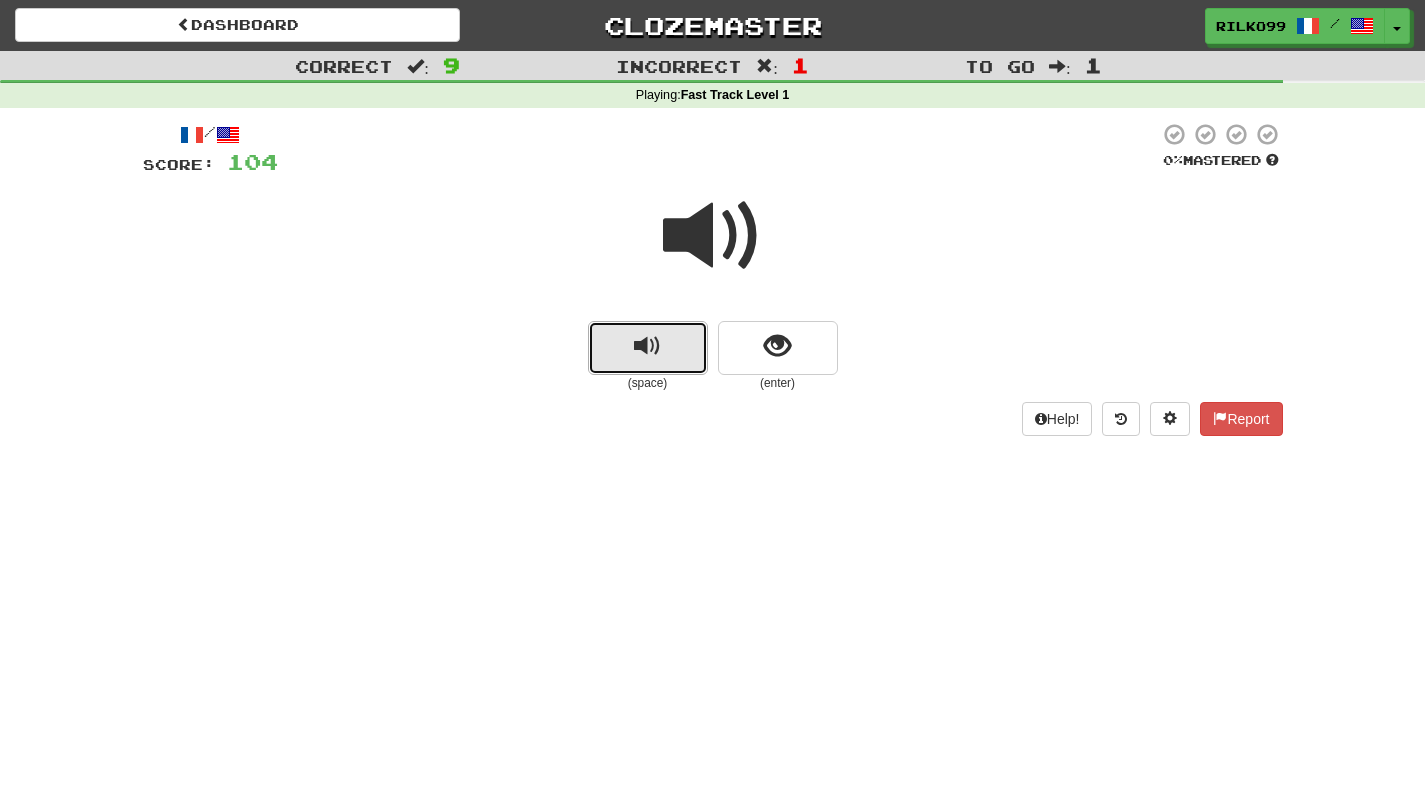 click at bounding box center (647, 346) 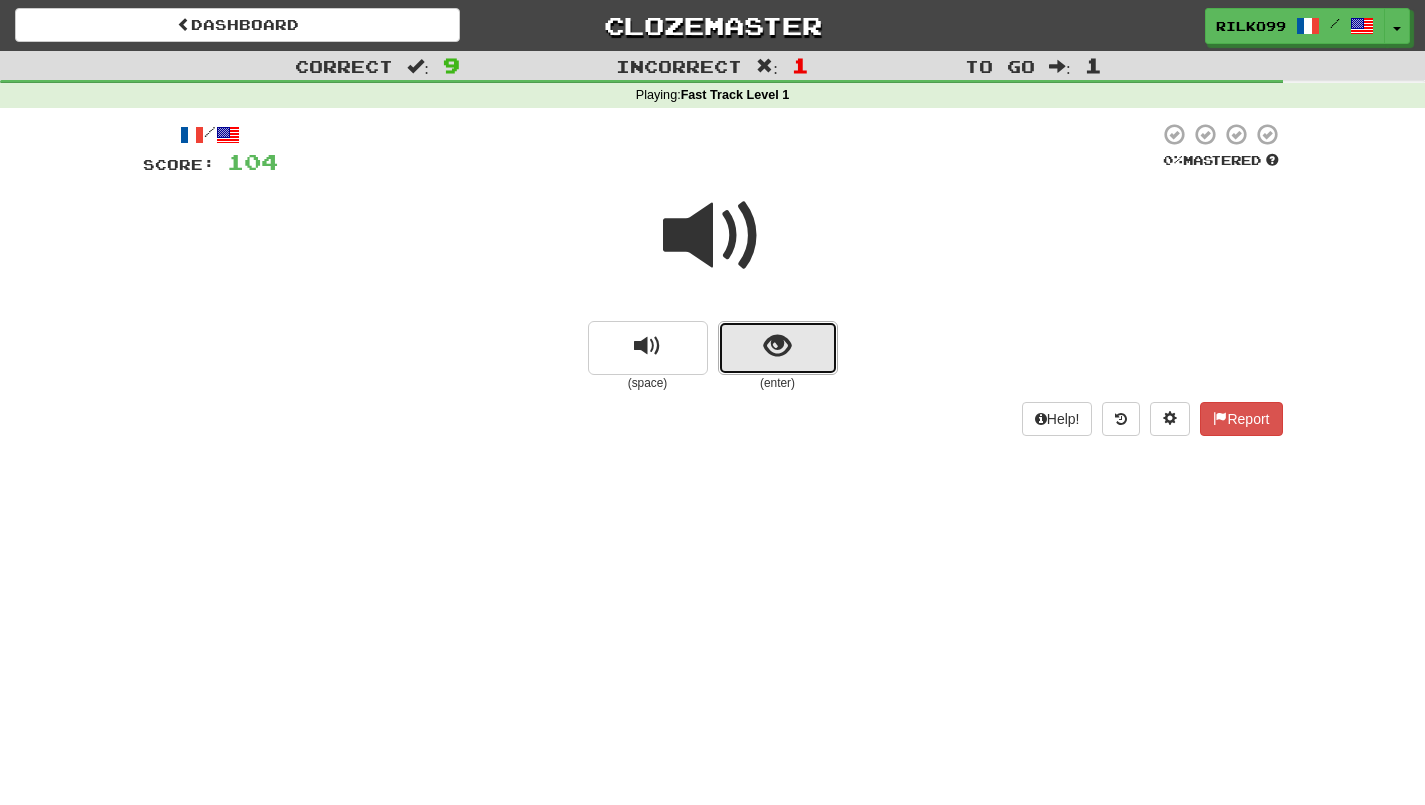 click at bounding box center [777, 346] 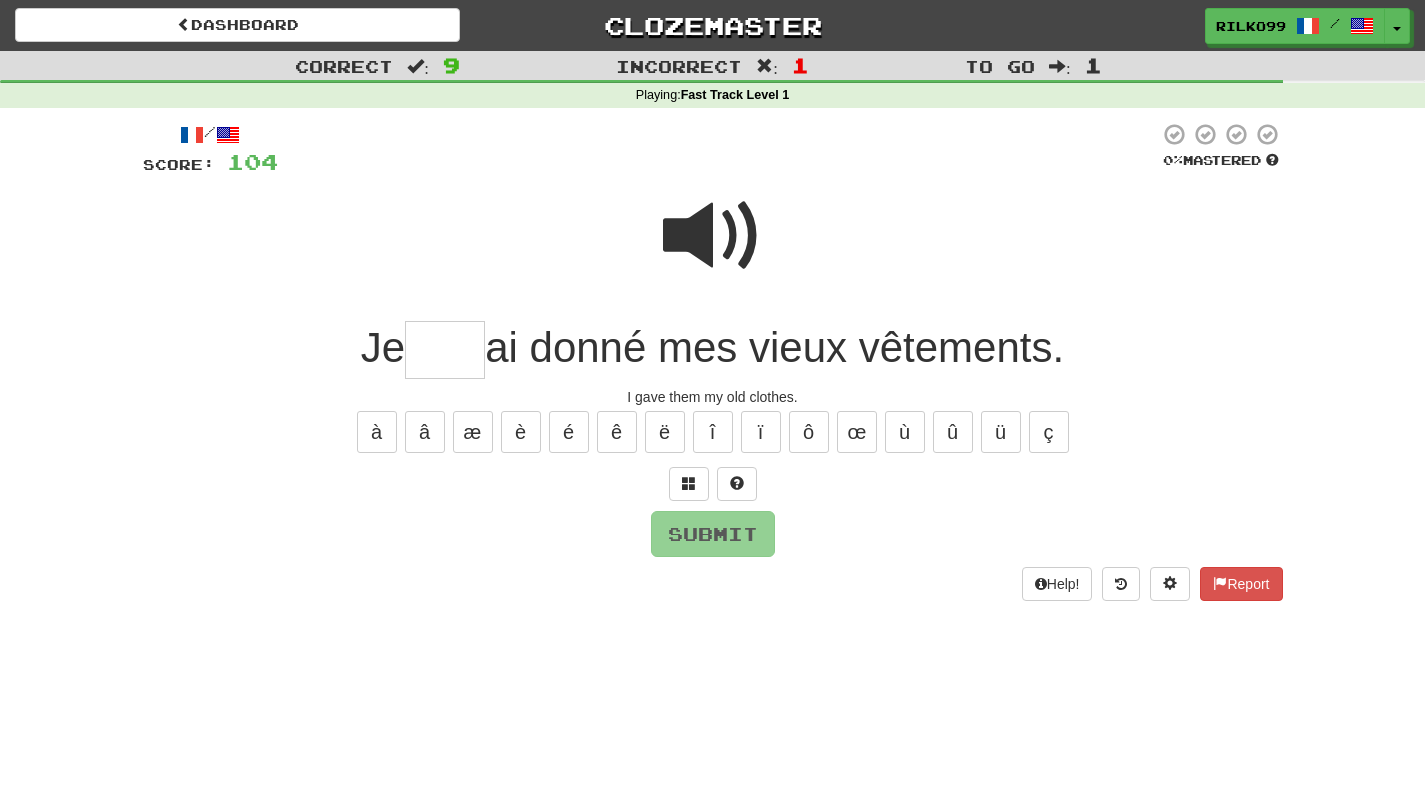 type on "*" 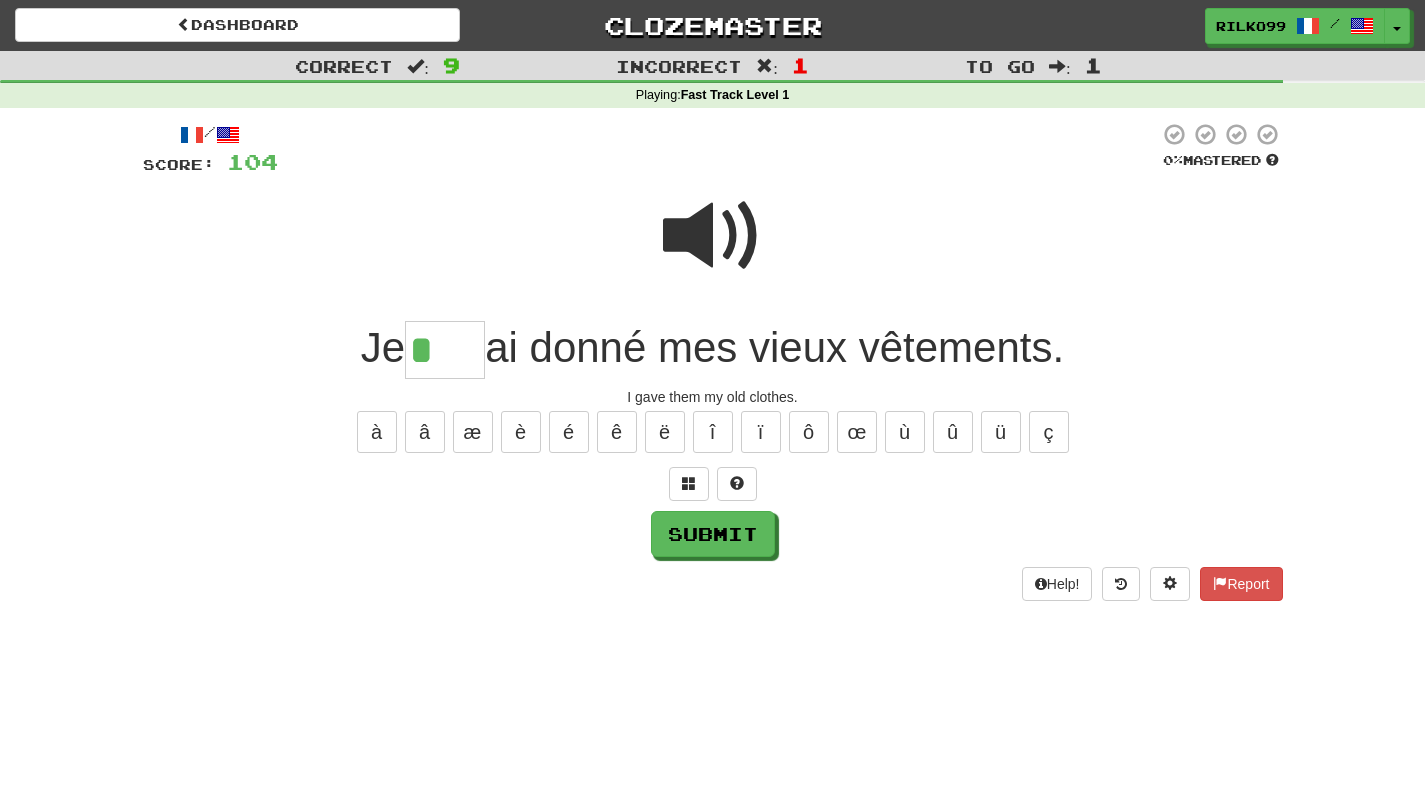 click at bounding box center (713, 236) 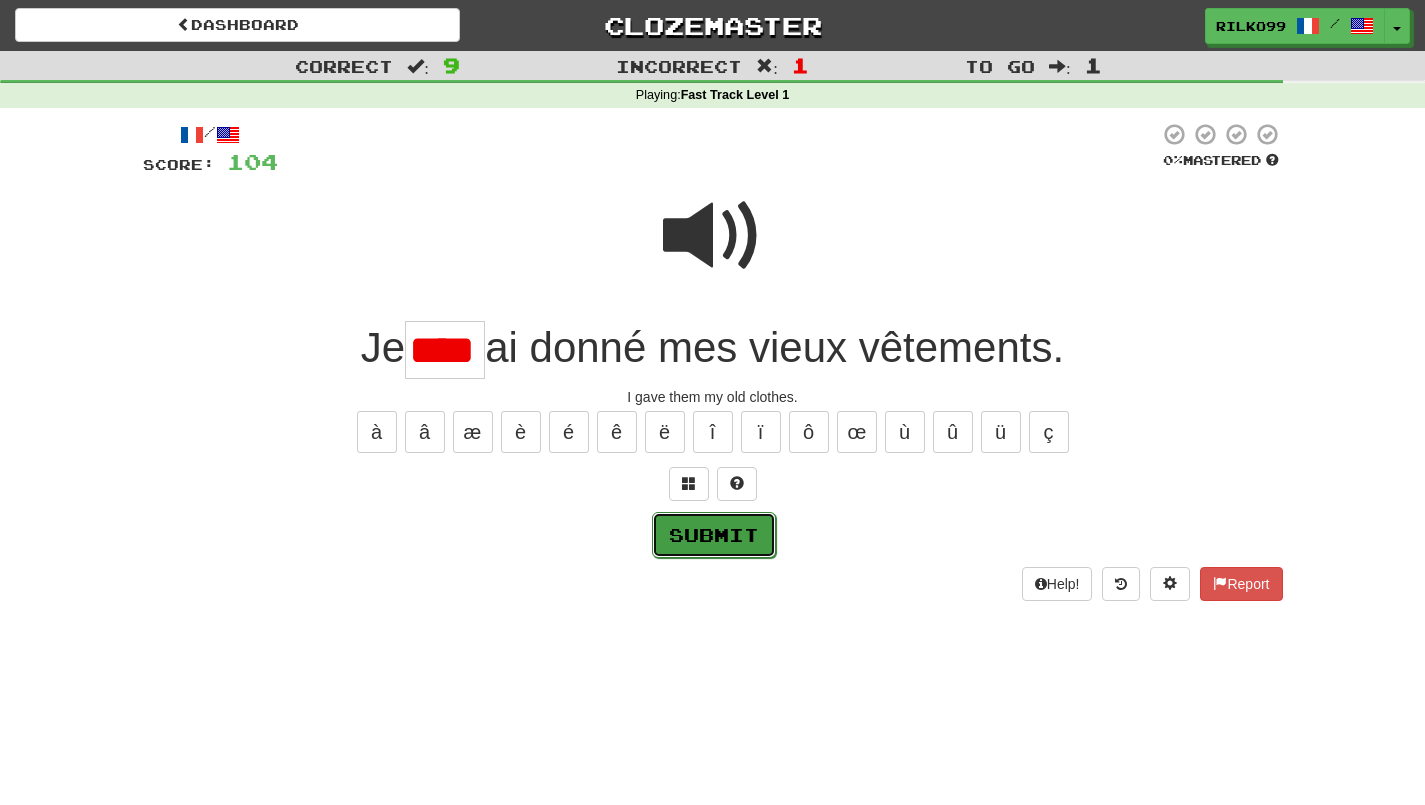 click on "Submit" at bounding box center (714, 535) 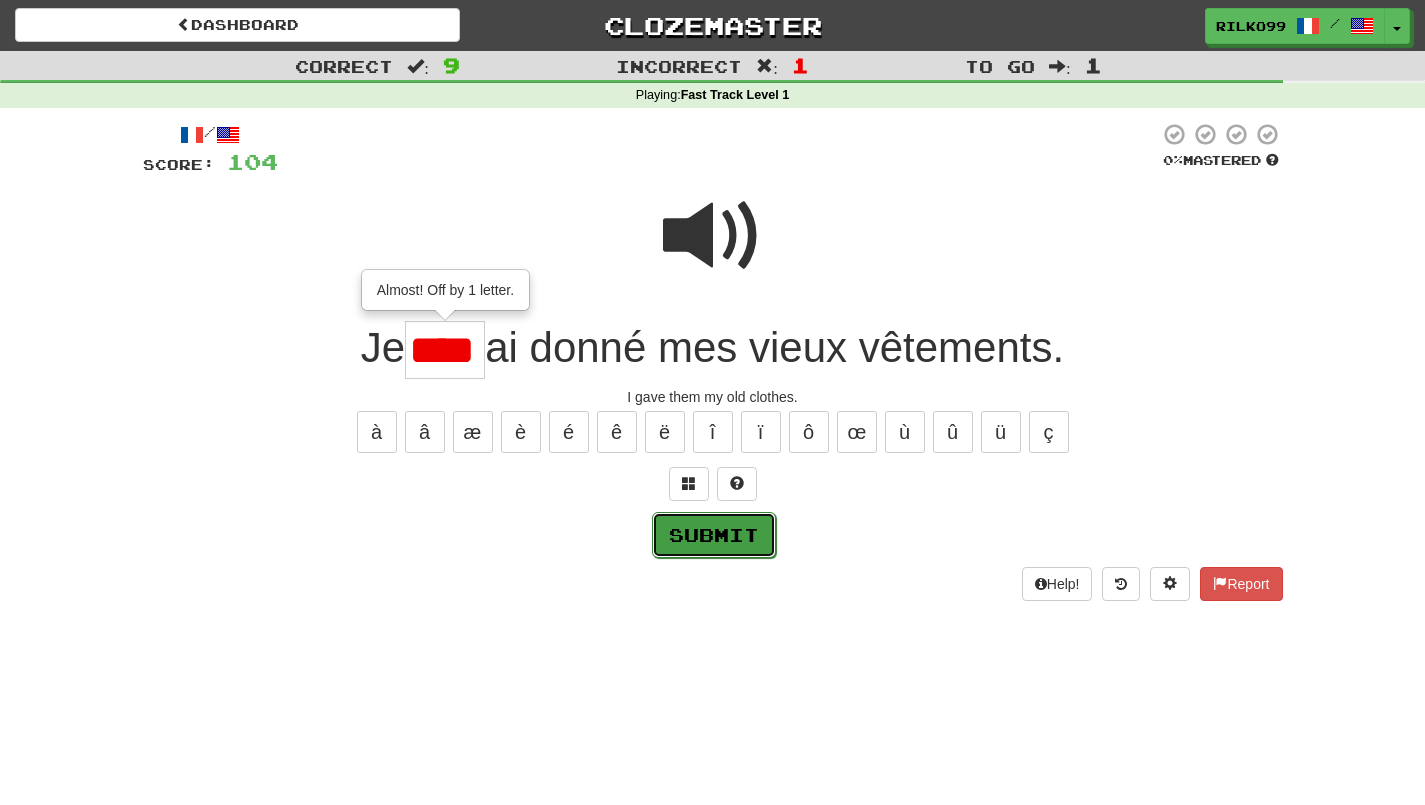 click on "Submit" at bounding box center (714, 535) 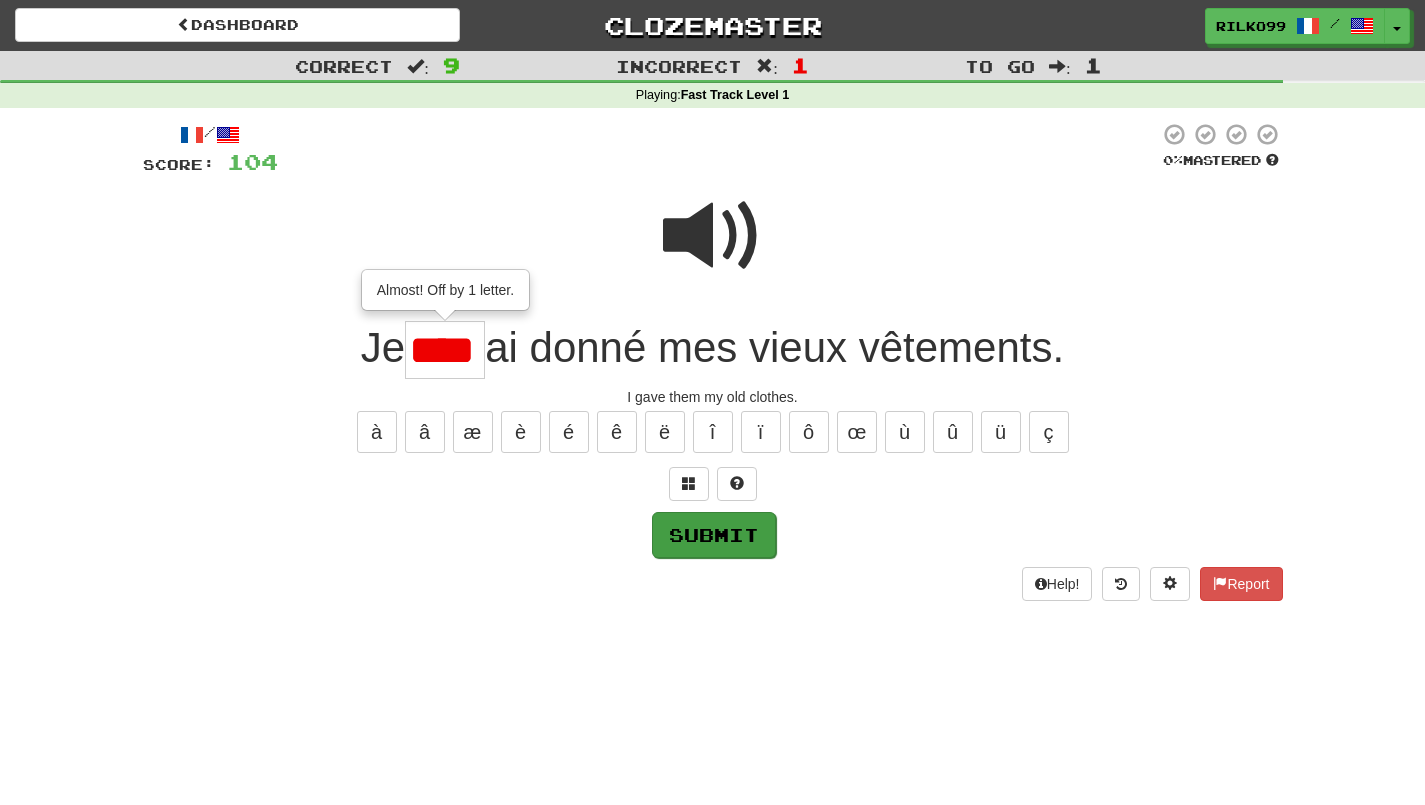 type on "****" 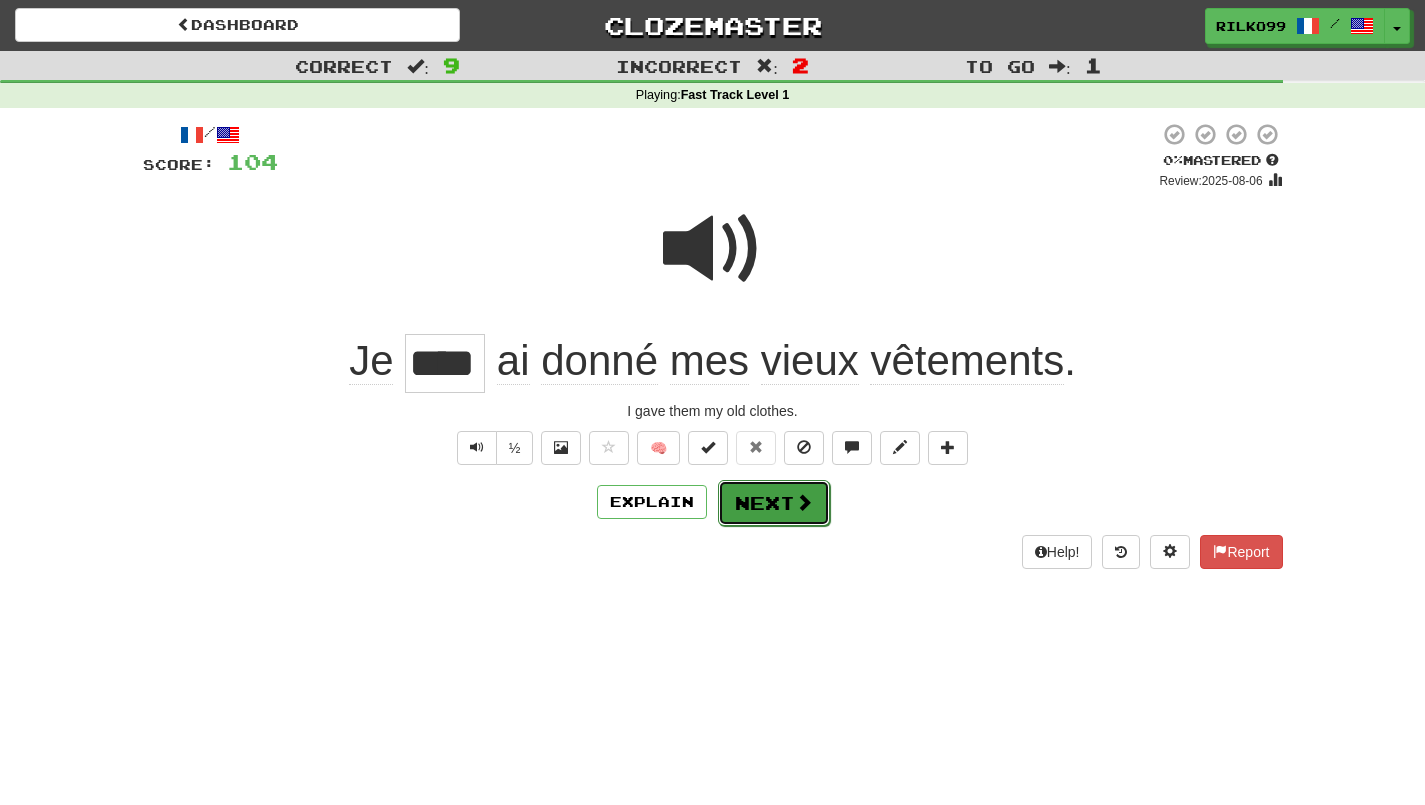 click on "Next" at bounding box center (774, 503) 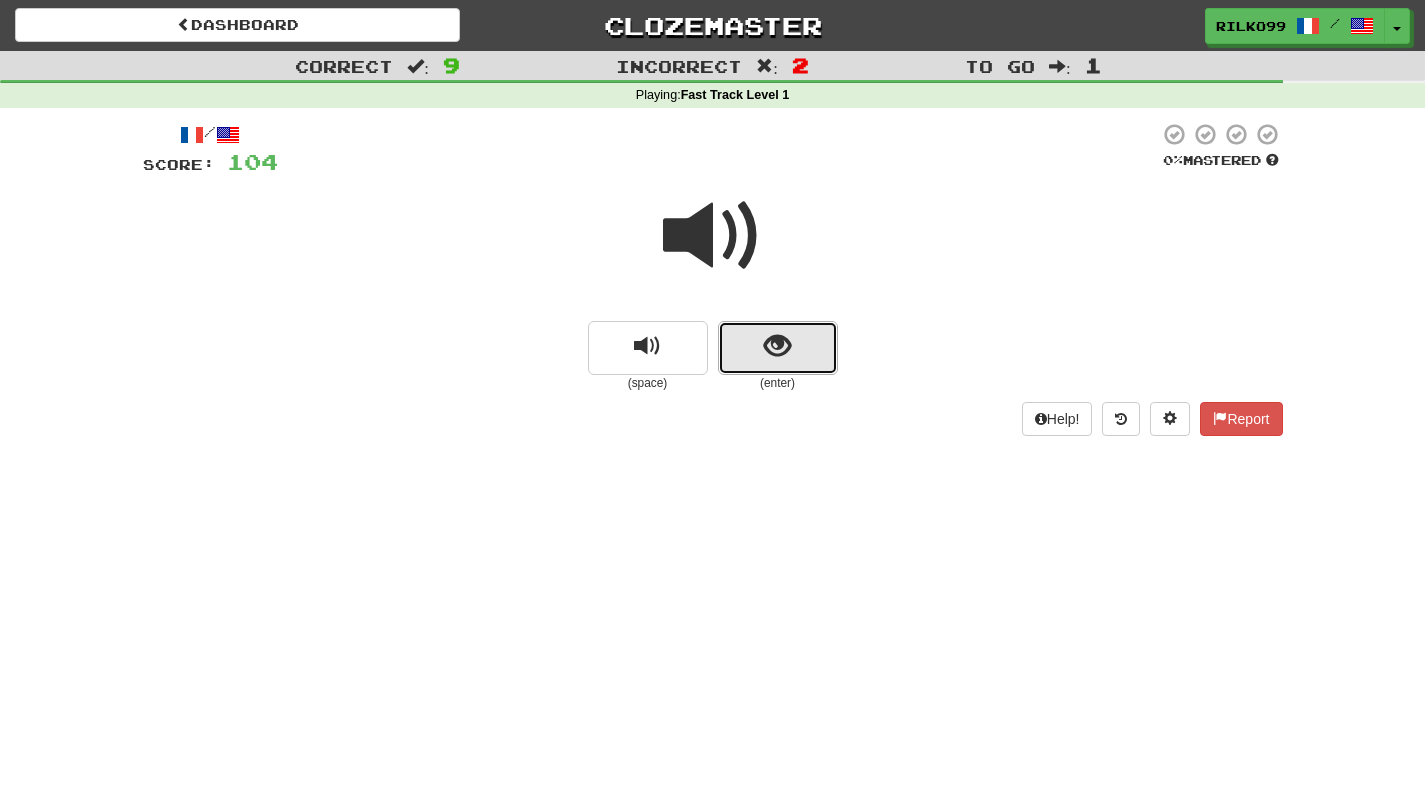 click at bounding box center [777, 346] 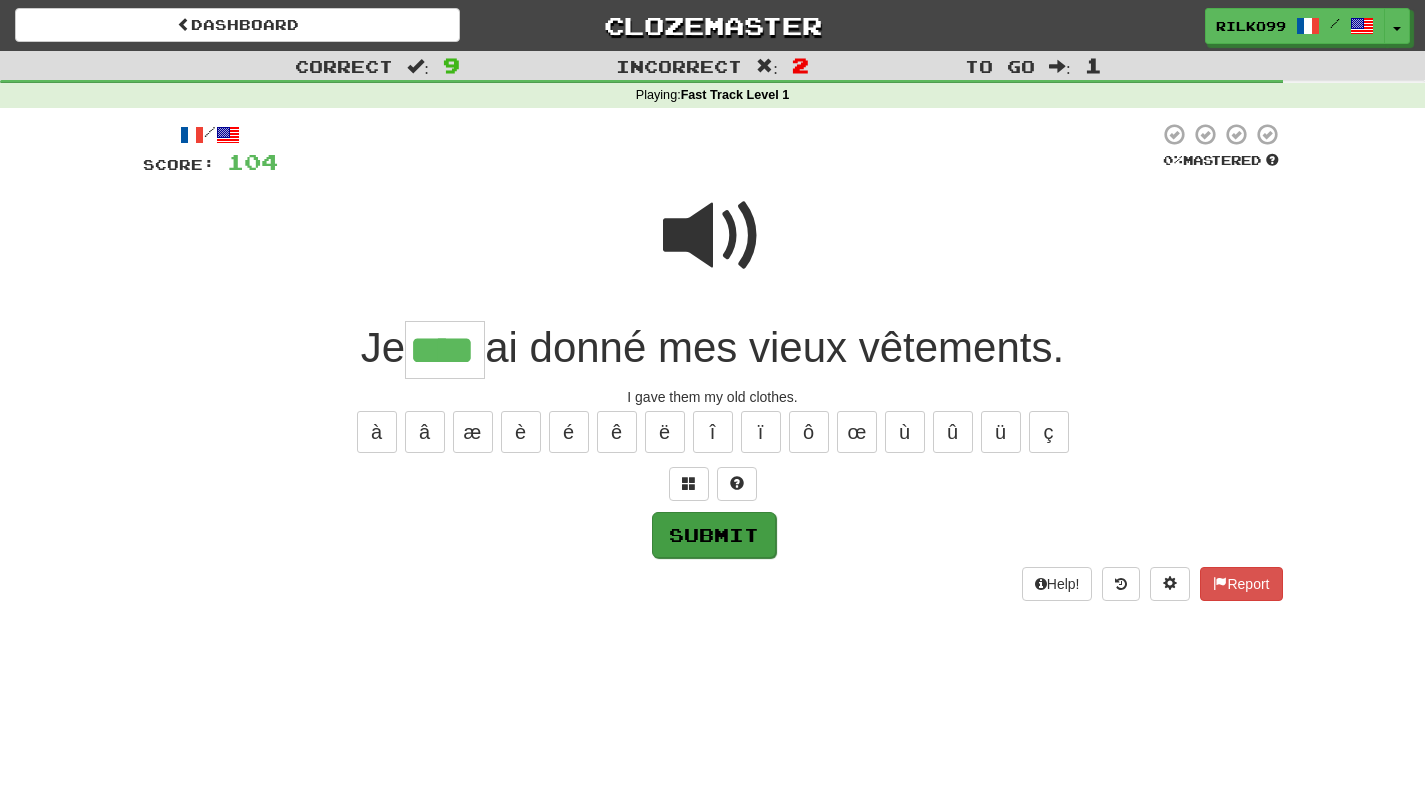 type on "****" 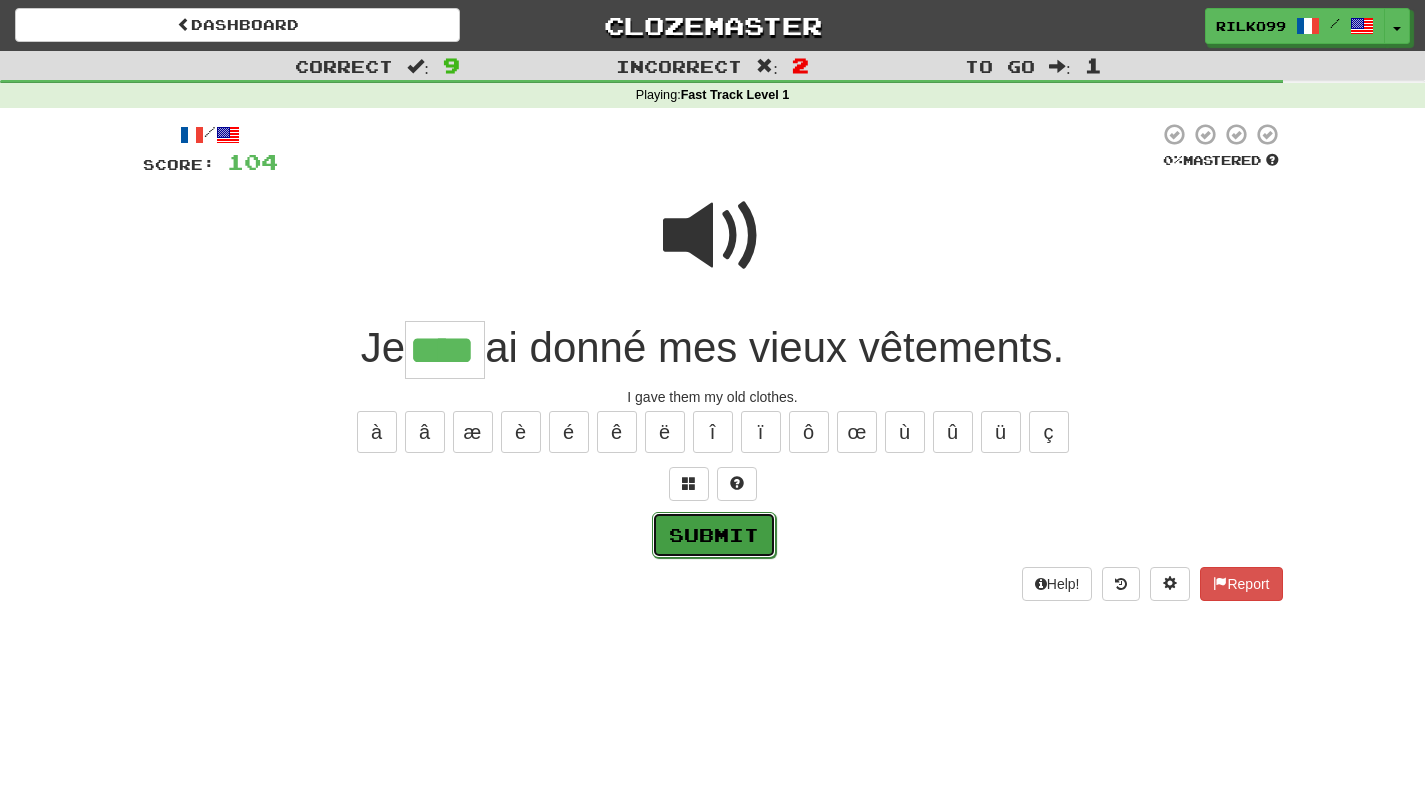 click on "Submit" at bounding box center (714, 535) 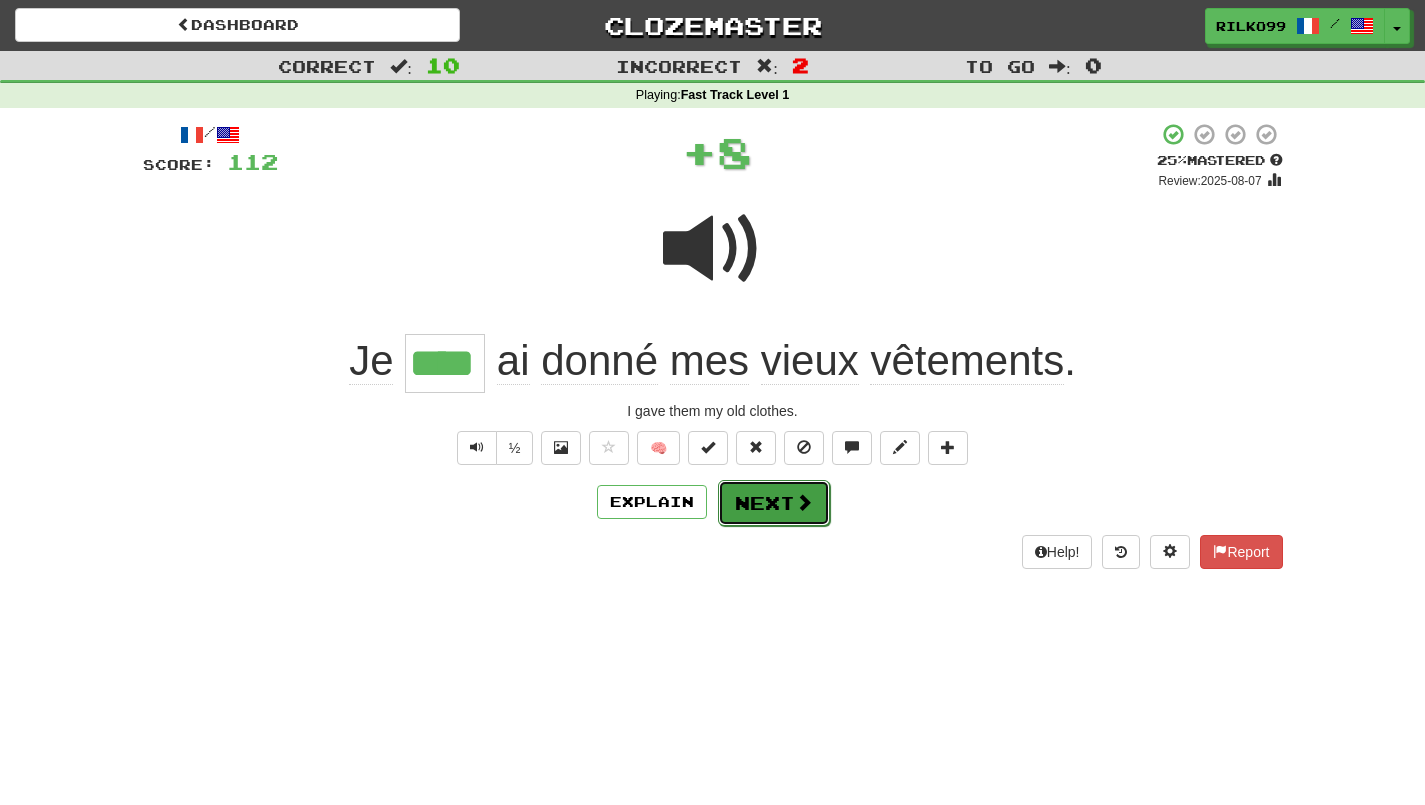 click on "Next" at bounding box center [774, 503] 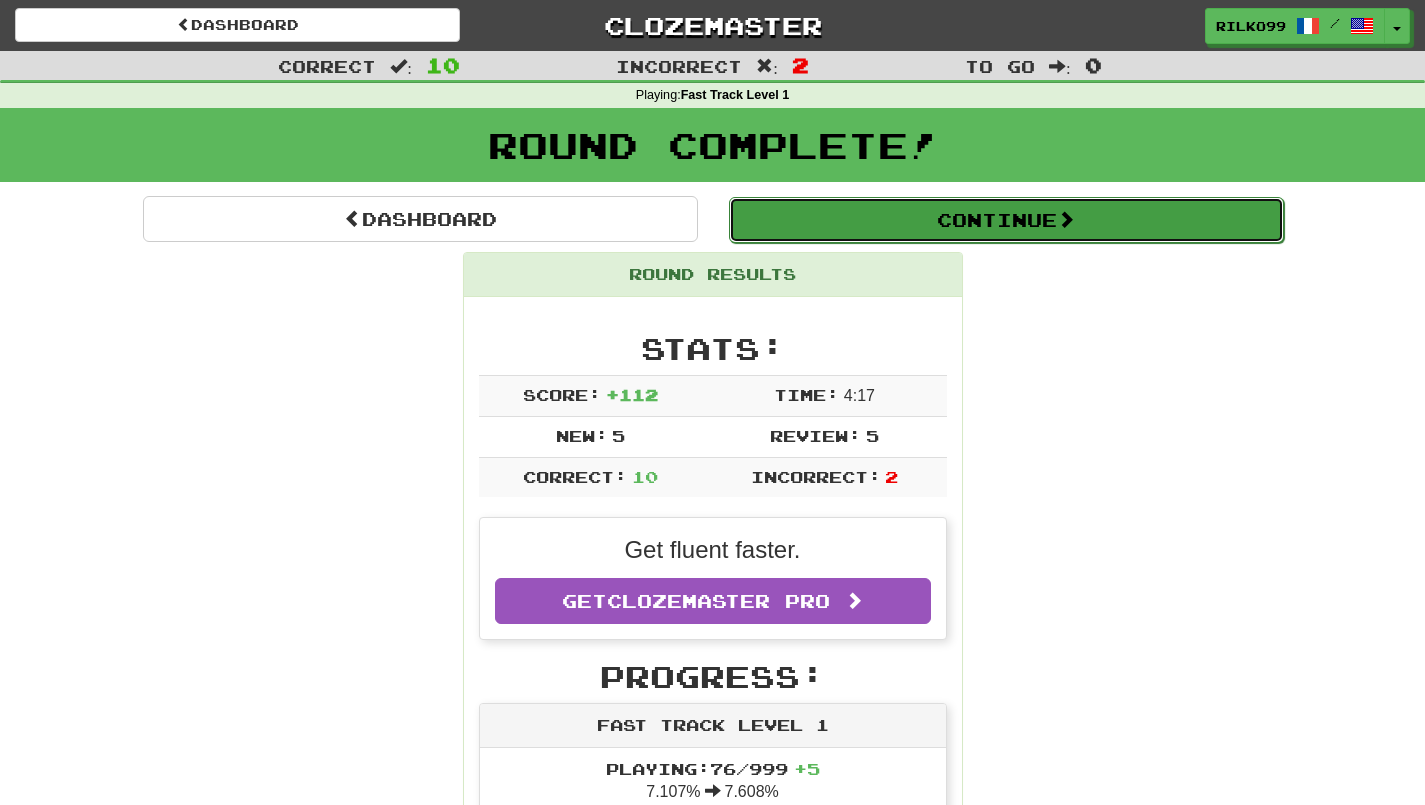 click on "Continue" at bounding box center [1006, 220] 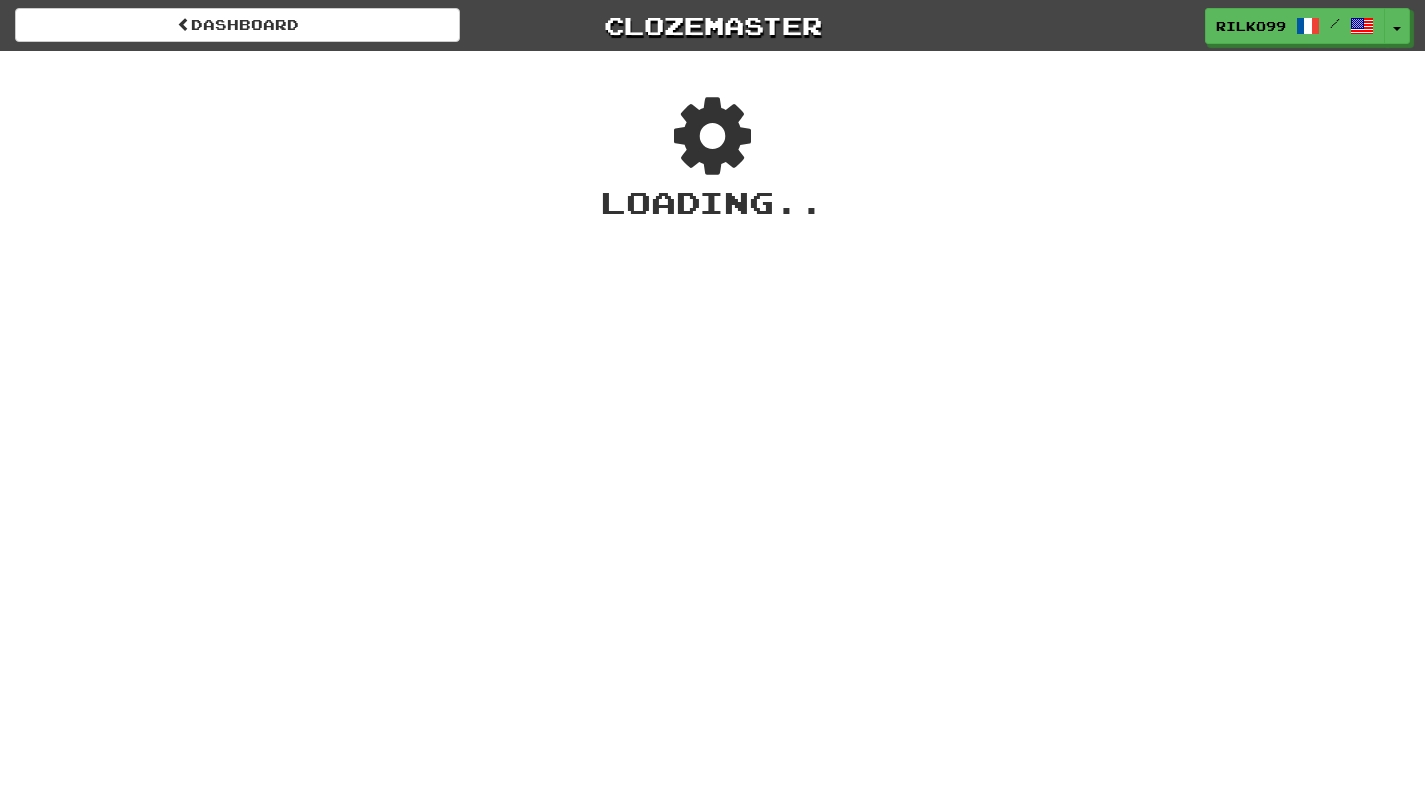 click on "Loading .." at bounding box center [712, 202] 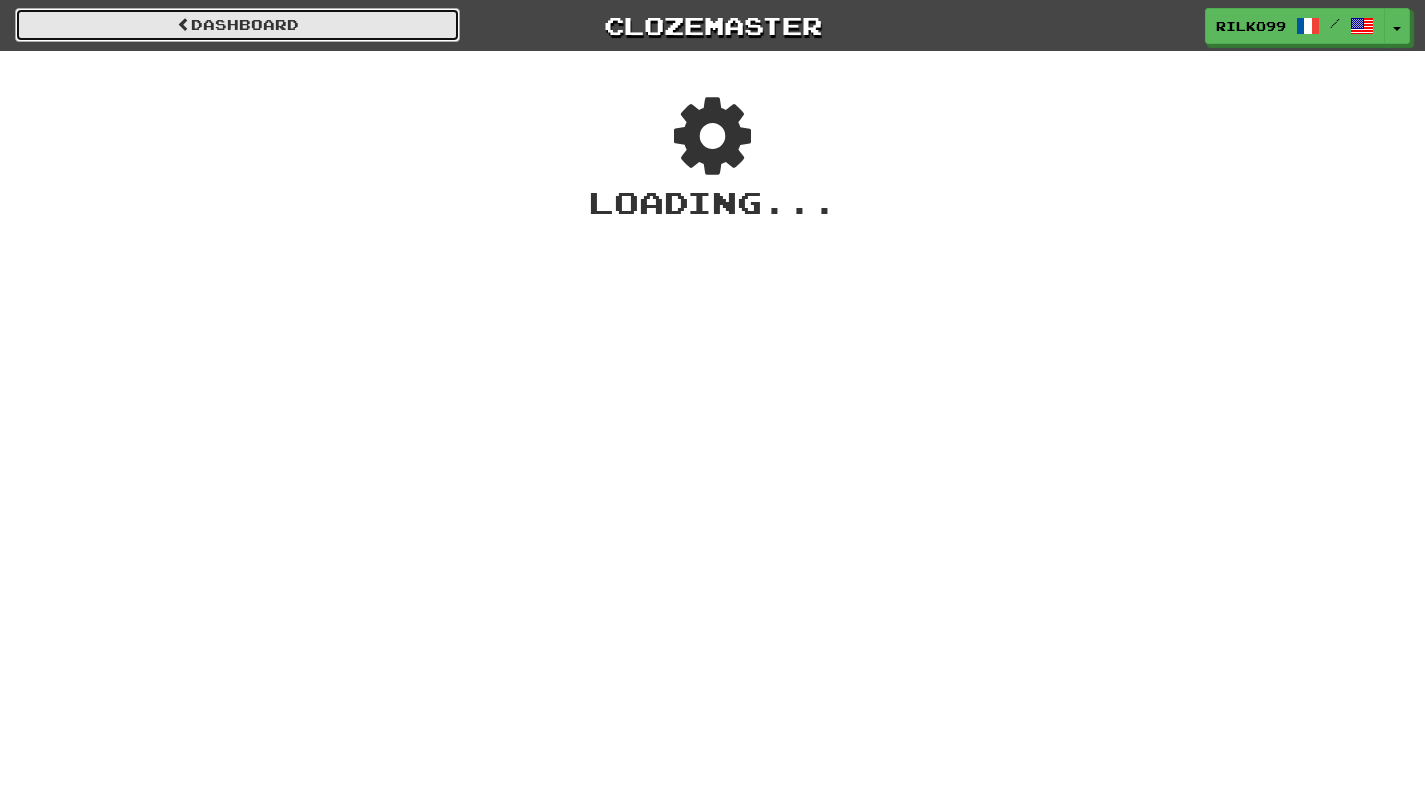 click on "Dashboard" at bounding box center [237, 25] 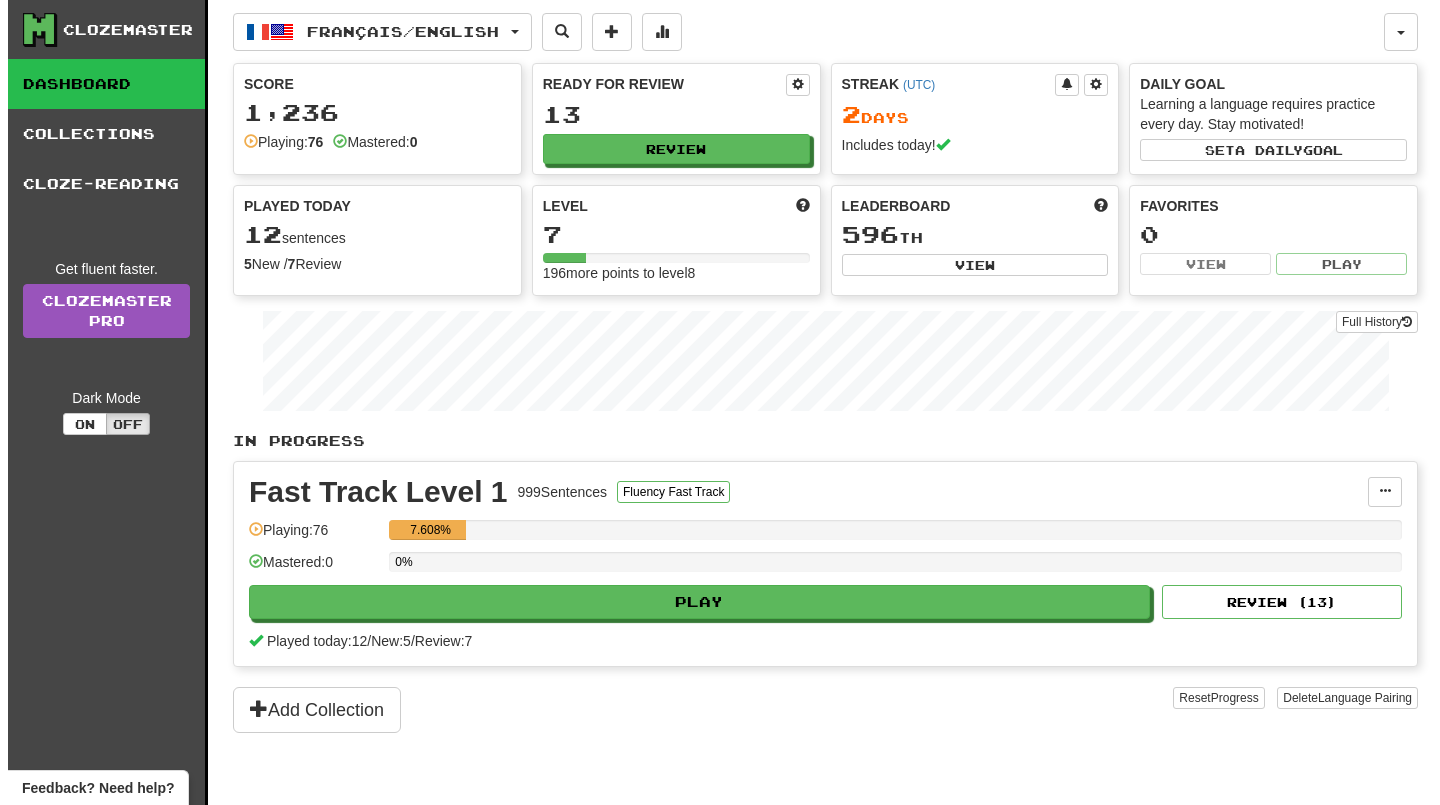 scroll, scrollTop: 0, scrollLeft: 0, axis: both 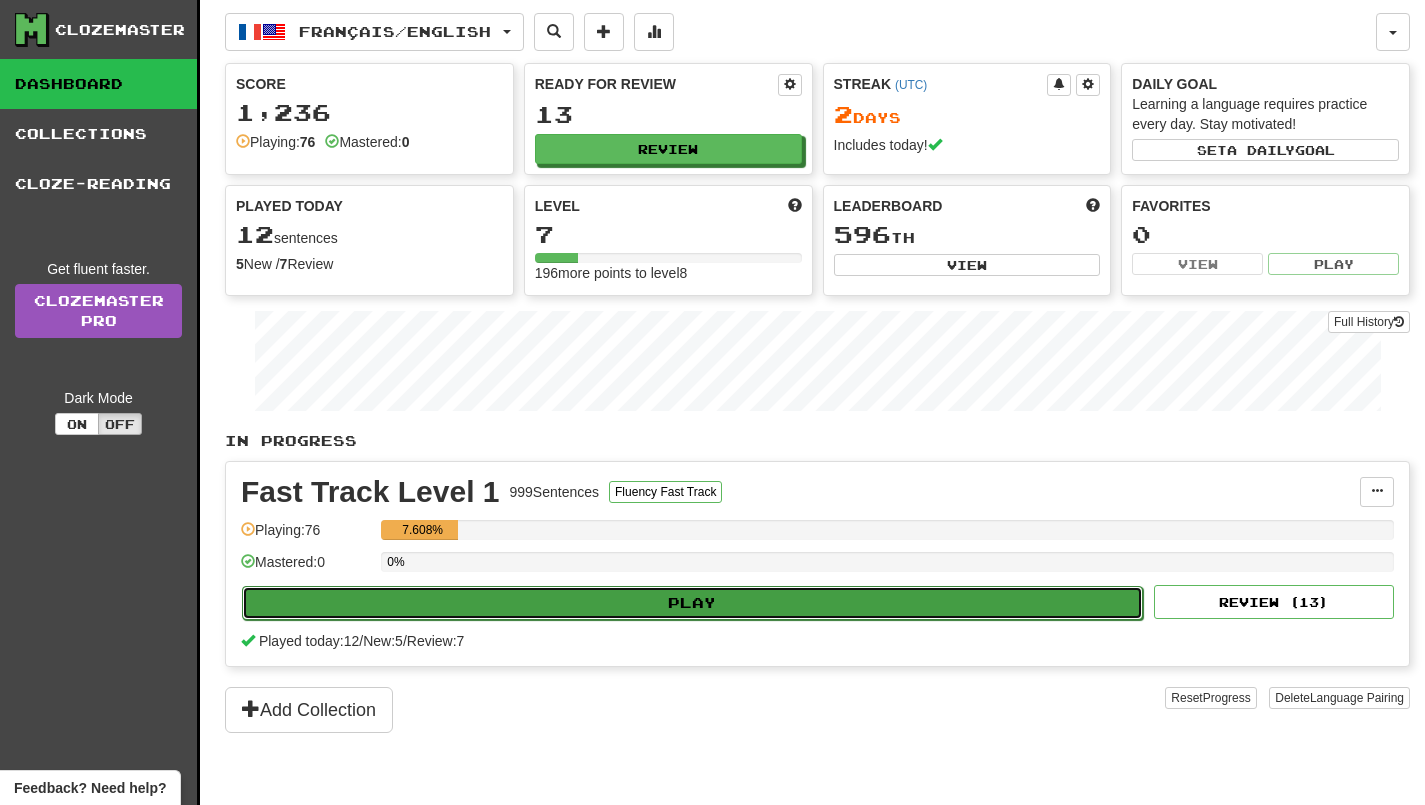click on "Play" at bounding box center (692, 603) 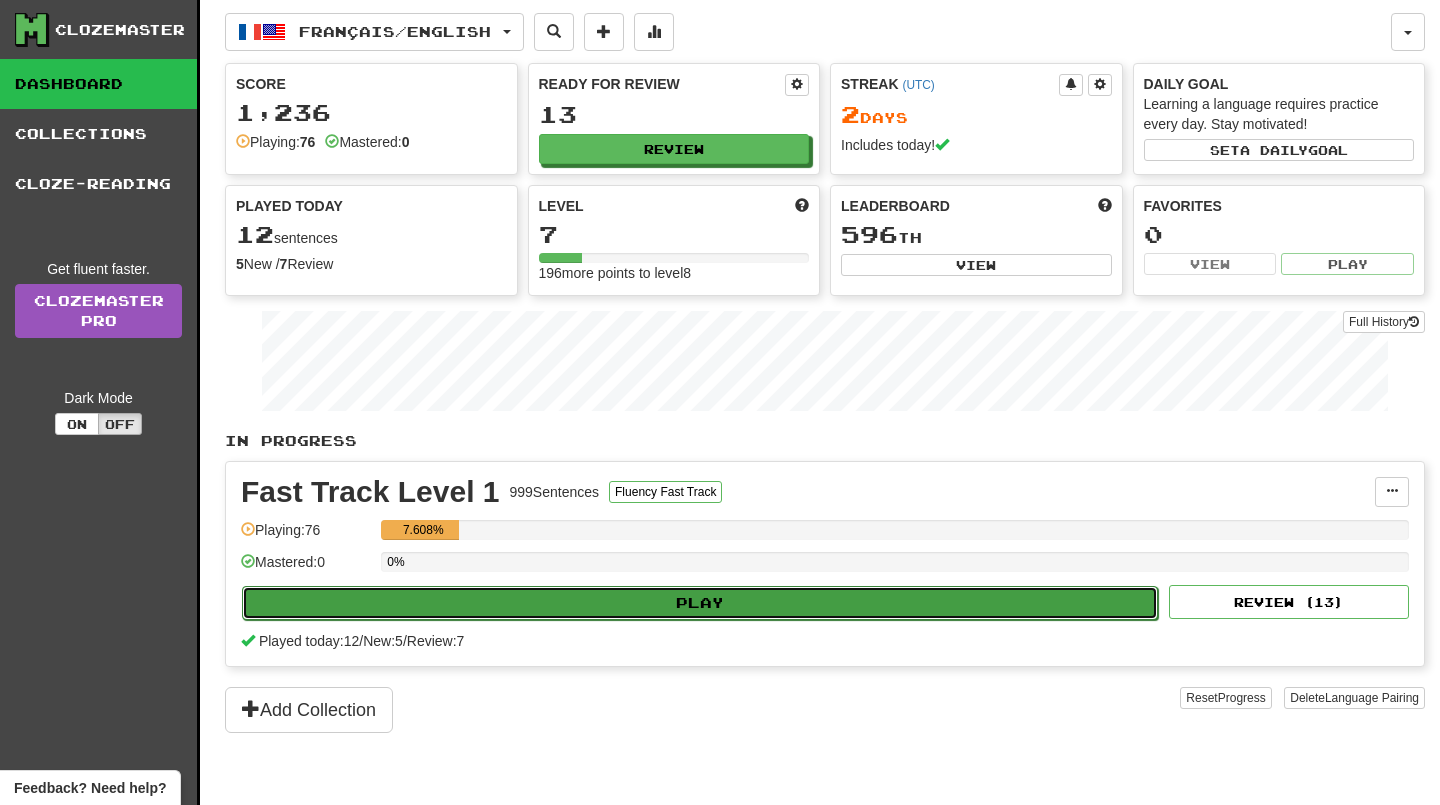 select on "**" 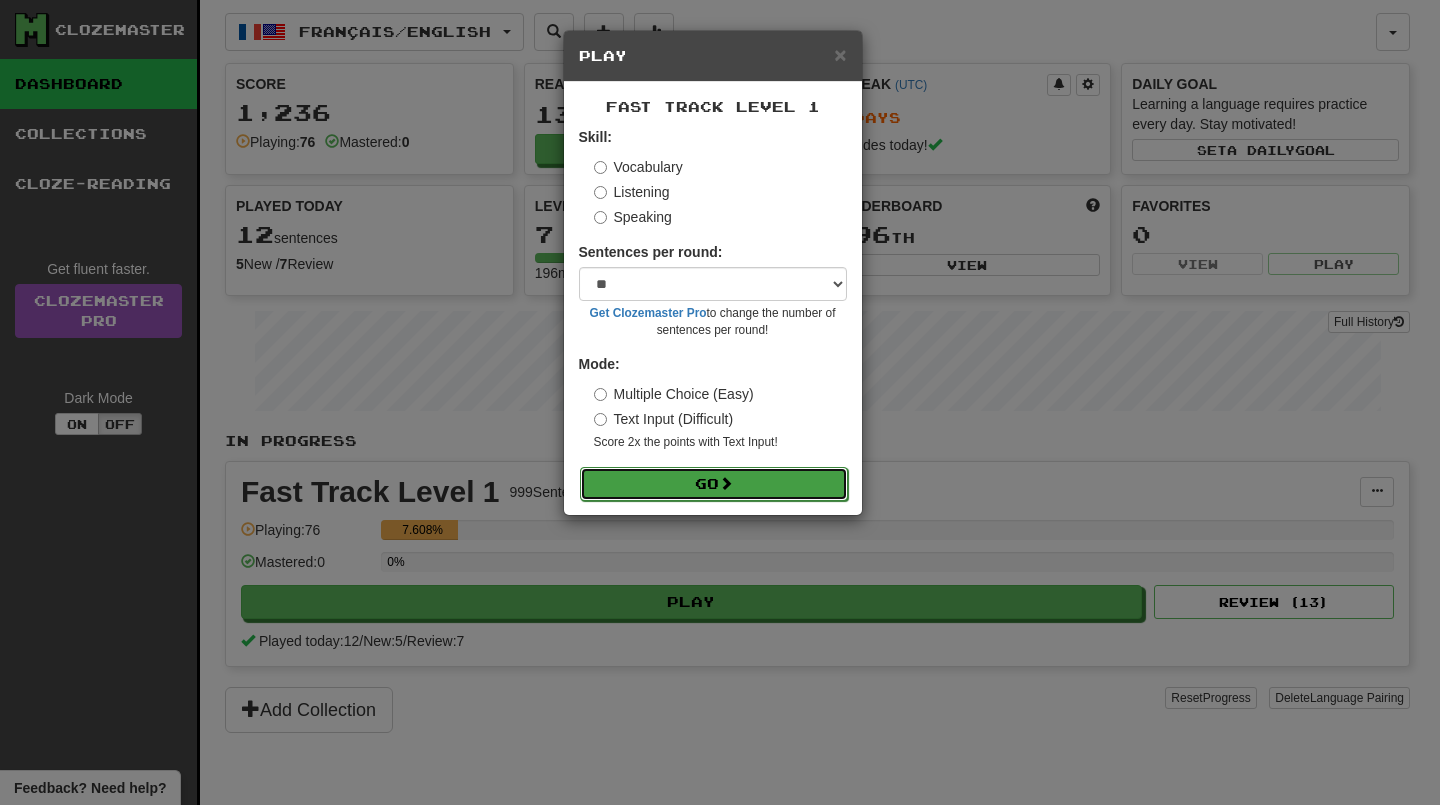 click on "Go" at bounding box center [714, 484] 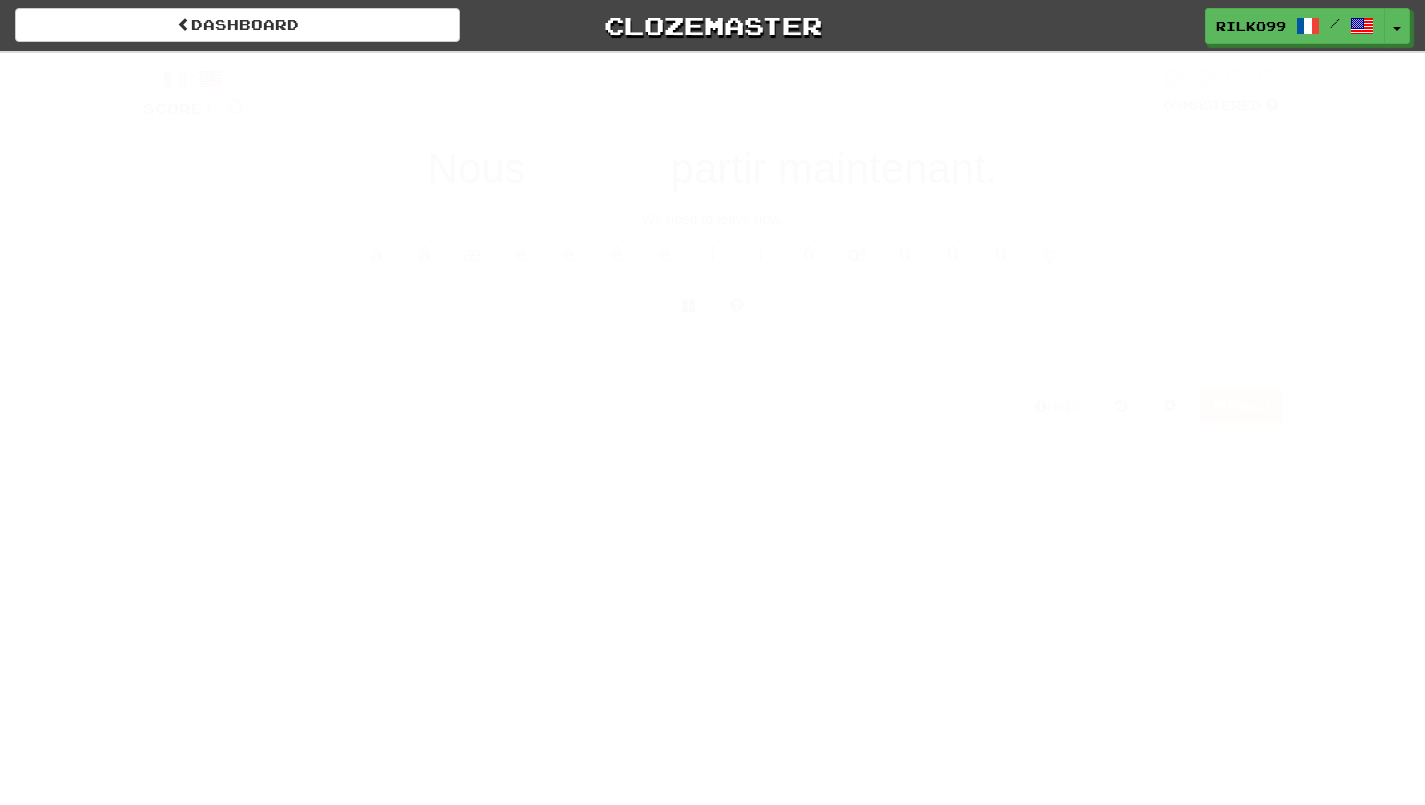scroll, scrollTop: 0, scrollLeft: 0, axis: both 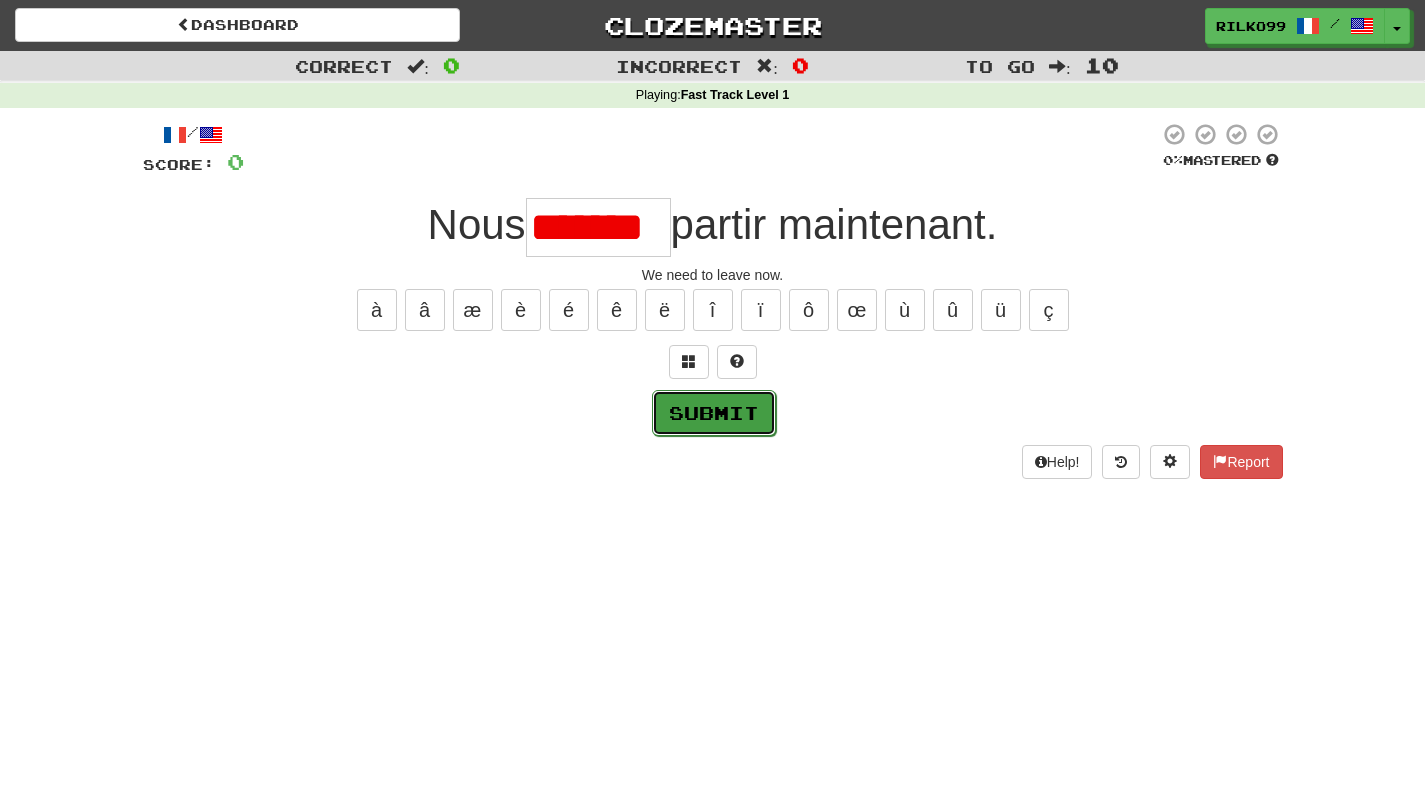 click on "Submit" at bounding box center (714, 413) 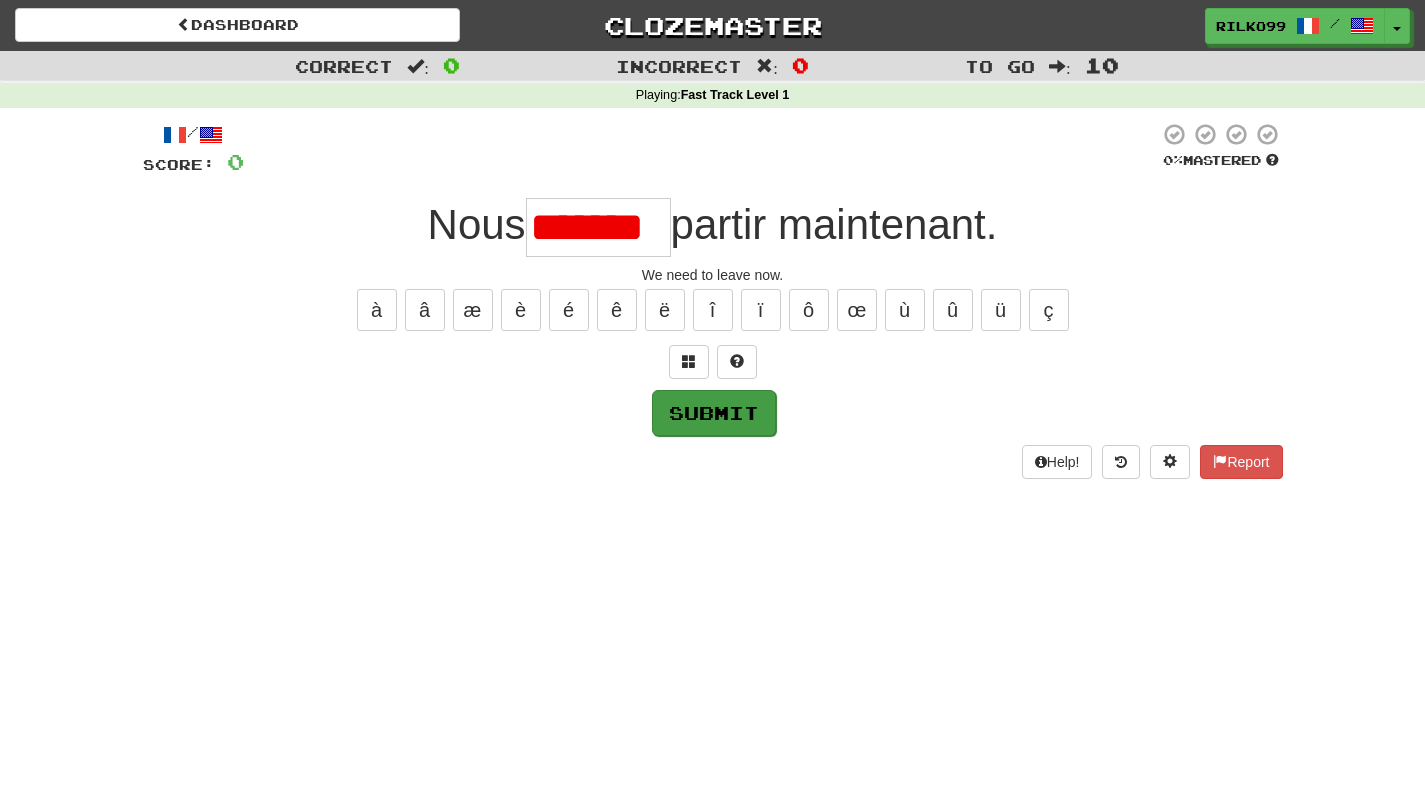 type on "******" 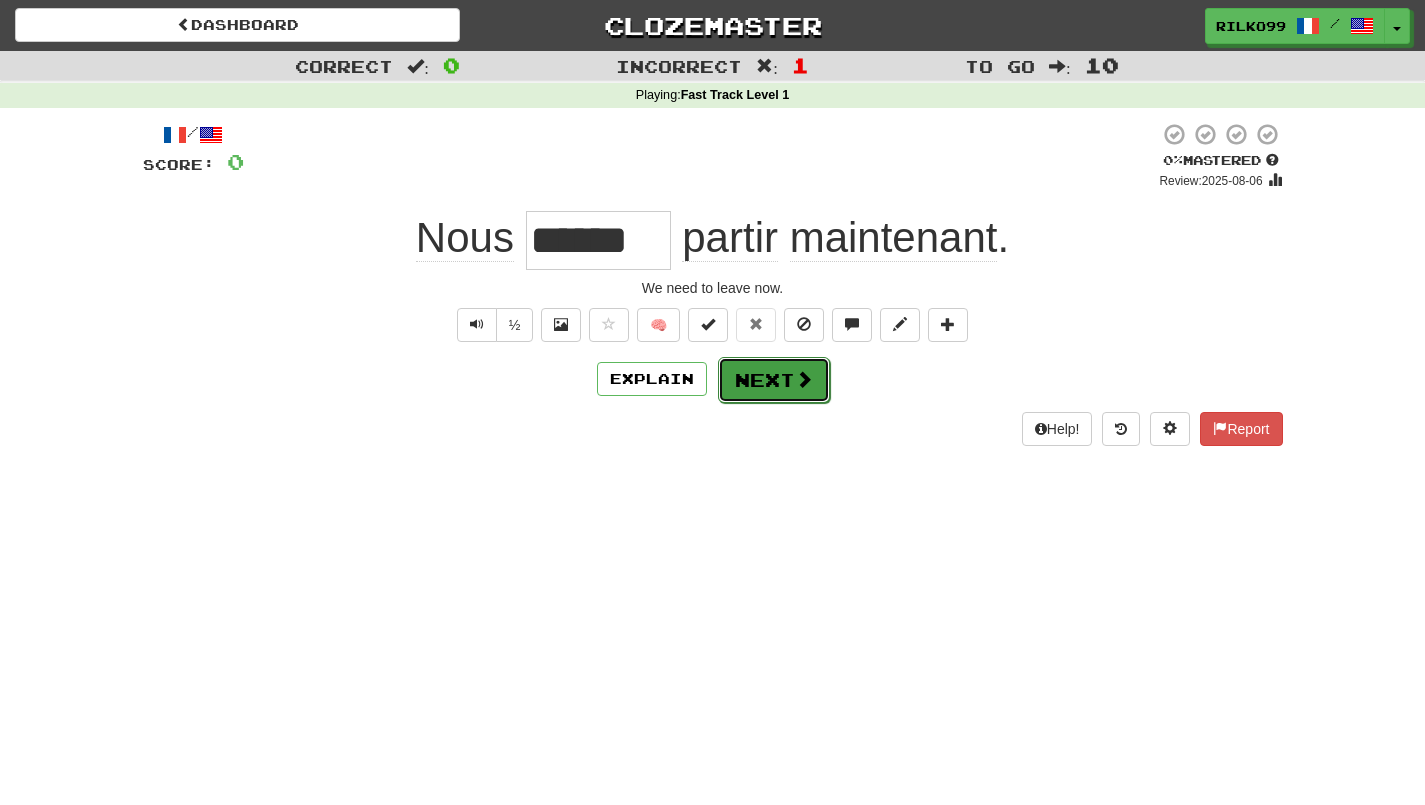 click on "Next" at bounding box center [774, 380] 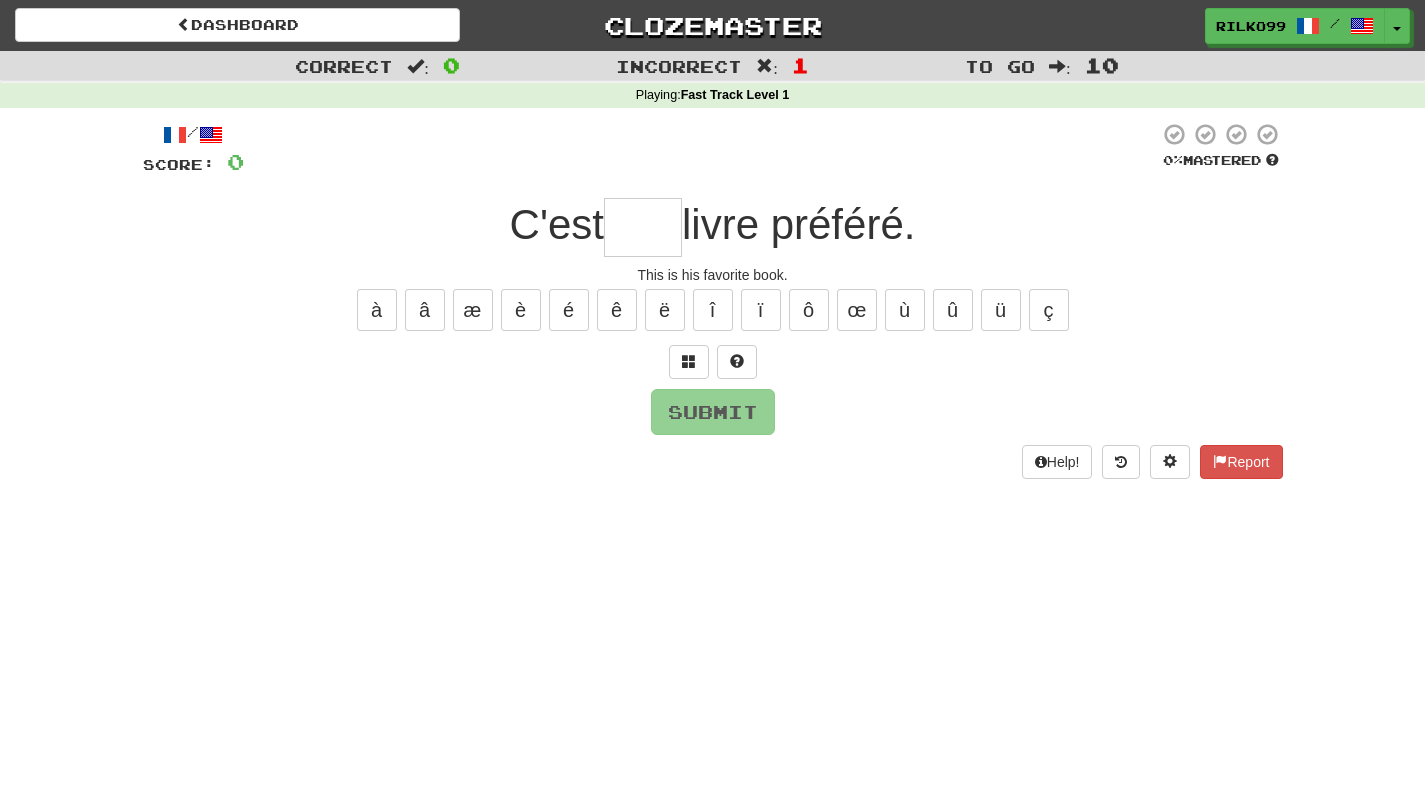 type on "*" 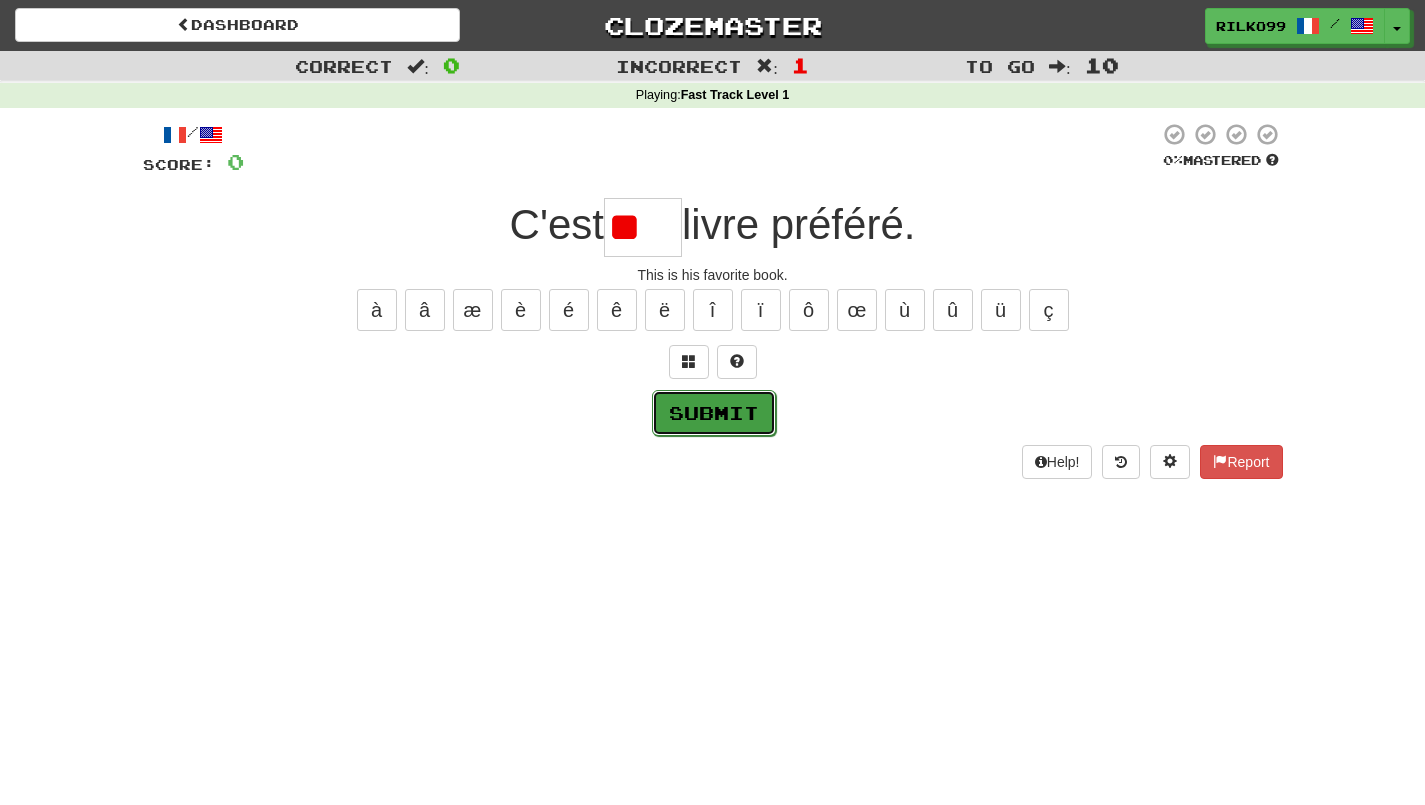 click on "Submit" at bounding box center [714, 413] 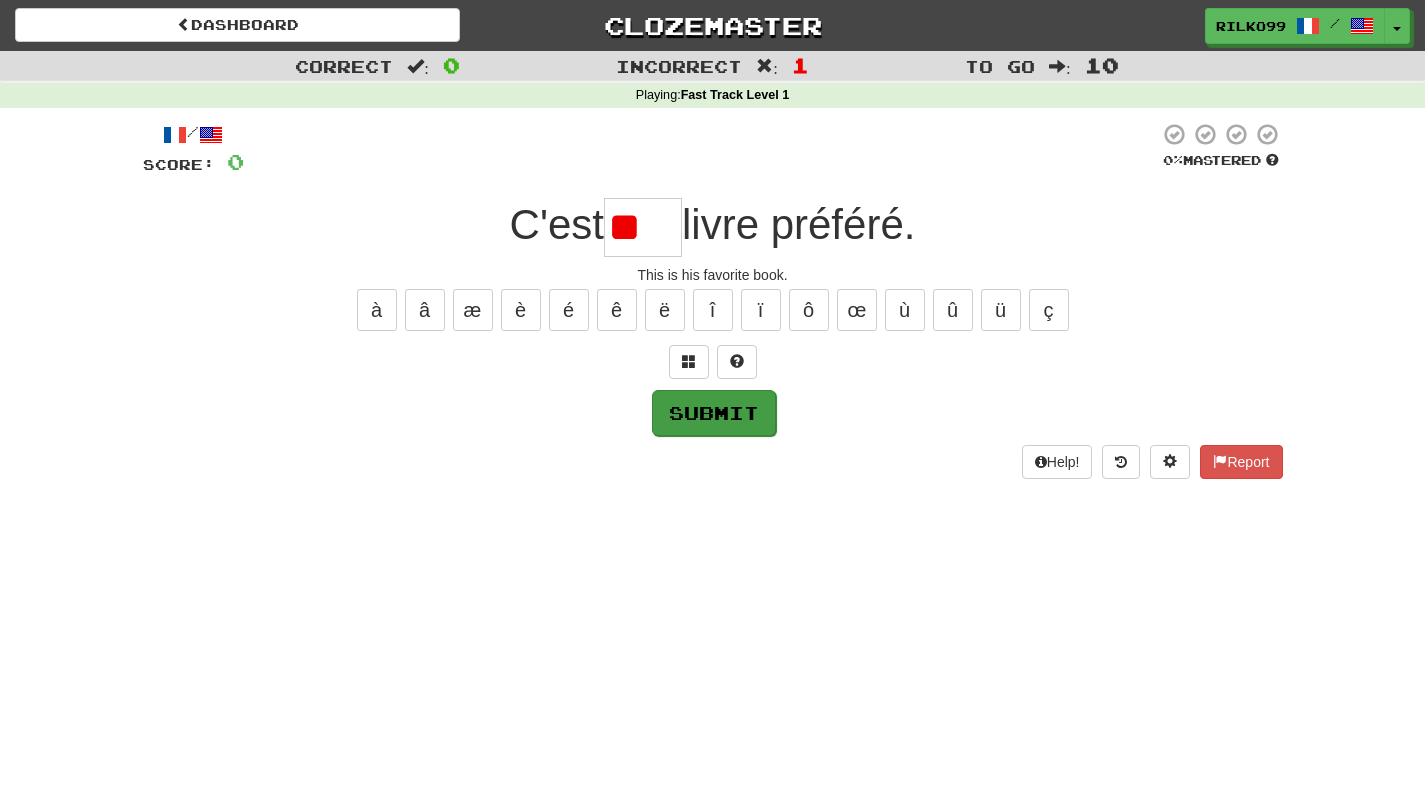 type on "***" 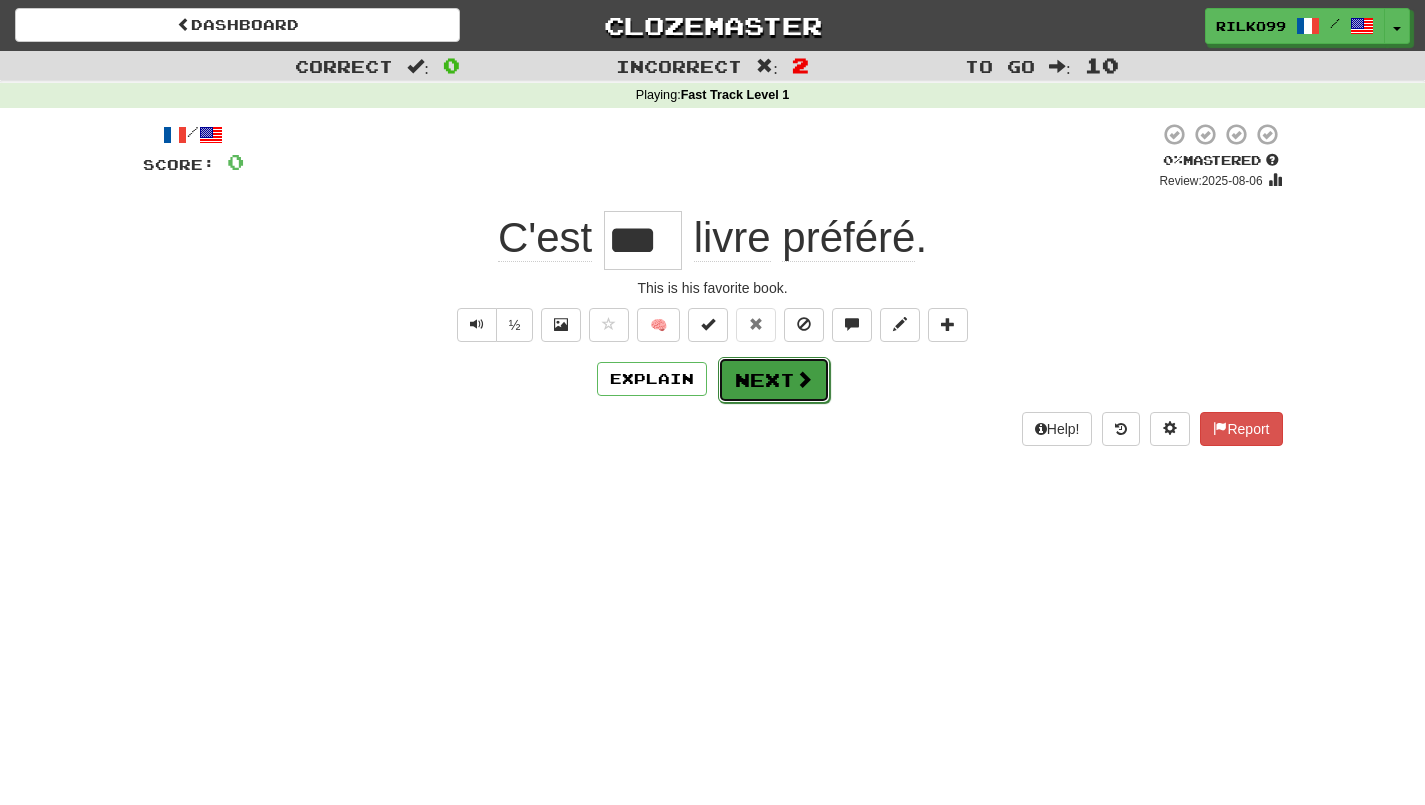 click on "Next" at bounding box center [774, 380] 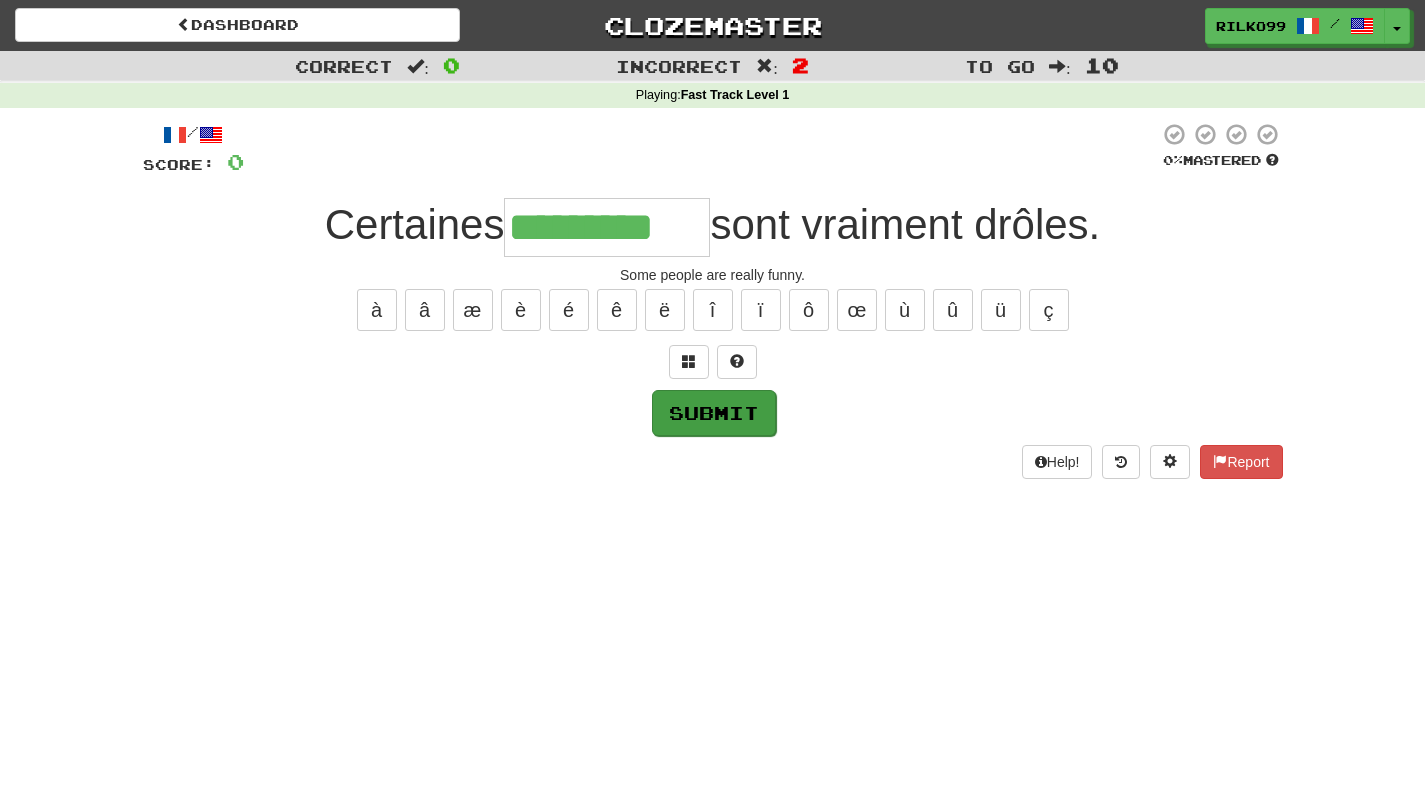 type on "*********" 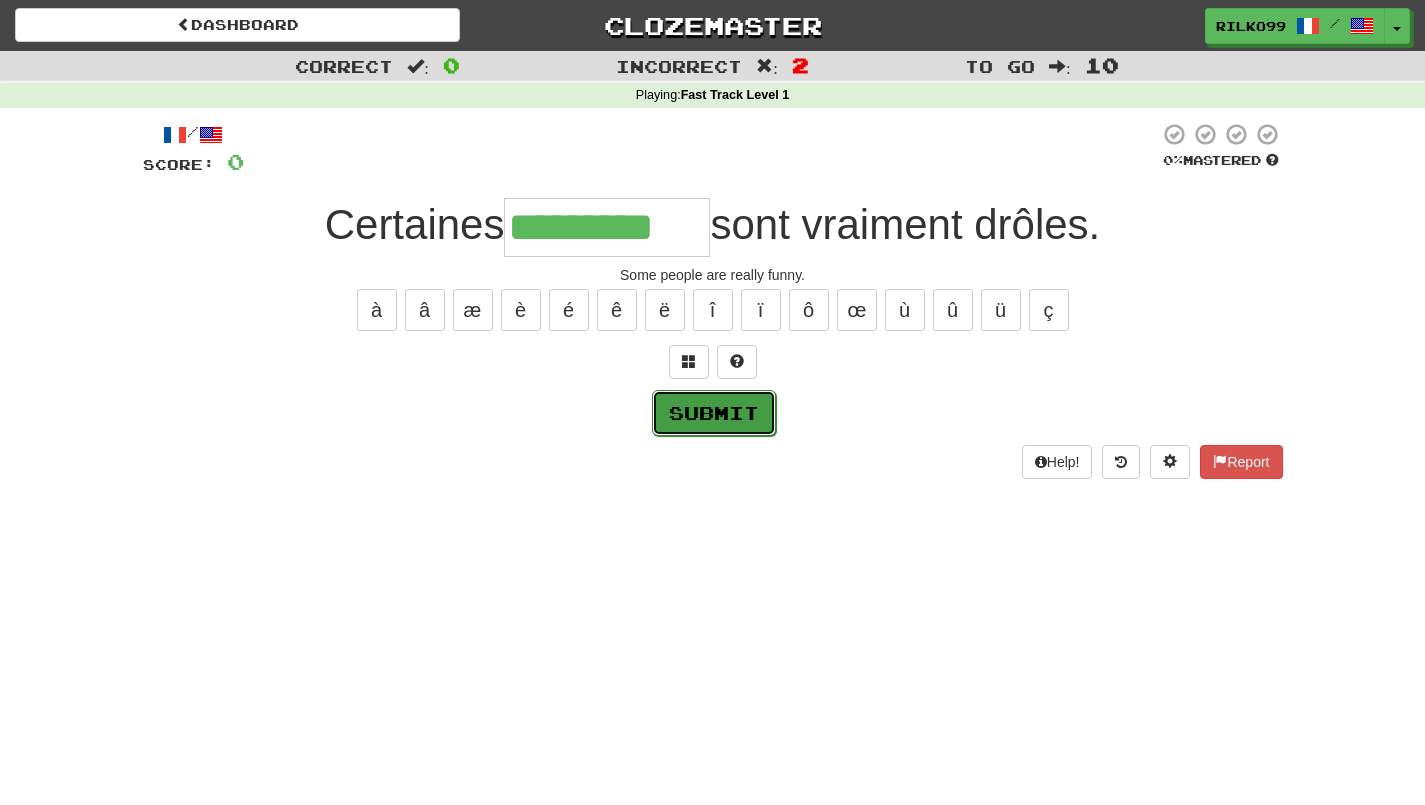 click on "Submit" at bounding box center (714, 413) 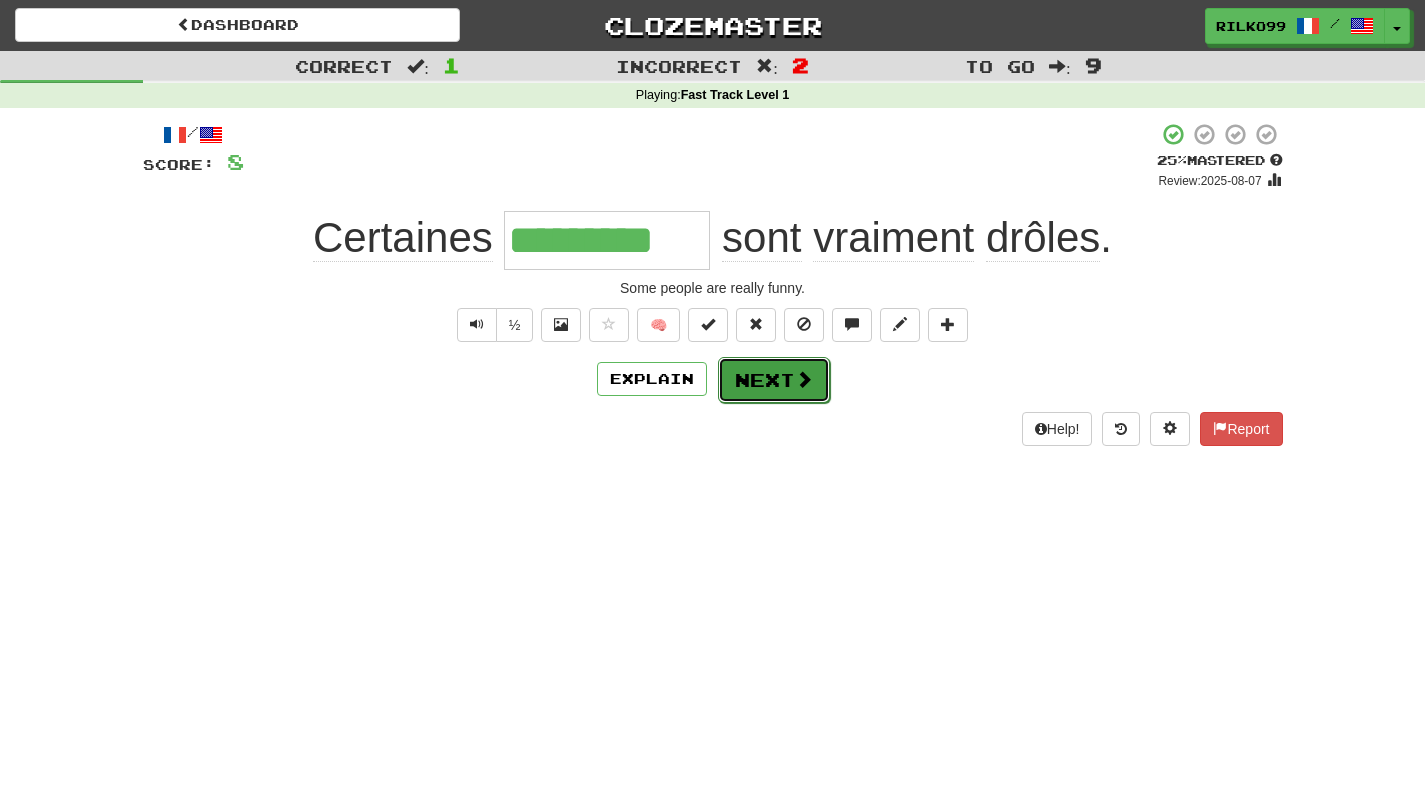 click on "Next" at bounding box center [774, 380] 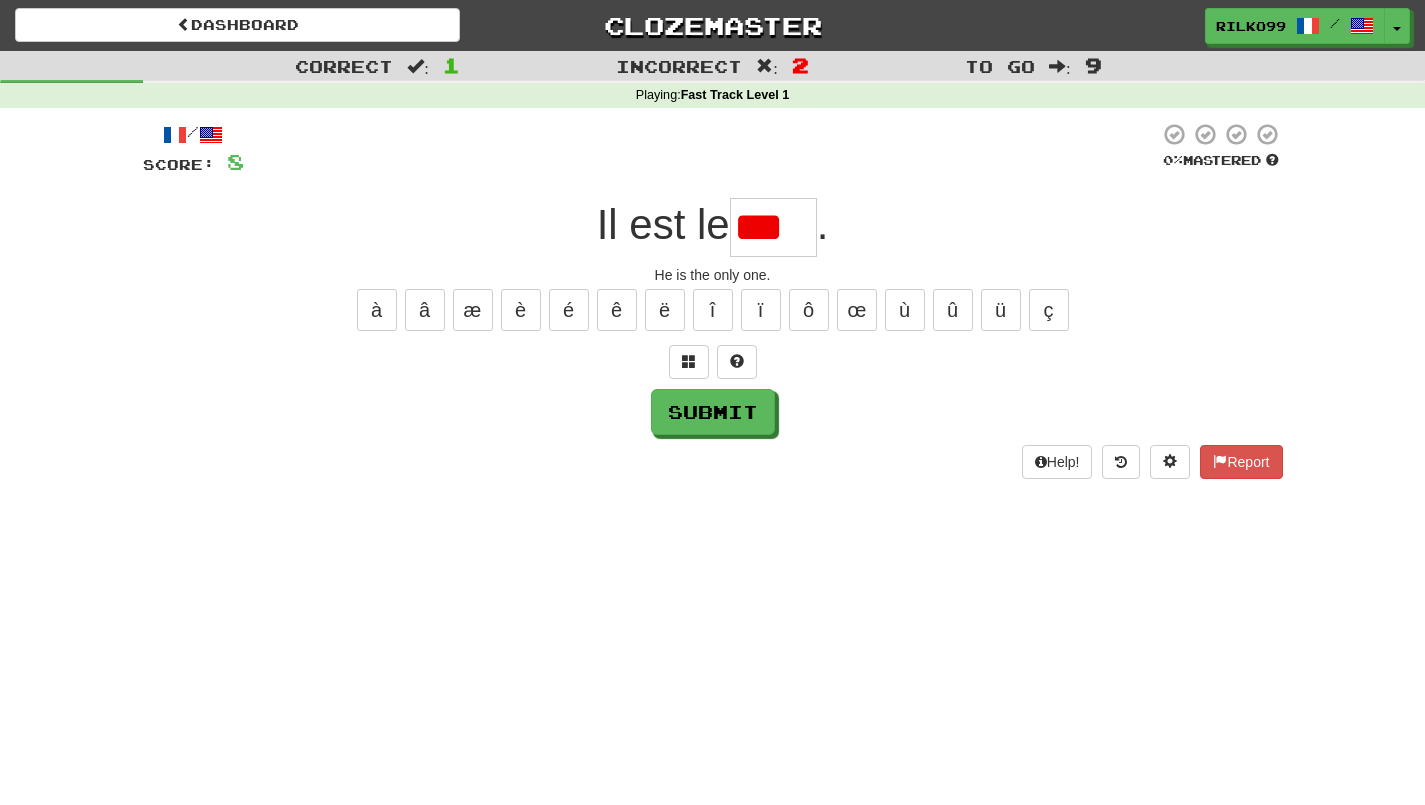scroll, scrollTop: 0, scrollLeft: 0, axis: both 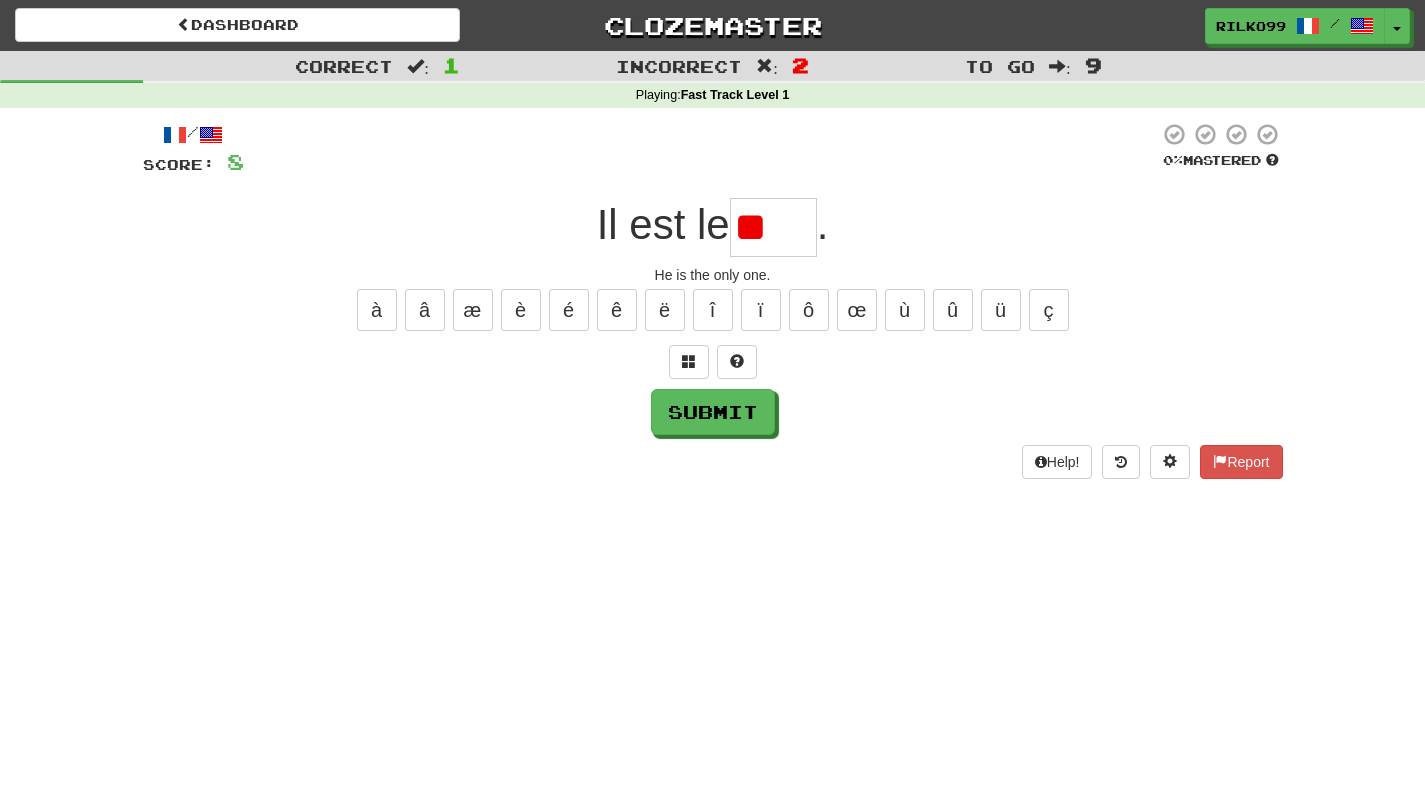 type on "*" 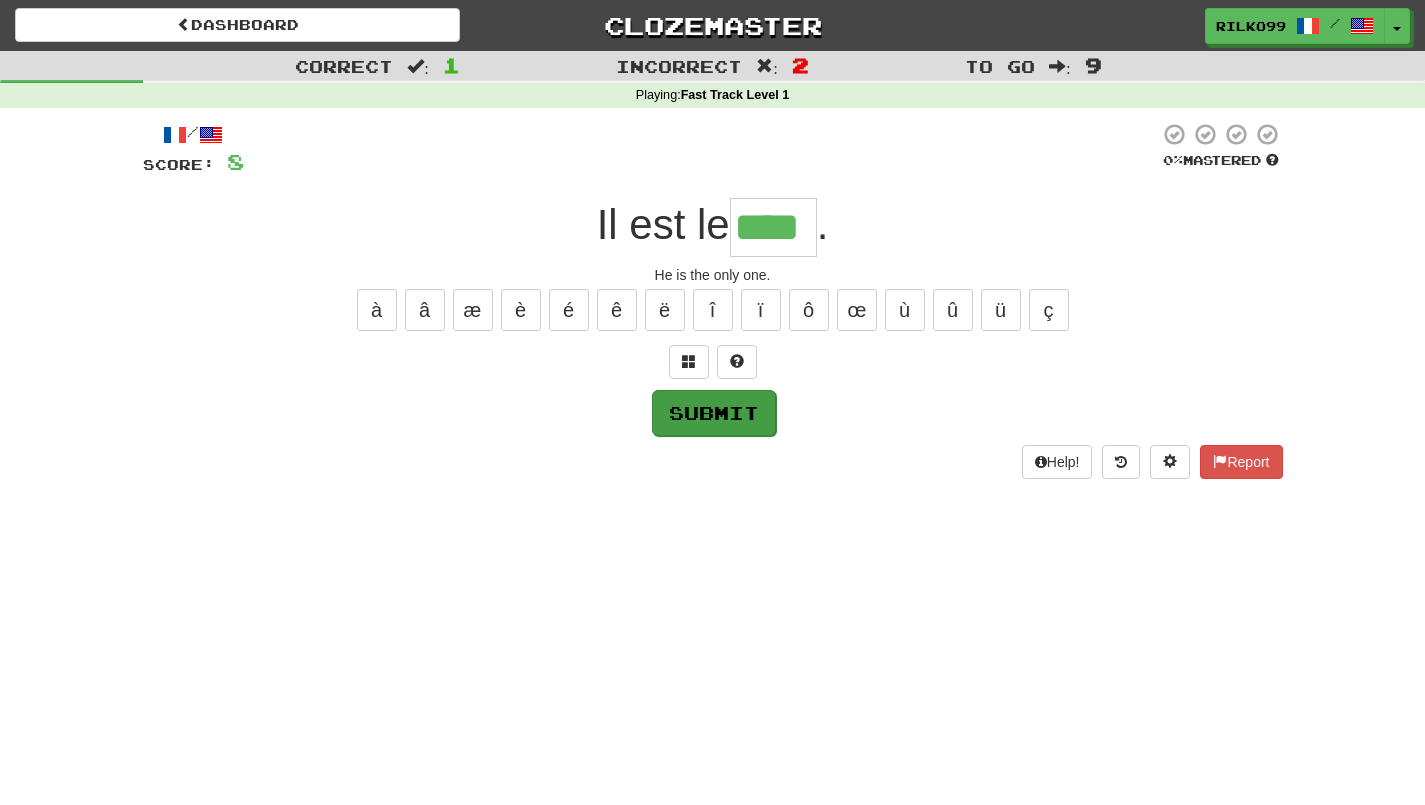 type on "****" 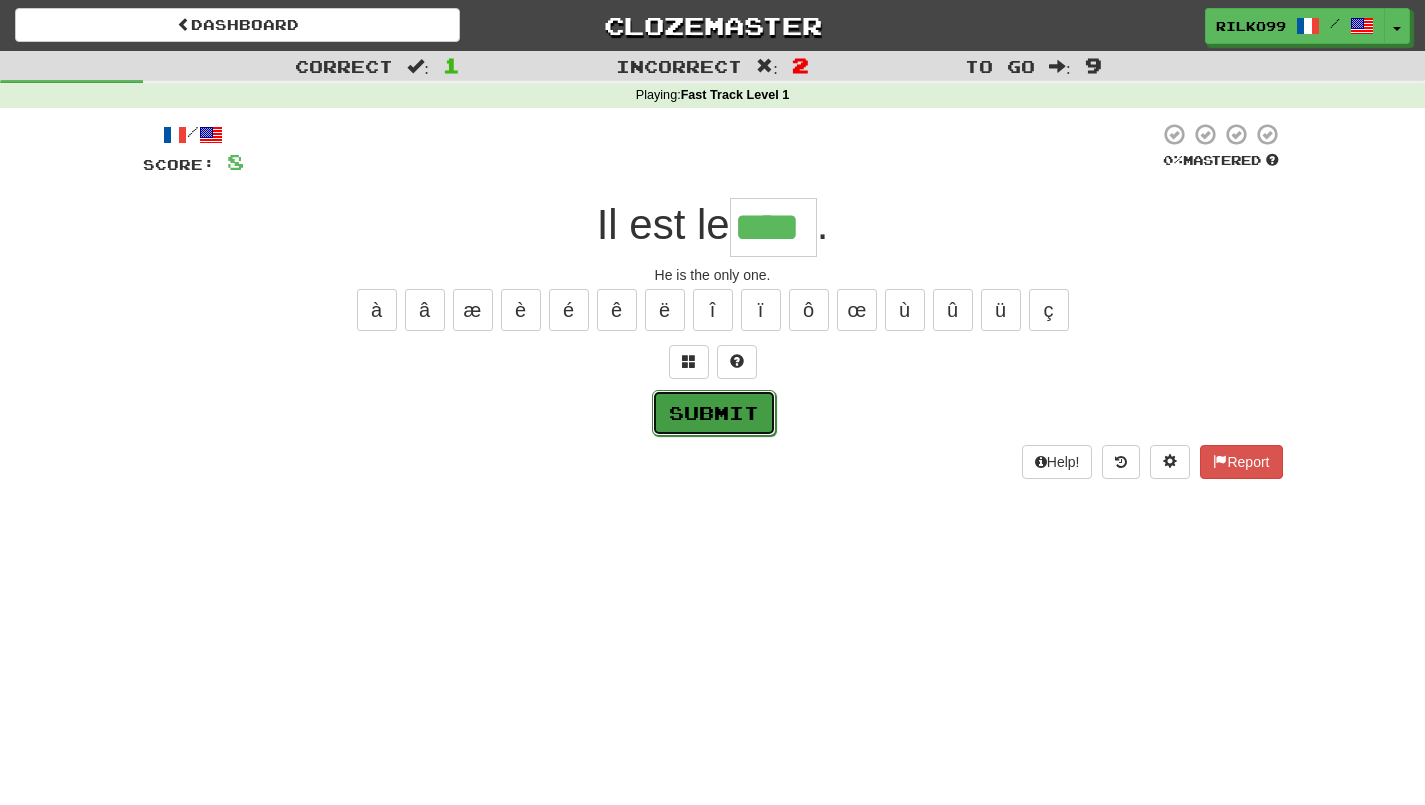 click on "Submit" at bounding box center [714, 413] 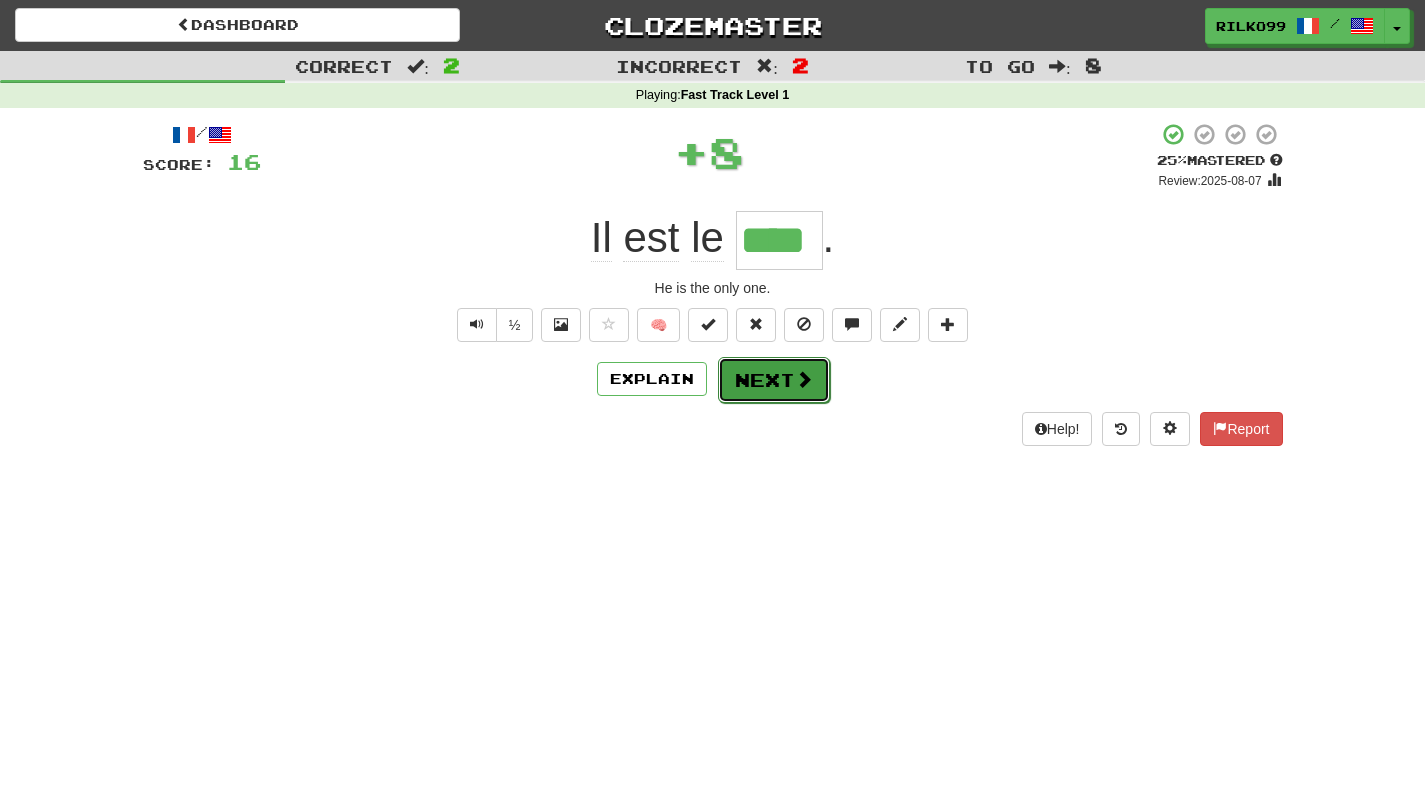 click on "Next" at bounding box center (774, 380) 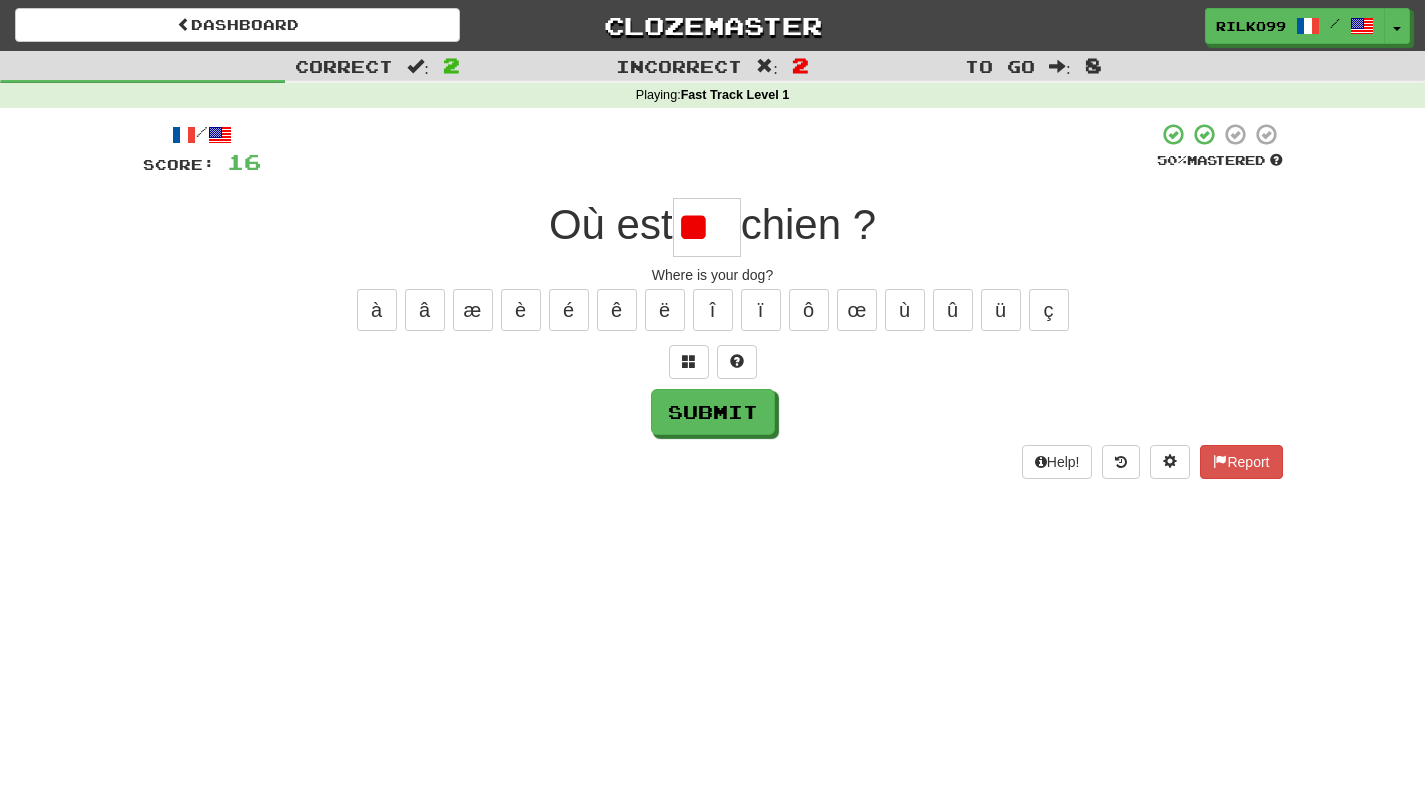 type on "*" 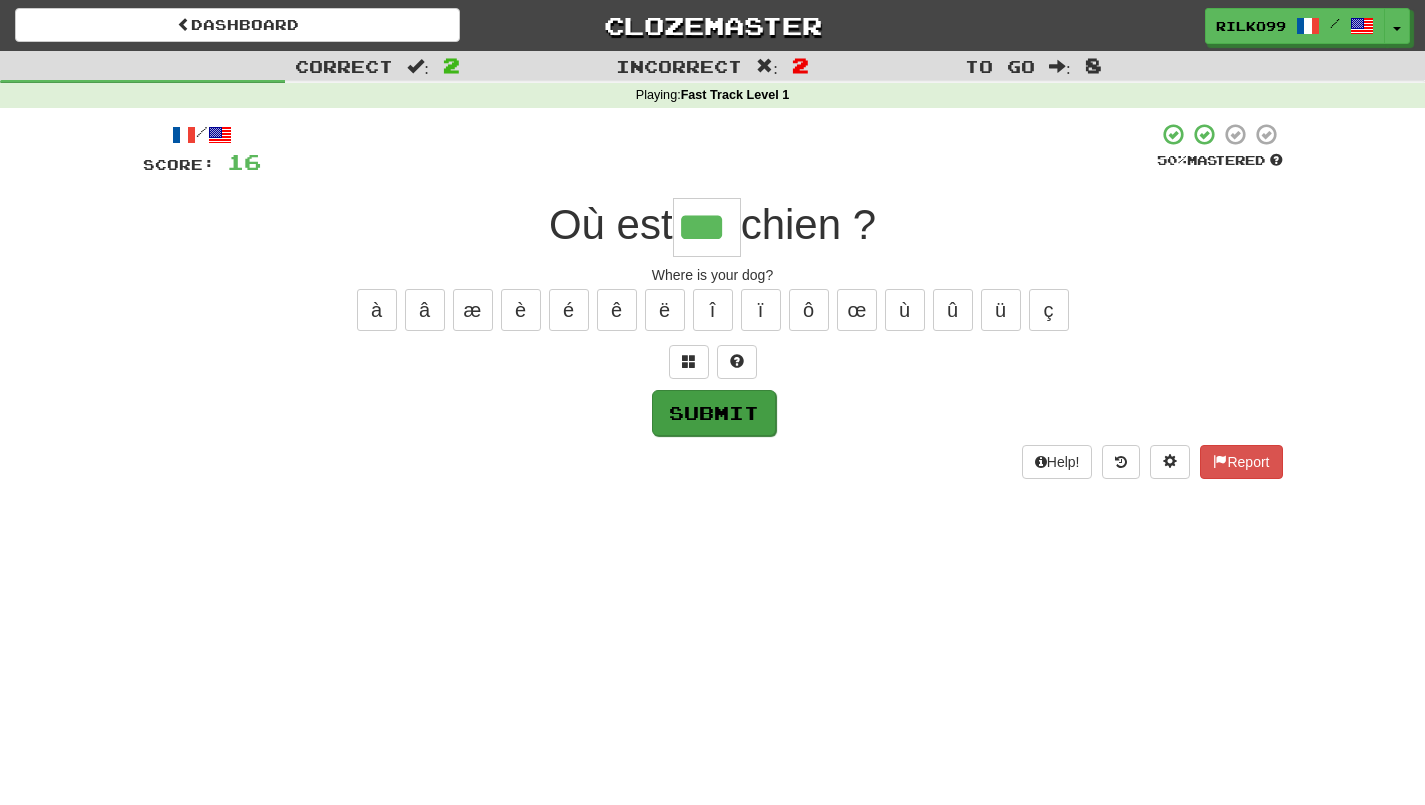 type on "***" 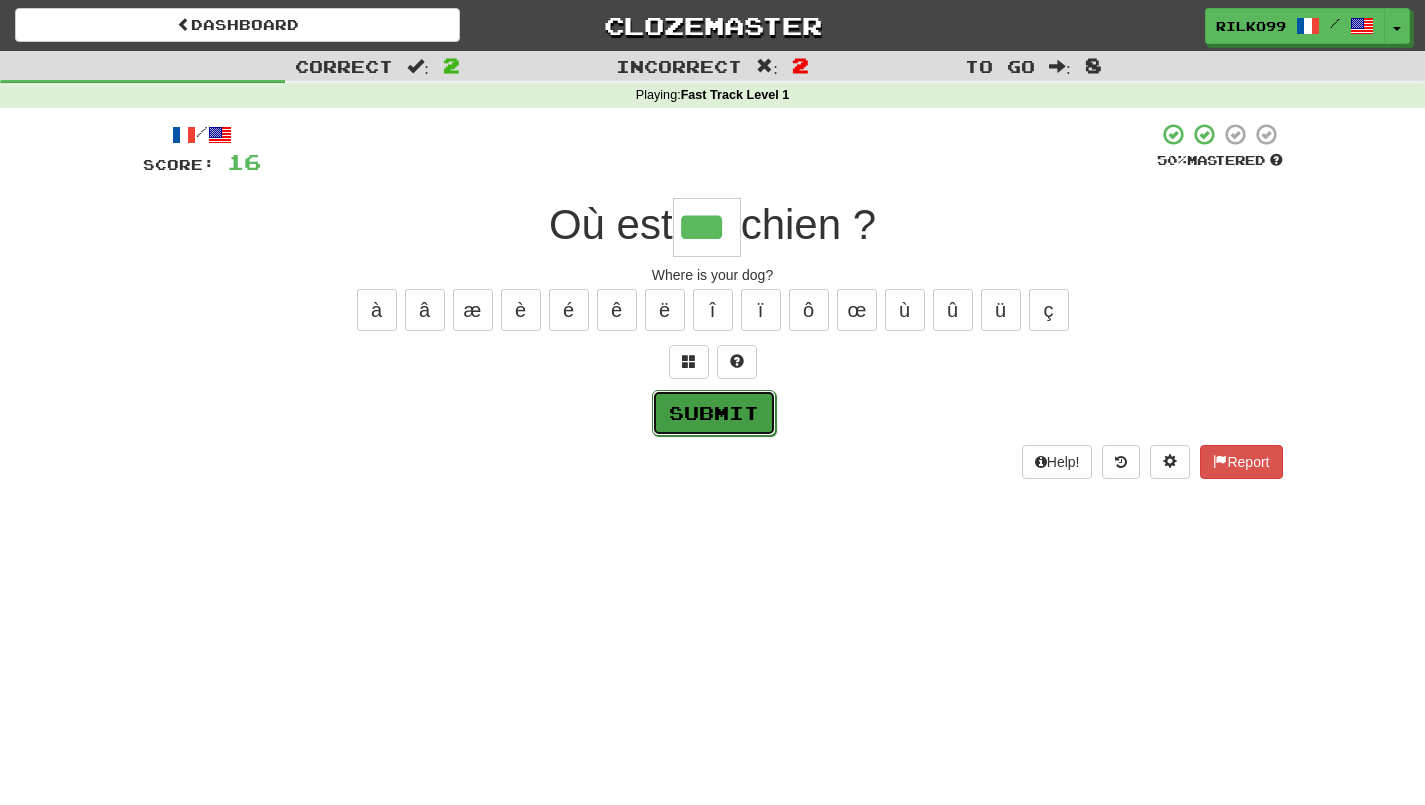 click on "Submit" at bounding box center (714, 413) 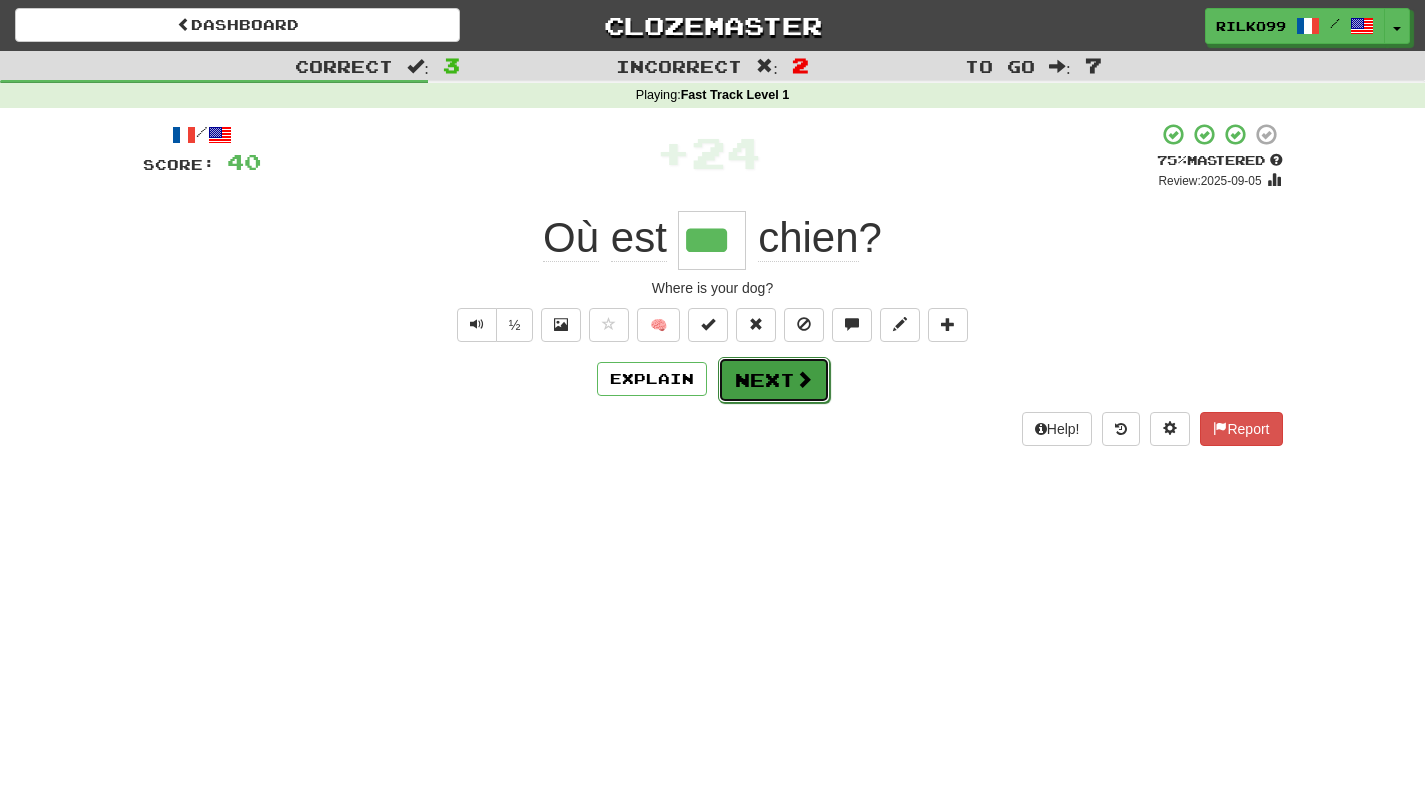 click on "Next" at bounding box center [774, 380] 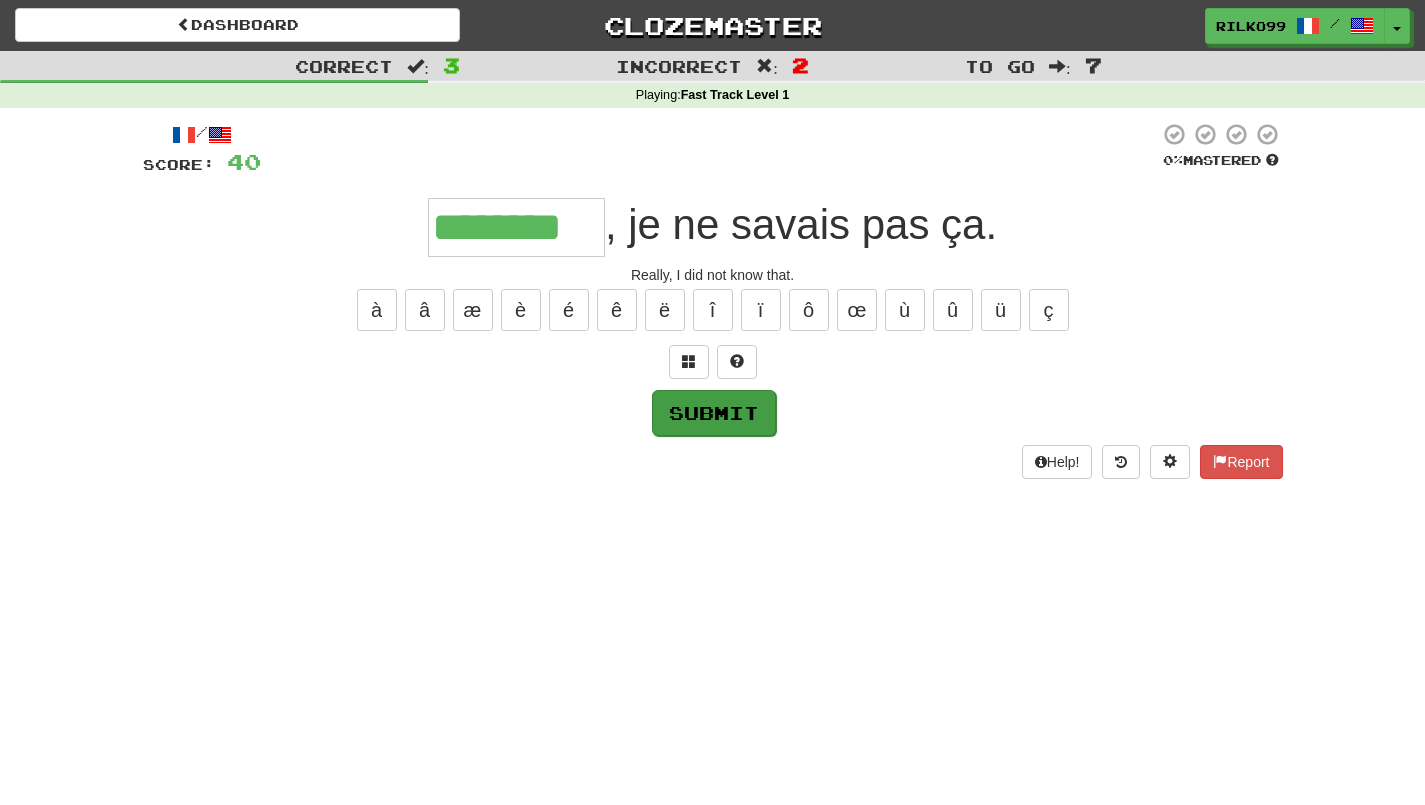 type on "********" 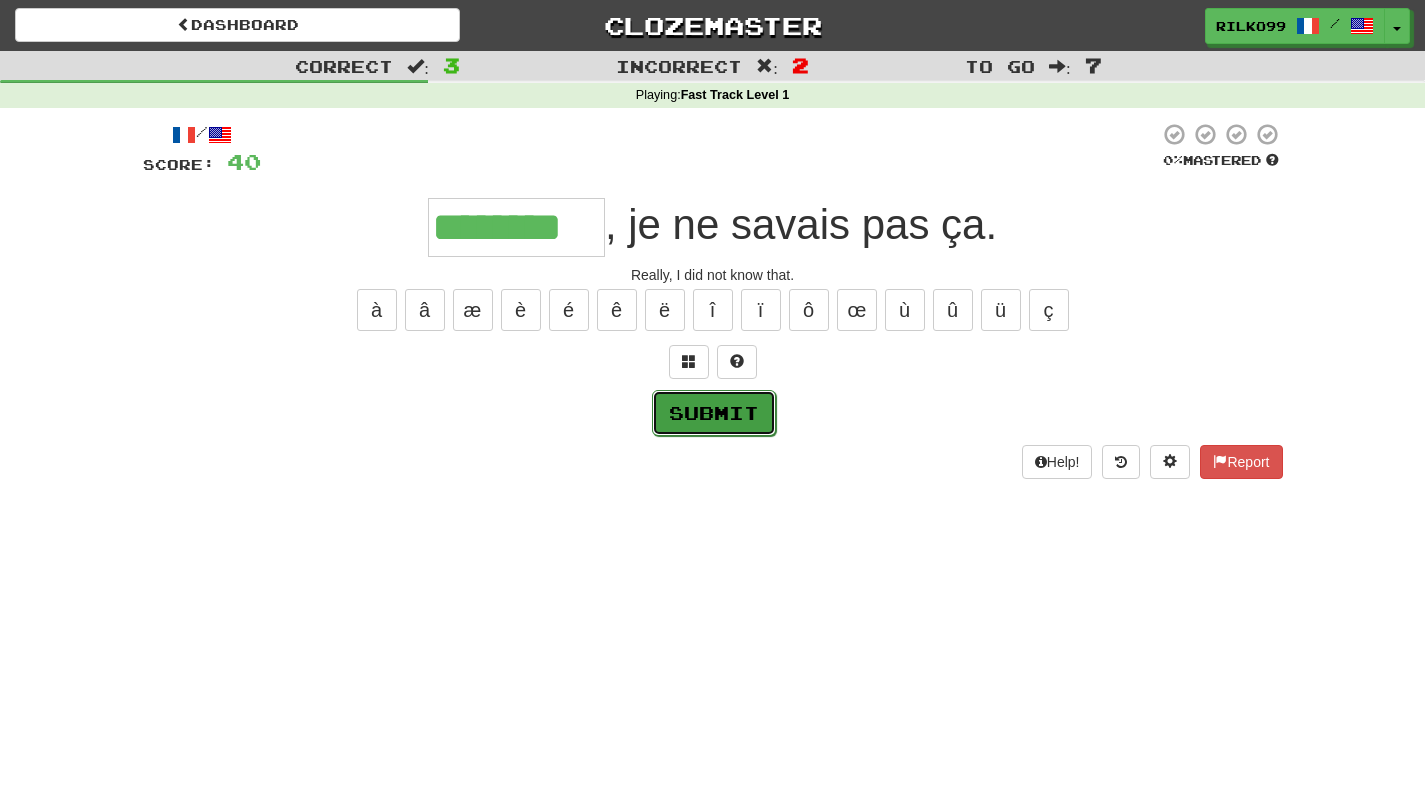 click on "Submit" at bounding box center [714, 413] 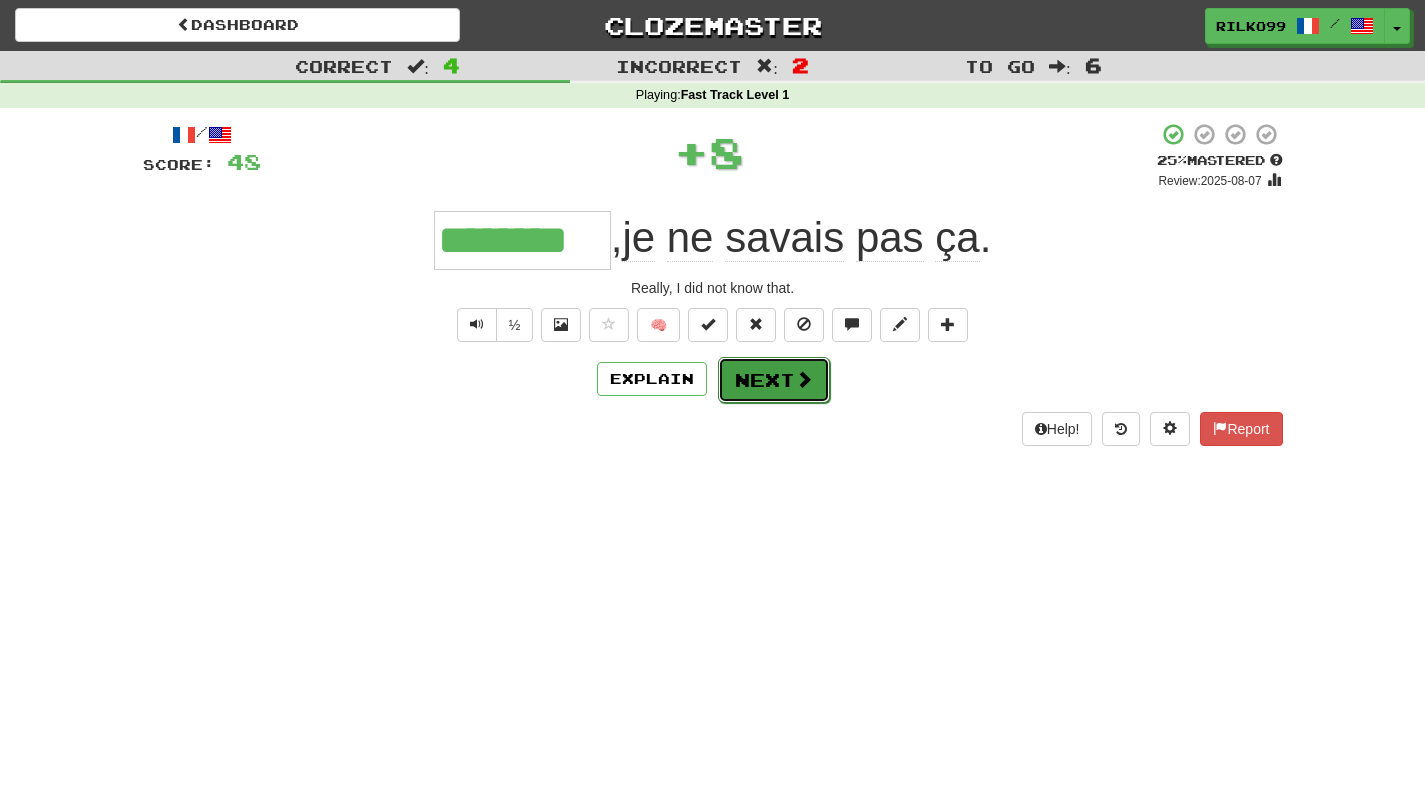 click on "Next" at bounding box center (774, 380) 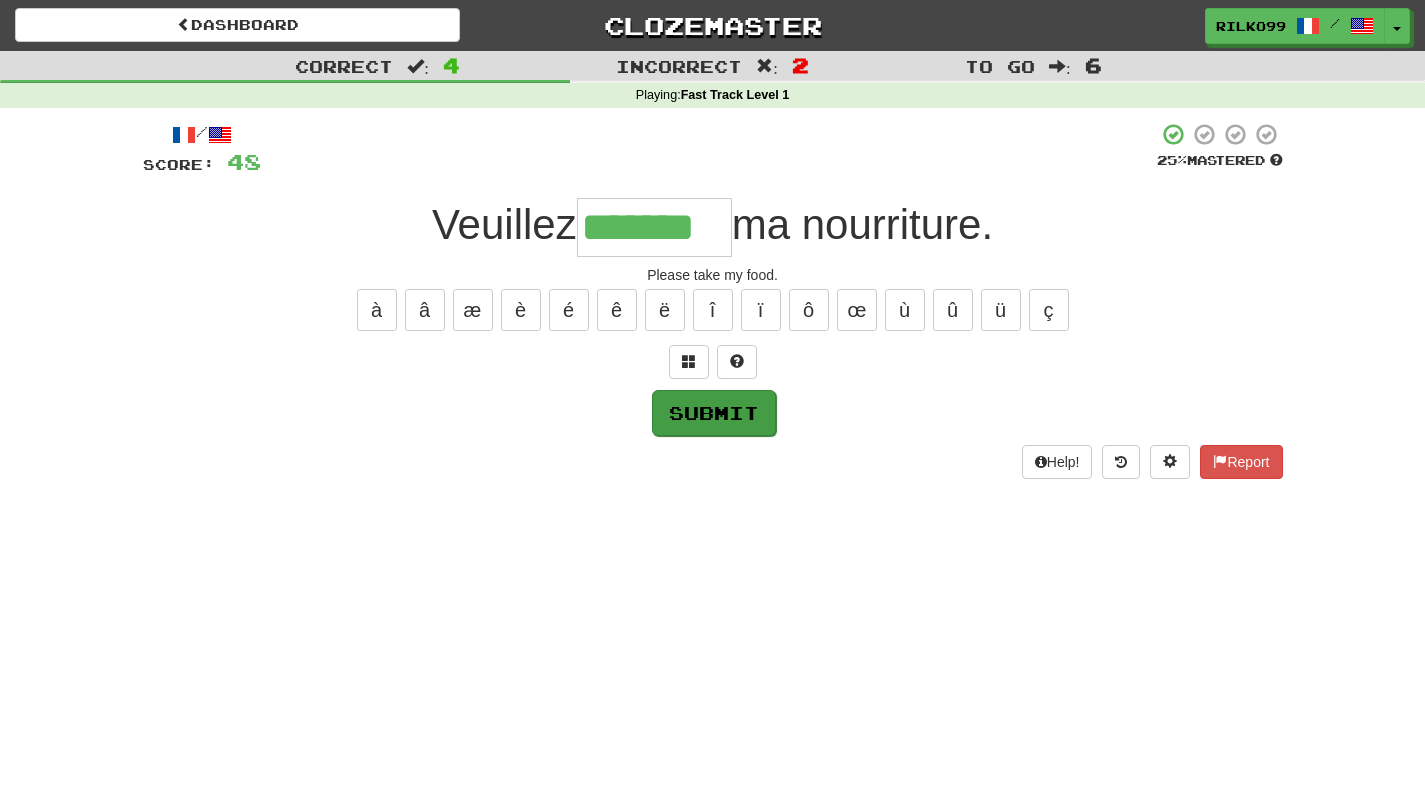 type on "*******" 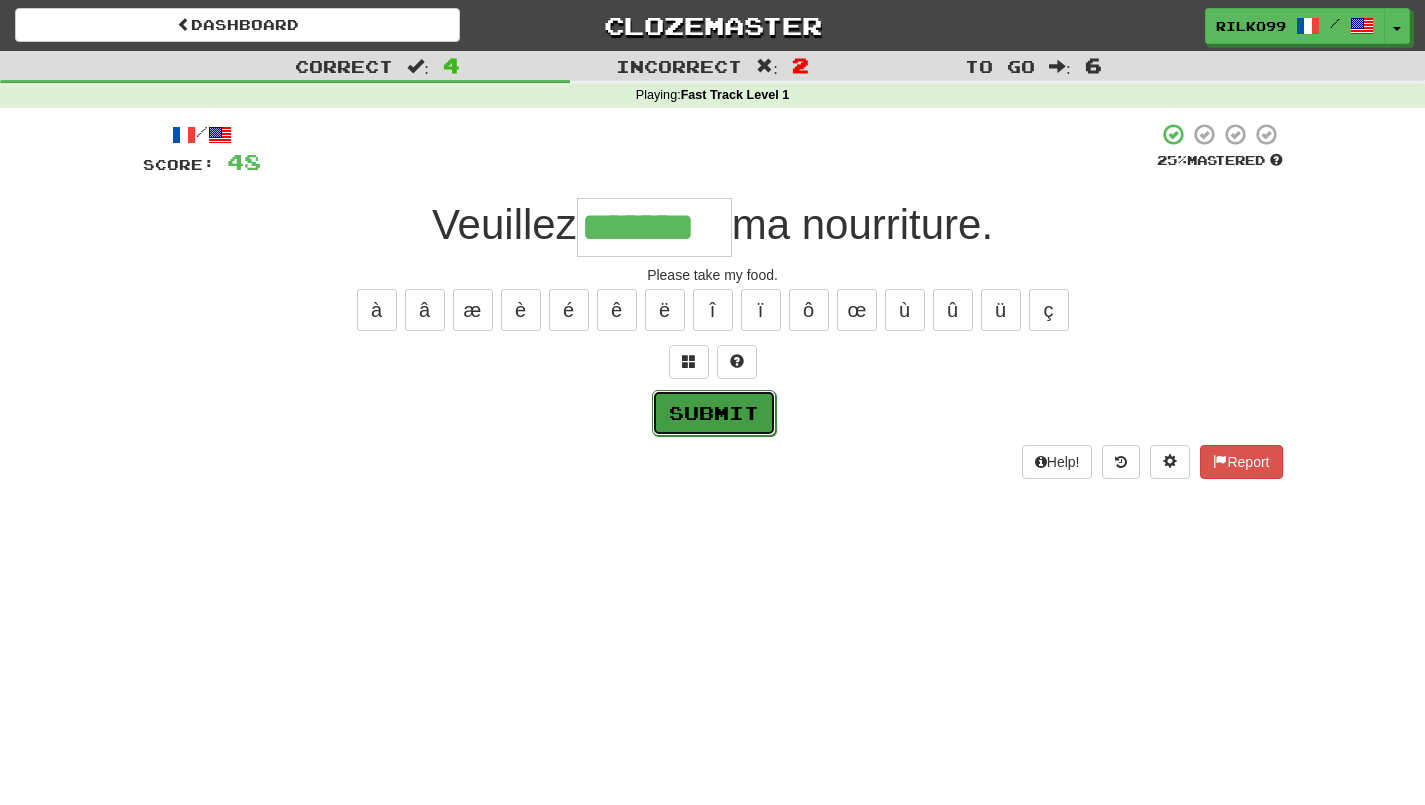 click on "Submit" at bounding box center [714, 413] 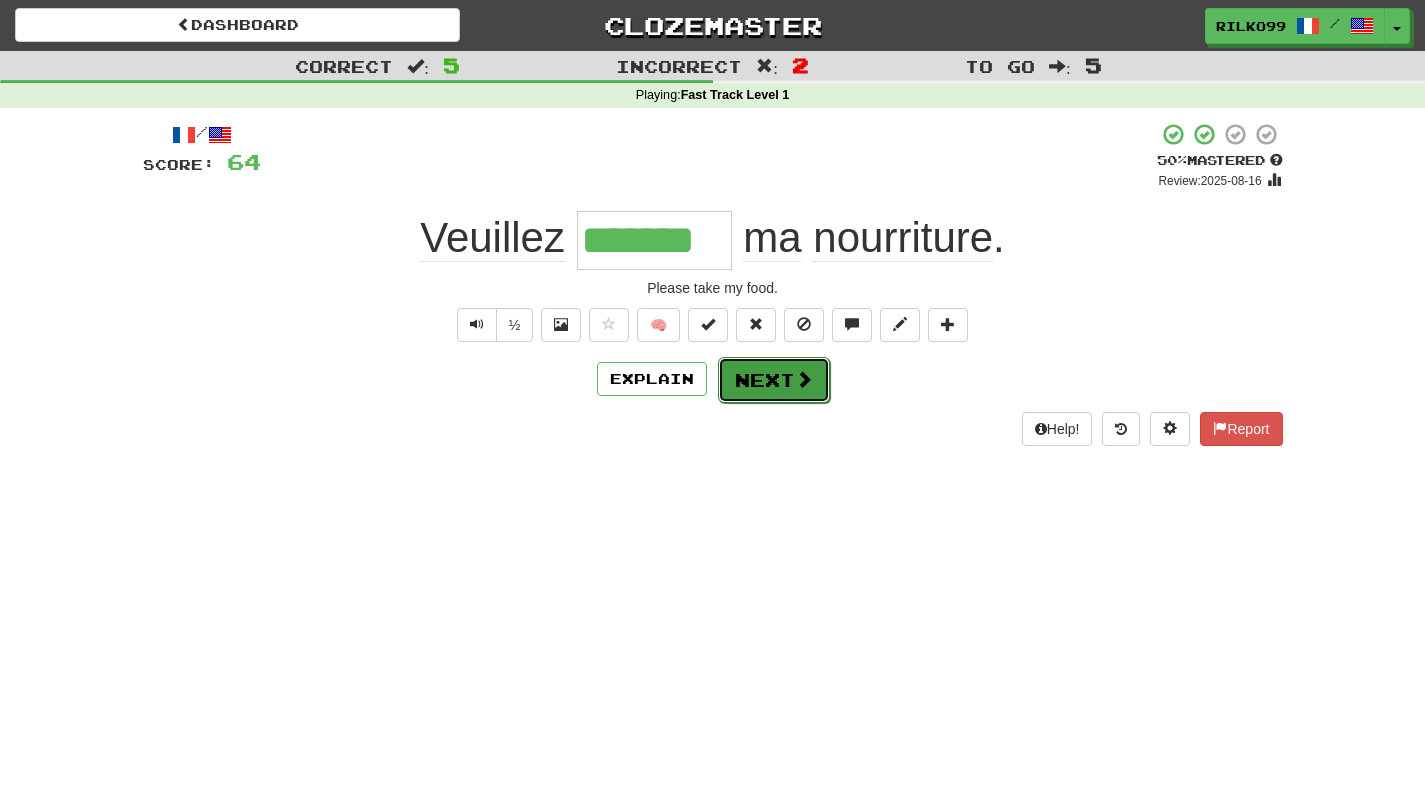 click on "Next" at bounding box center [774, 380] 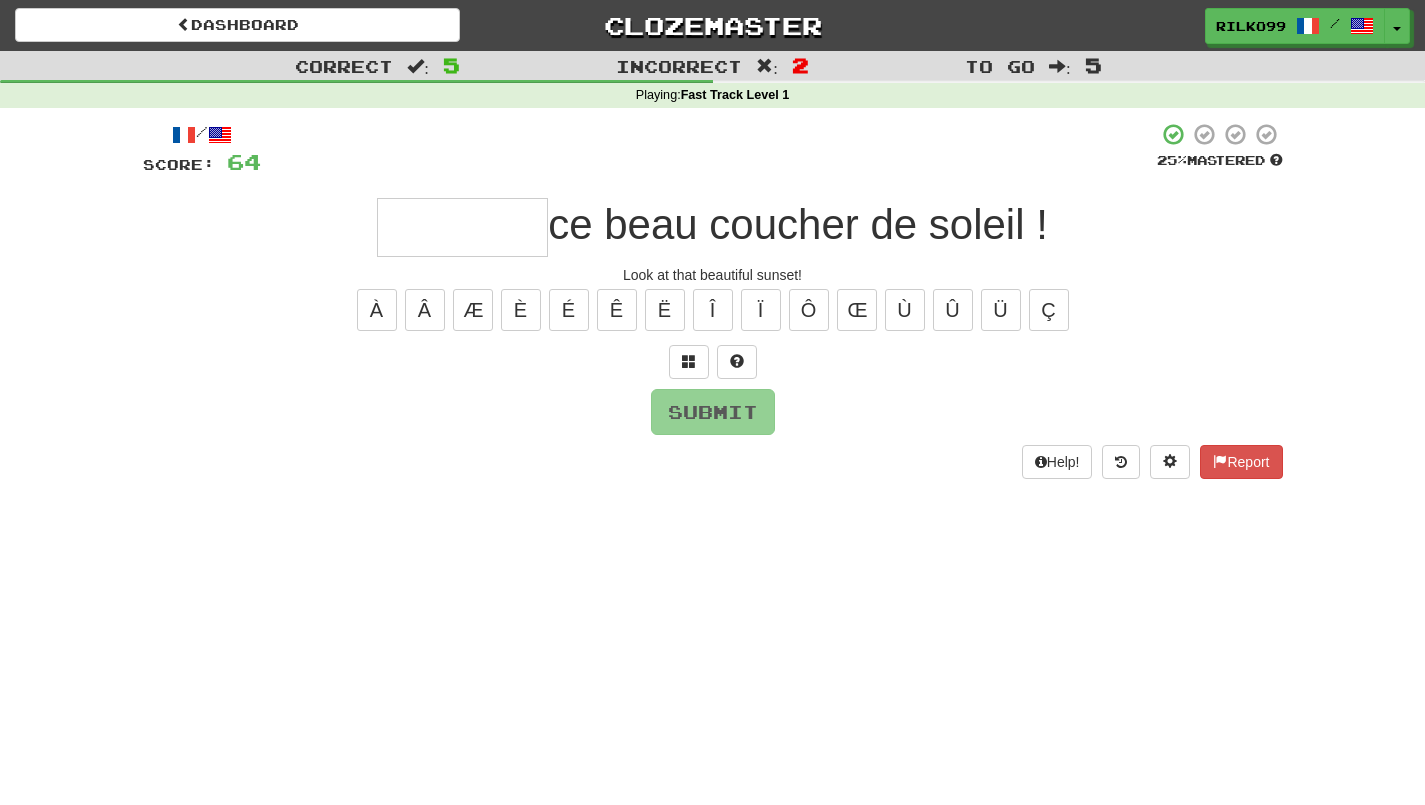 type on "*" 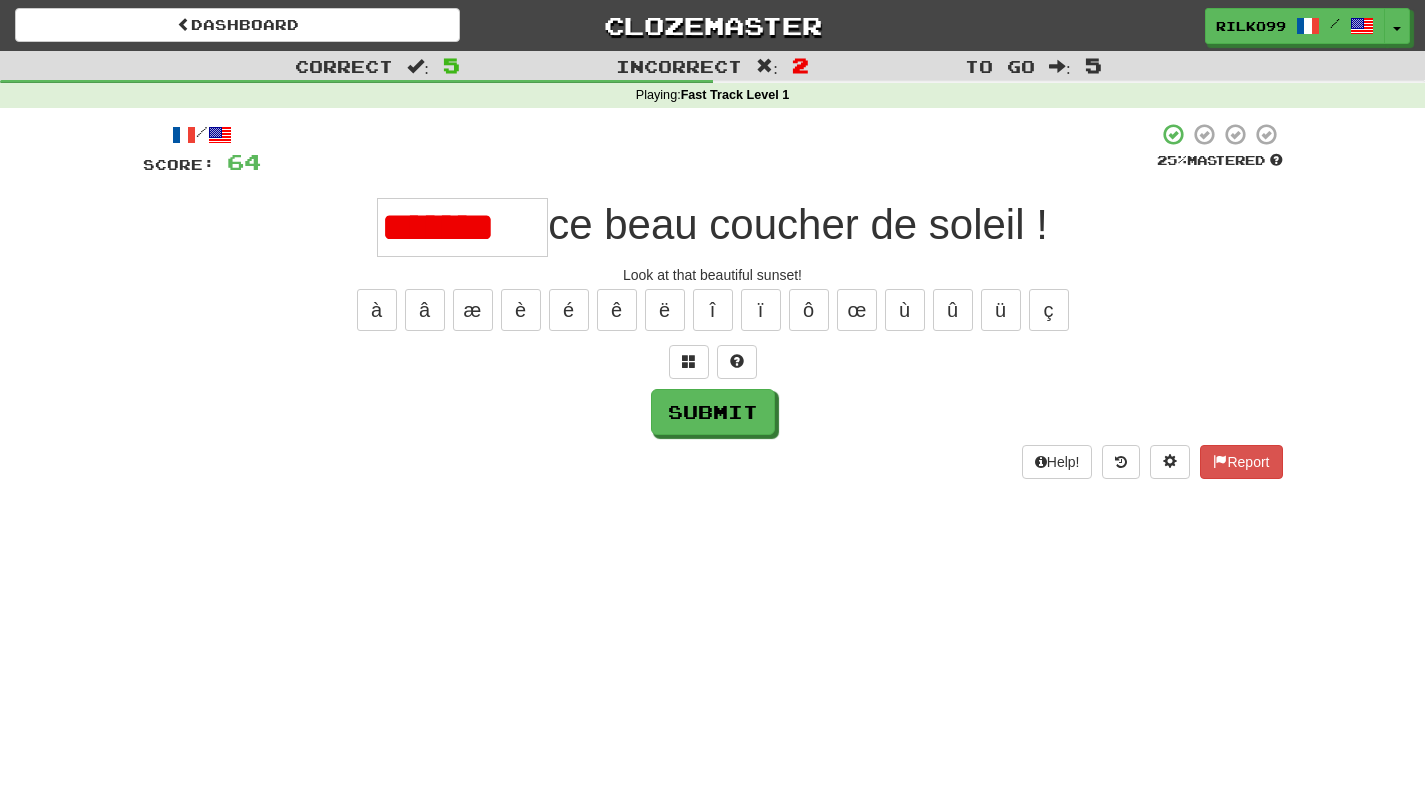 scroll, scrollTop: 0, scrollLeft: 0, axis: both 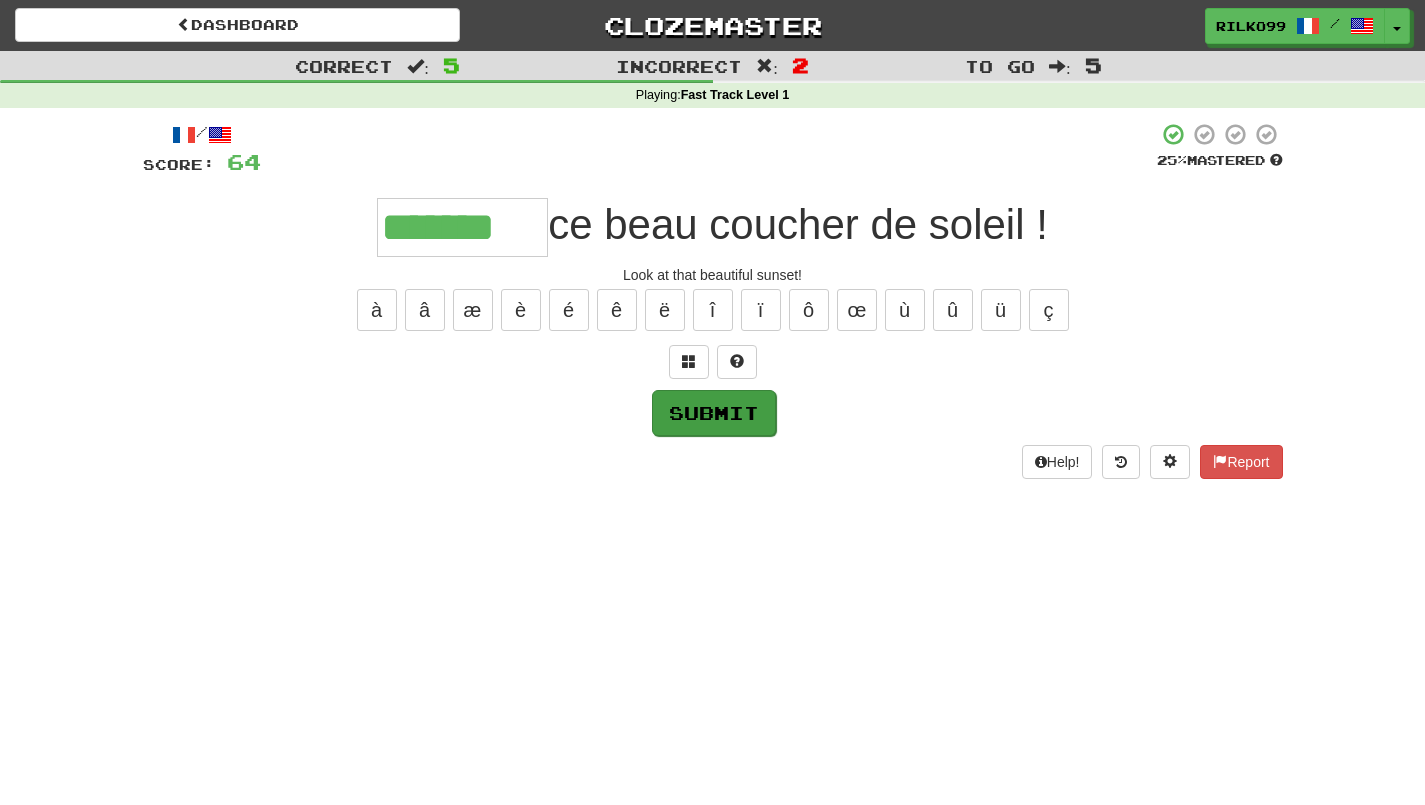 type on "*******" 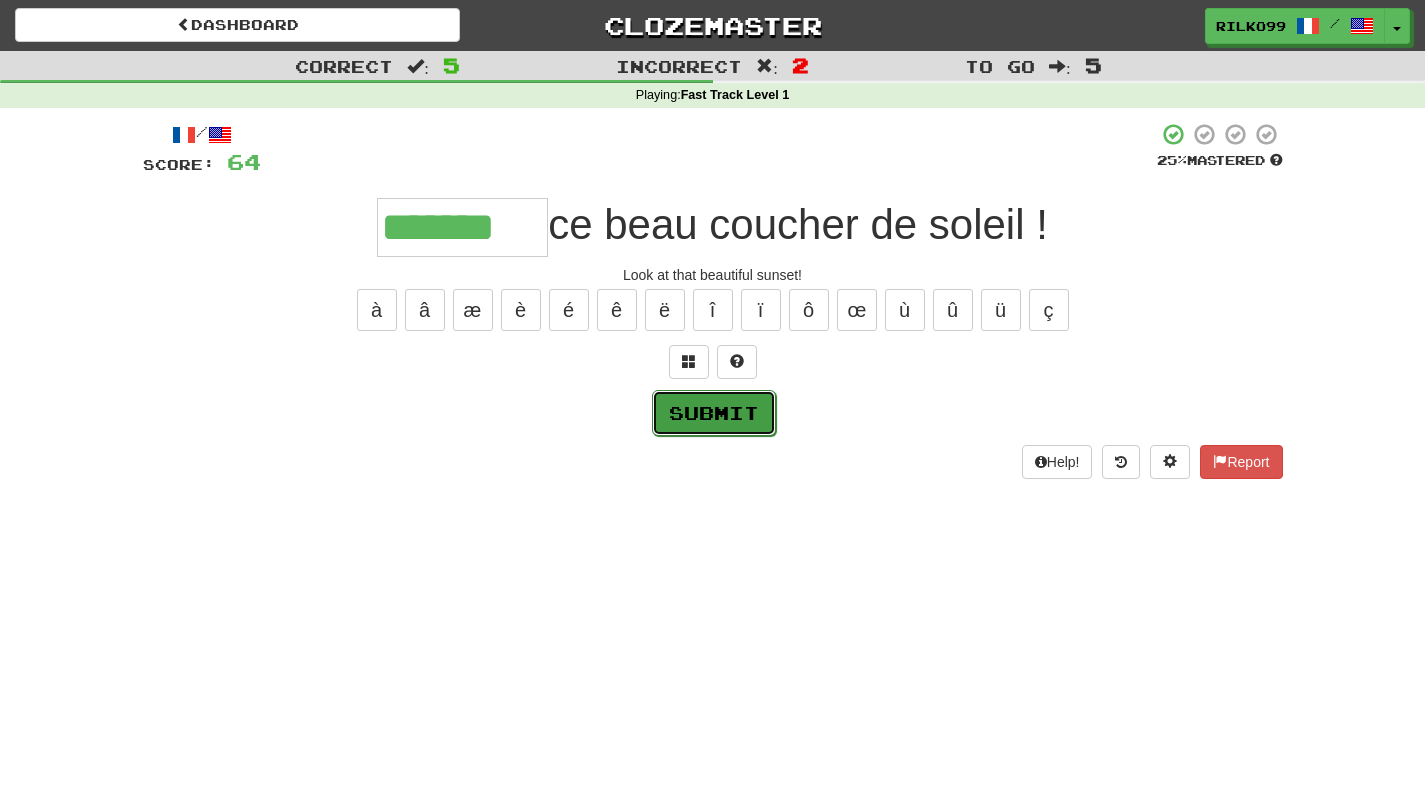 click on "Submit" at bounding box center (714, 413) 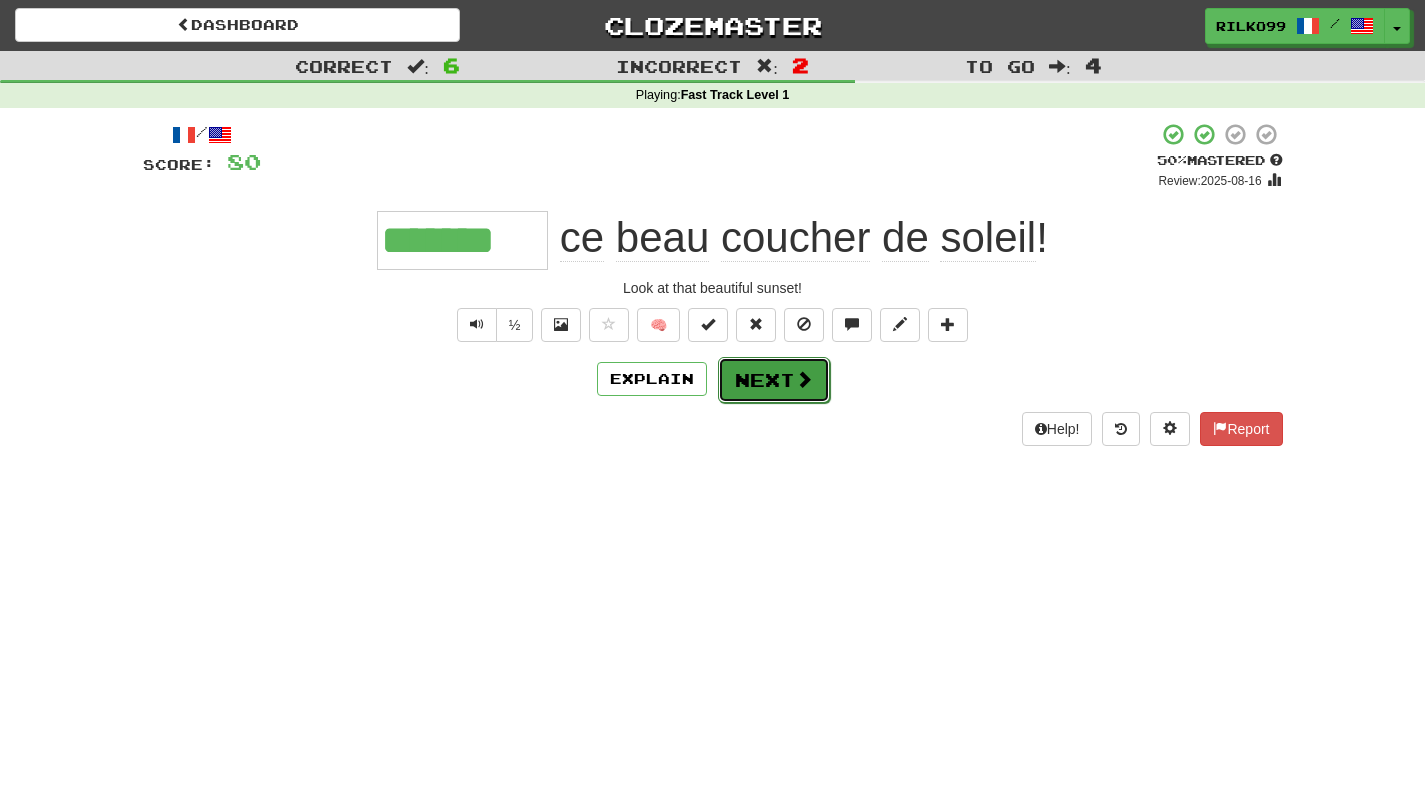 click on "Next" at bounding box center (774, 380) 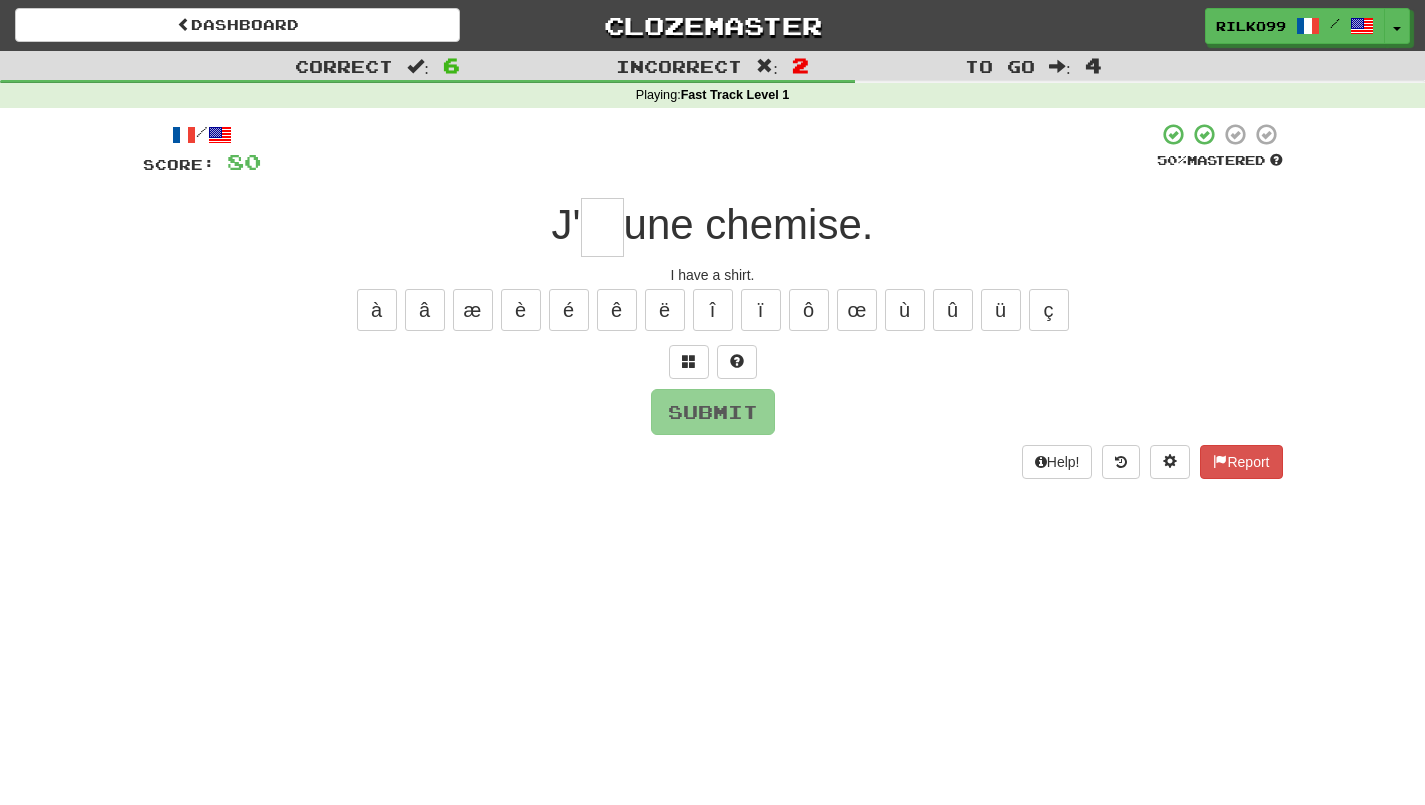 click at bounding box center [602, 227] 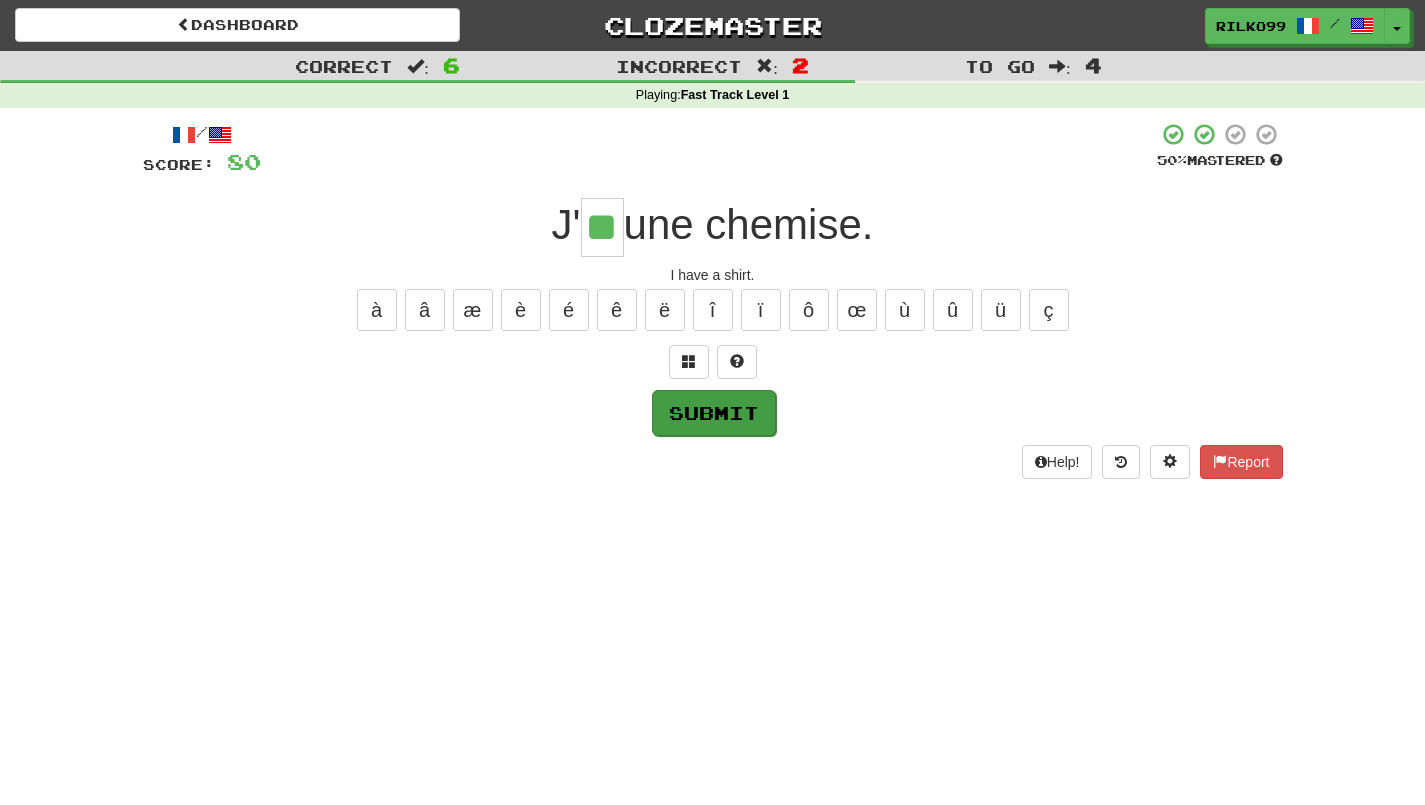 type on "**" 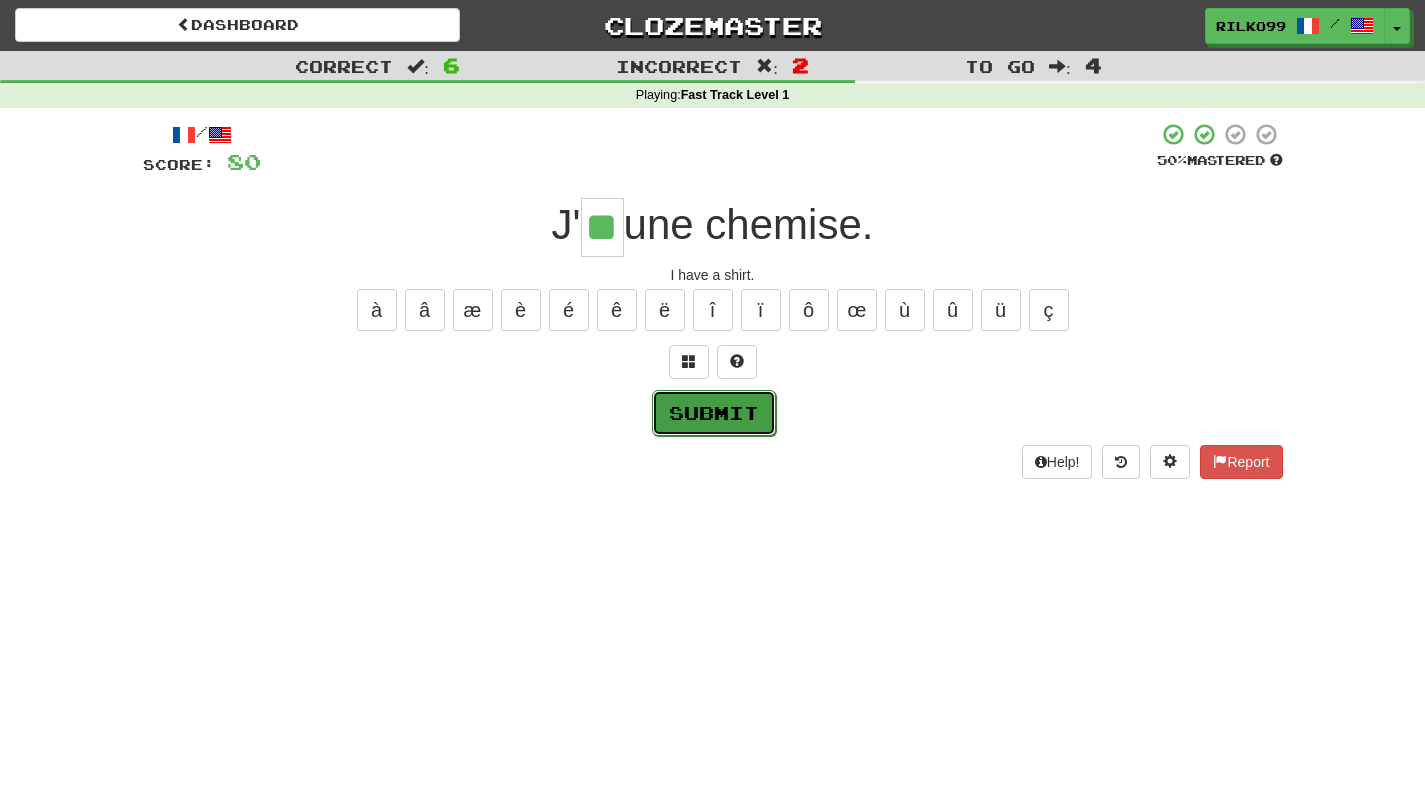 click on "Submit" at bounding box center [714, 413] 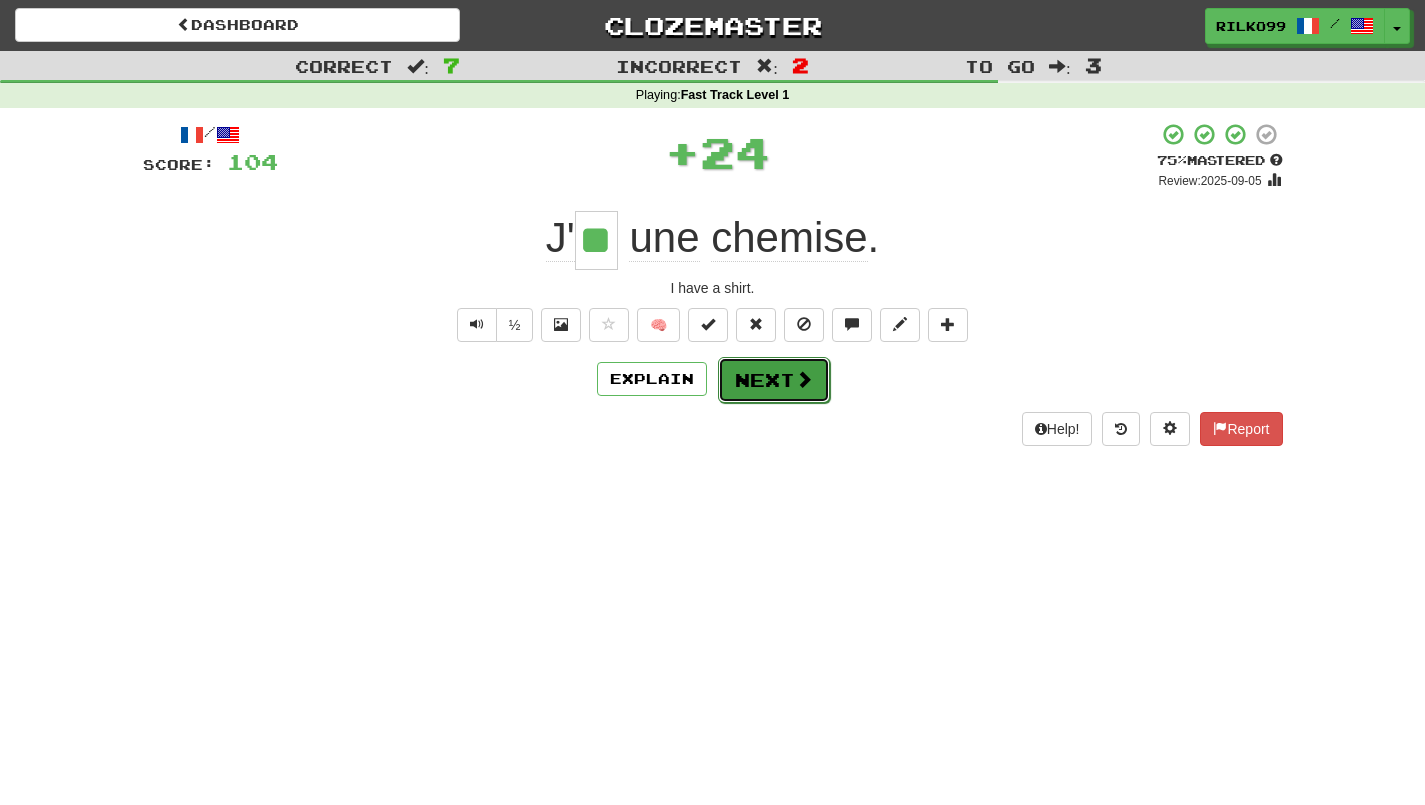 click at bounding box center (804, 379) 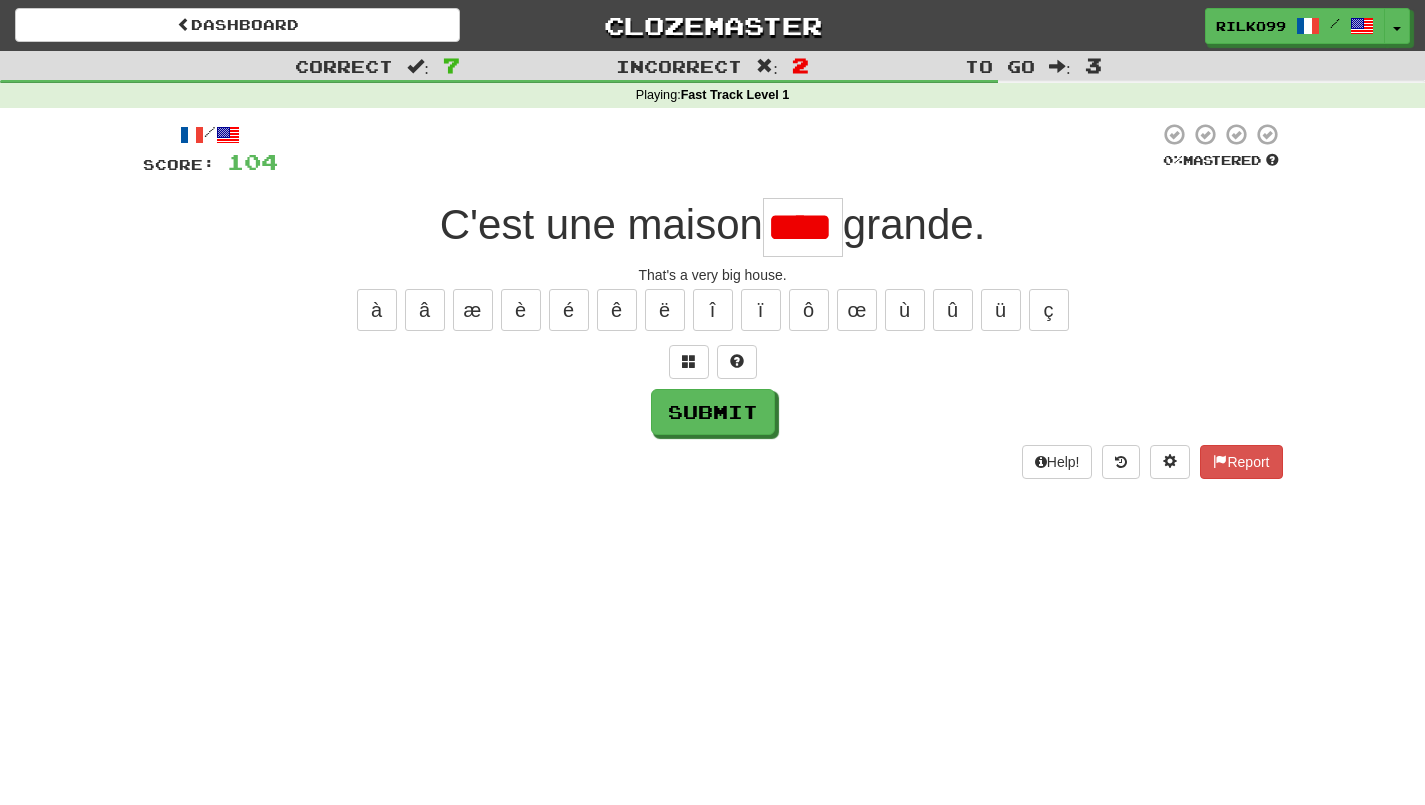 click on "****" at bounding box center (803, 227) 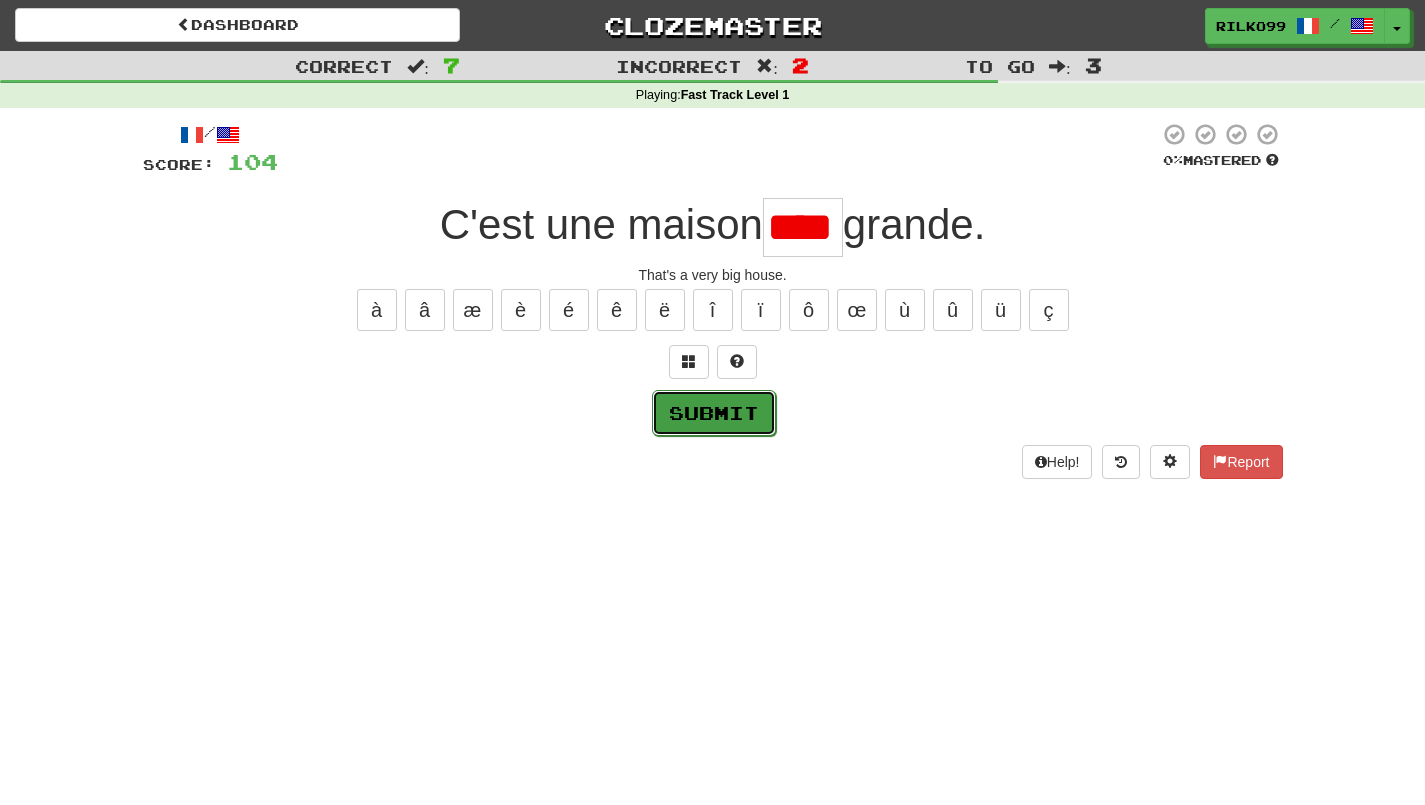 click on "Submit" at bounding box center (714, 413) 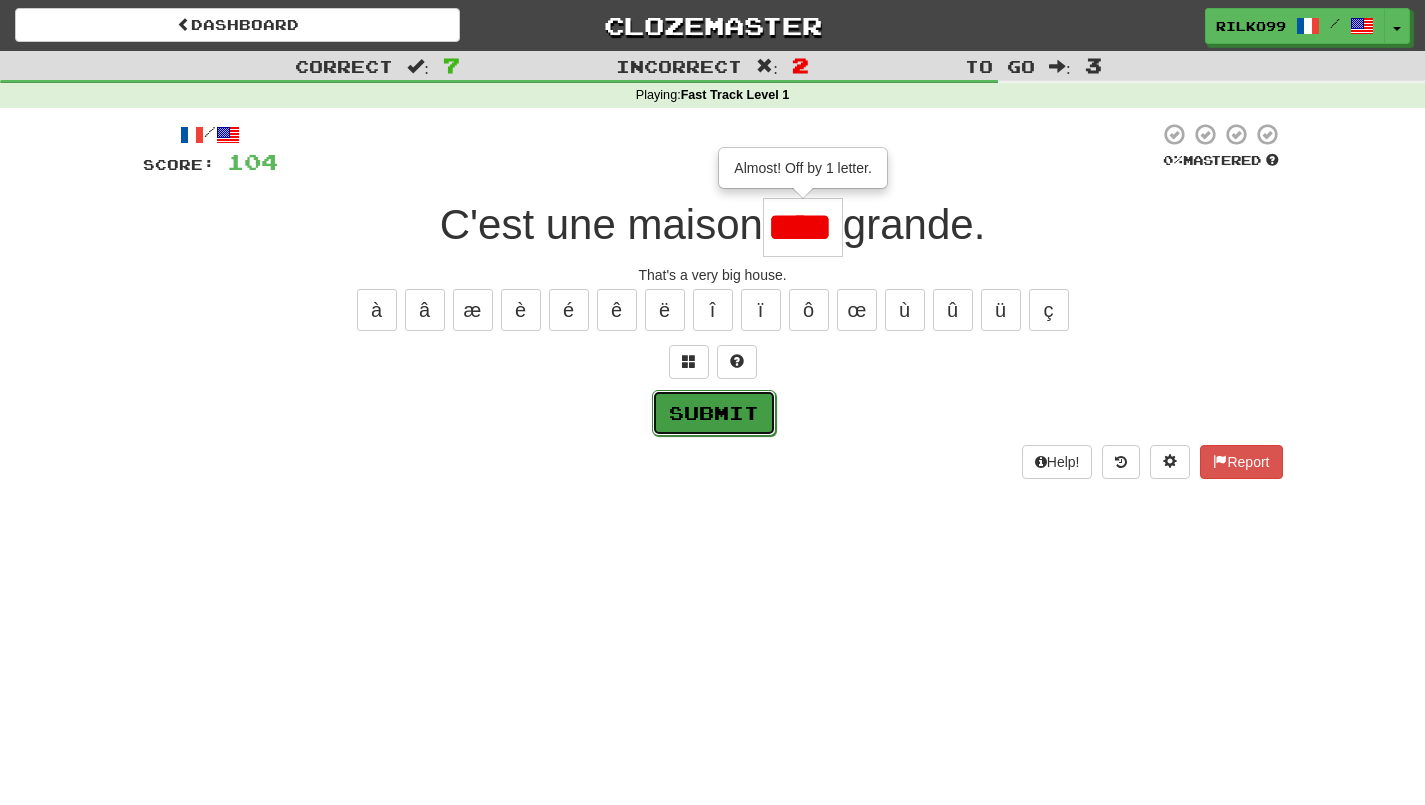 click on "Submit" at bounding box center (714, 413) 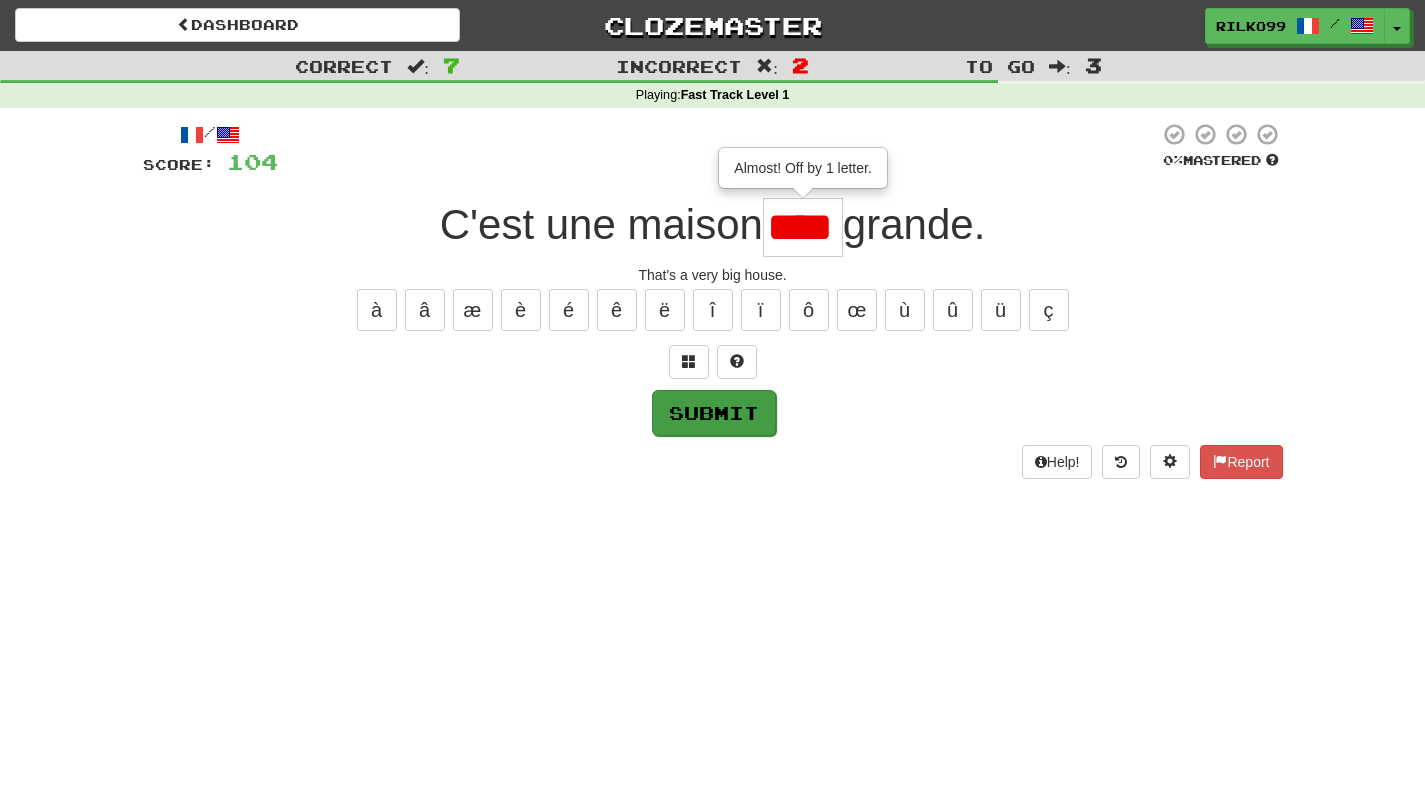 type on "****" 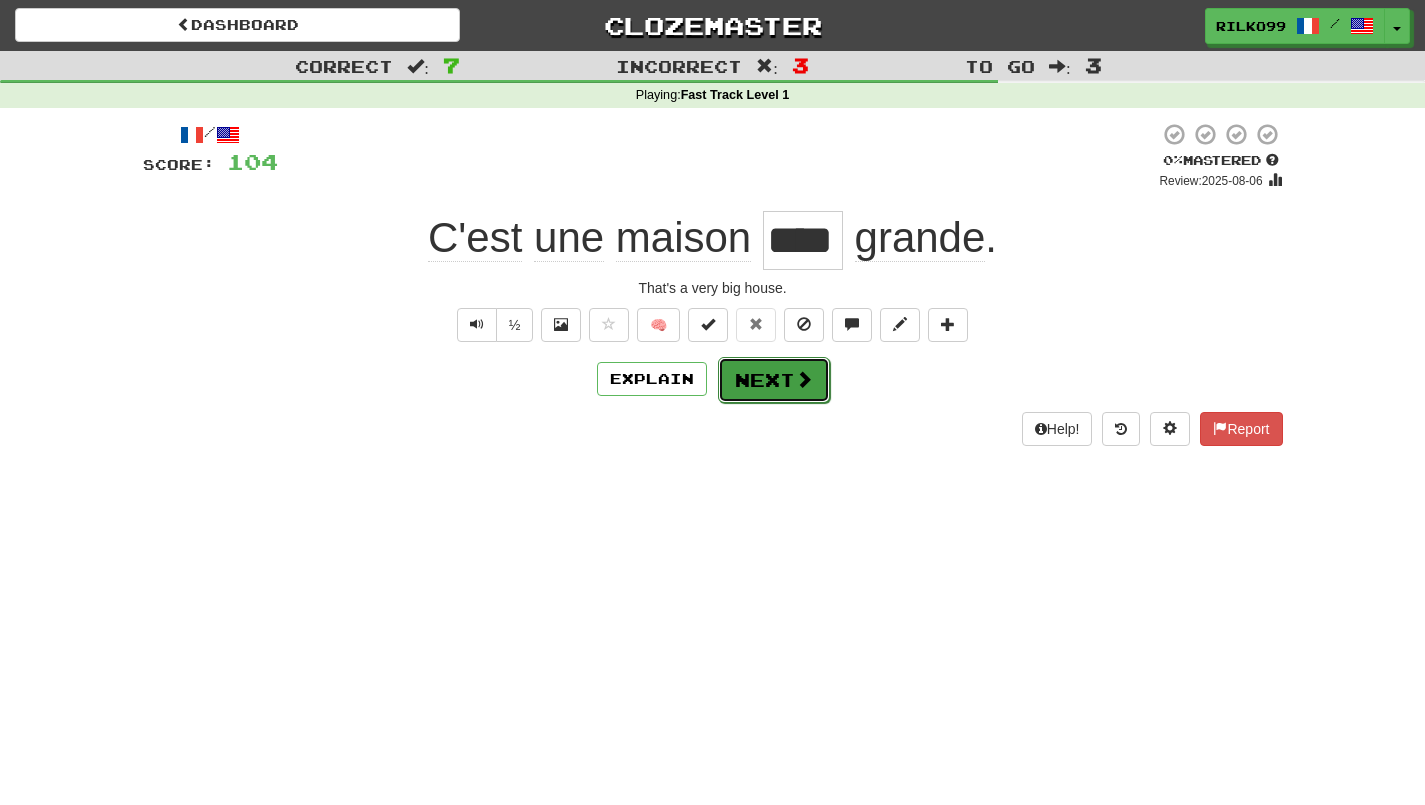 click on "Next" at bounding box center (774, 380) 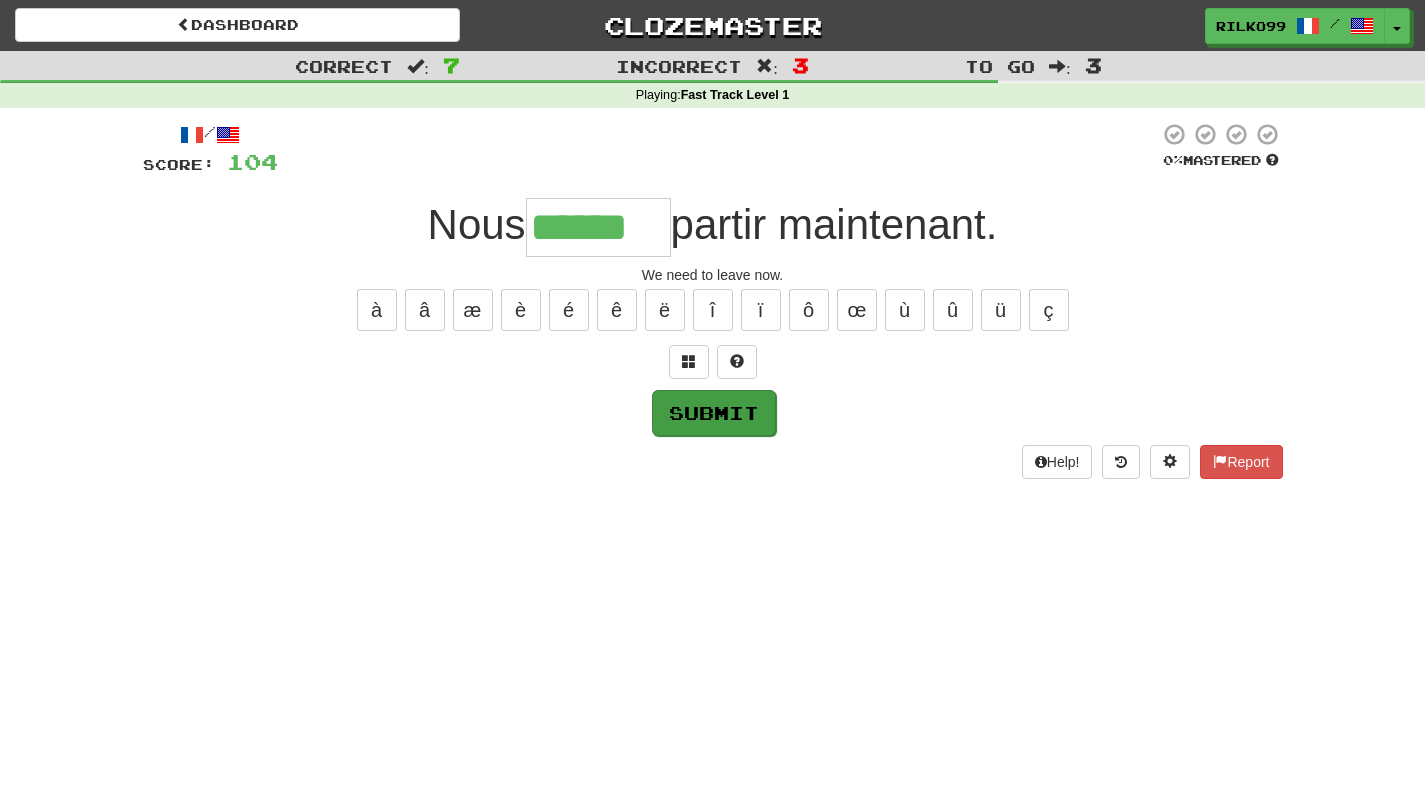 type on "******" 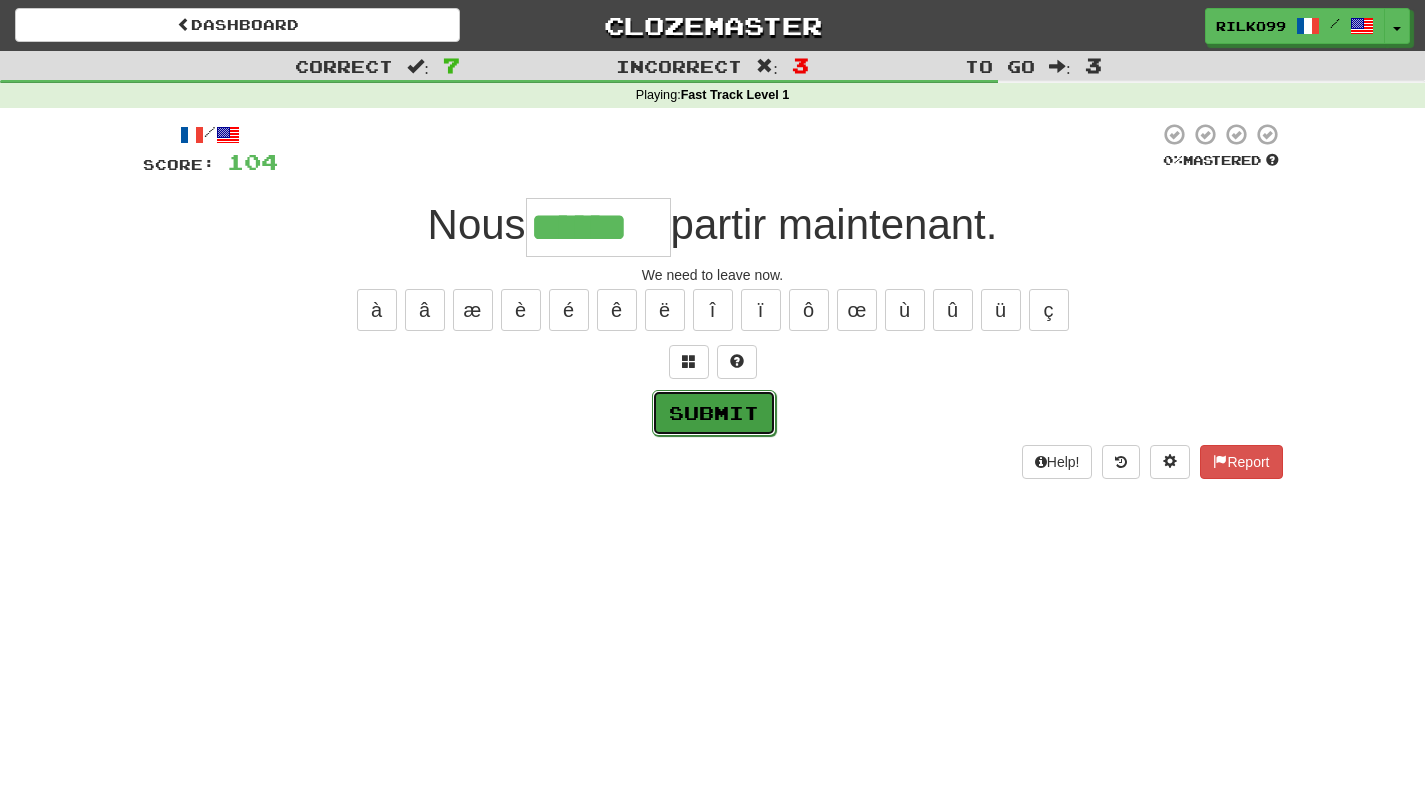 click on "Submit" at bounding box center (714, 413) 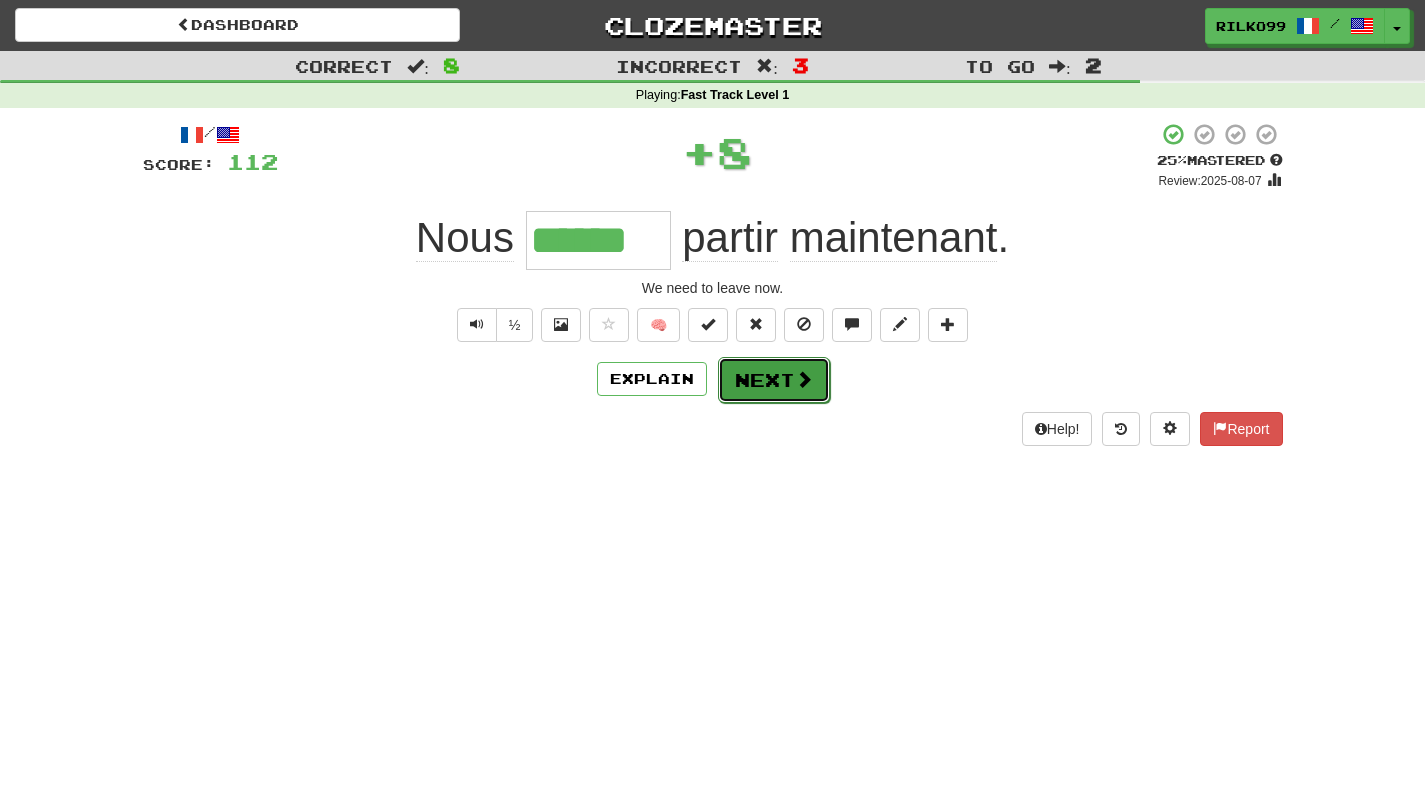 click on "Next" at bounding box center (774, 380) 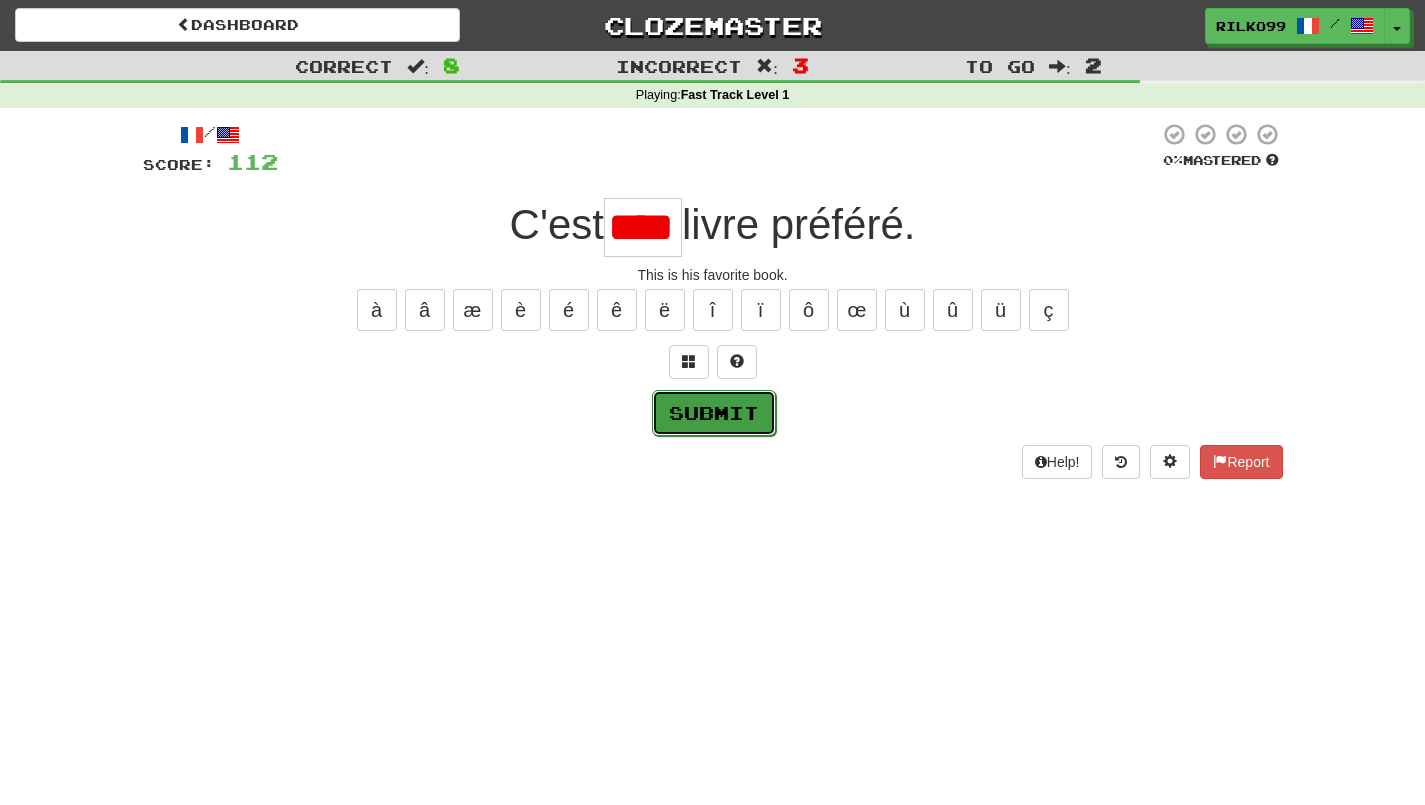 click on "Submit" at bounding box center [714, 413] 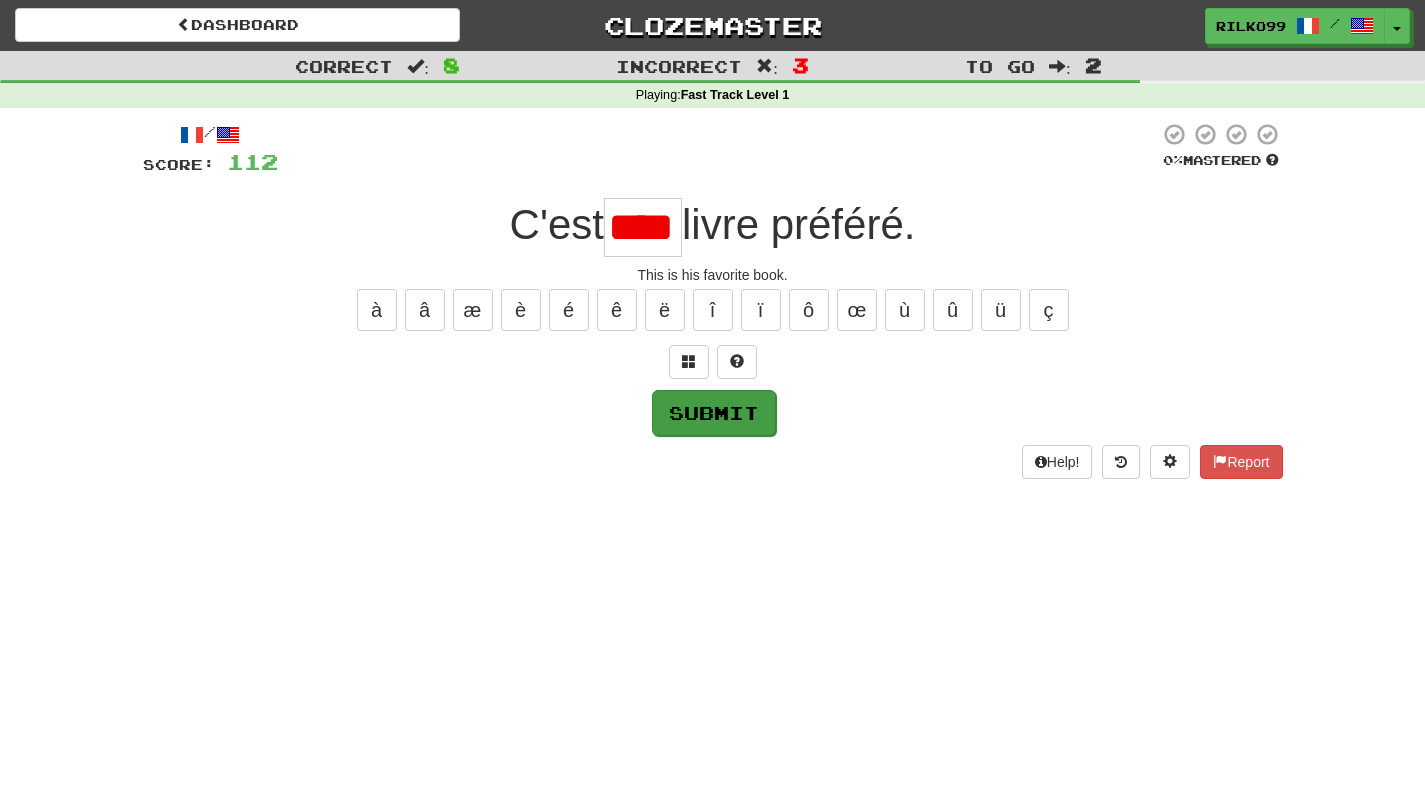 type on "***" 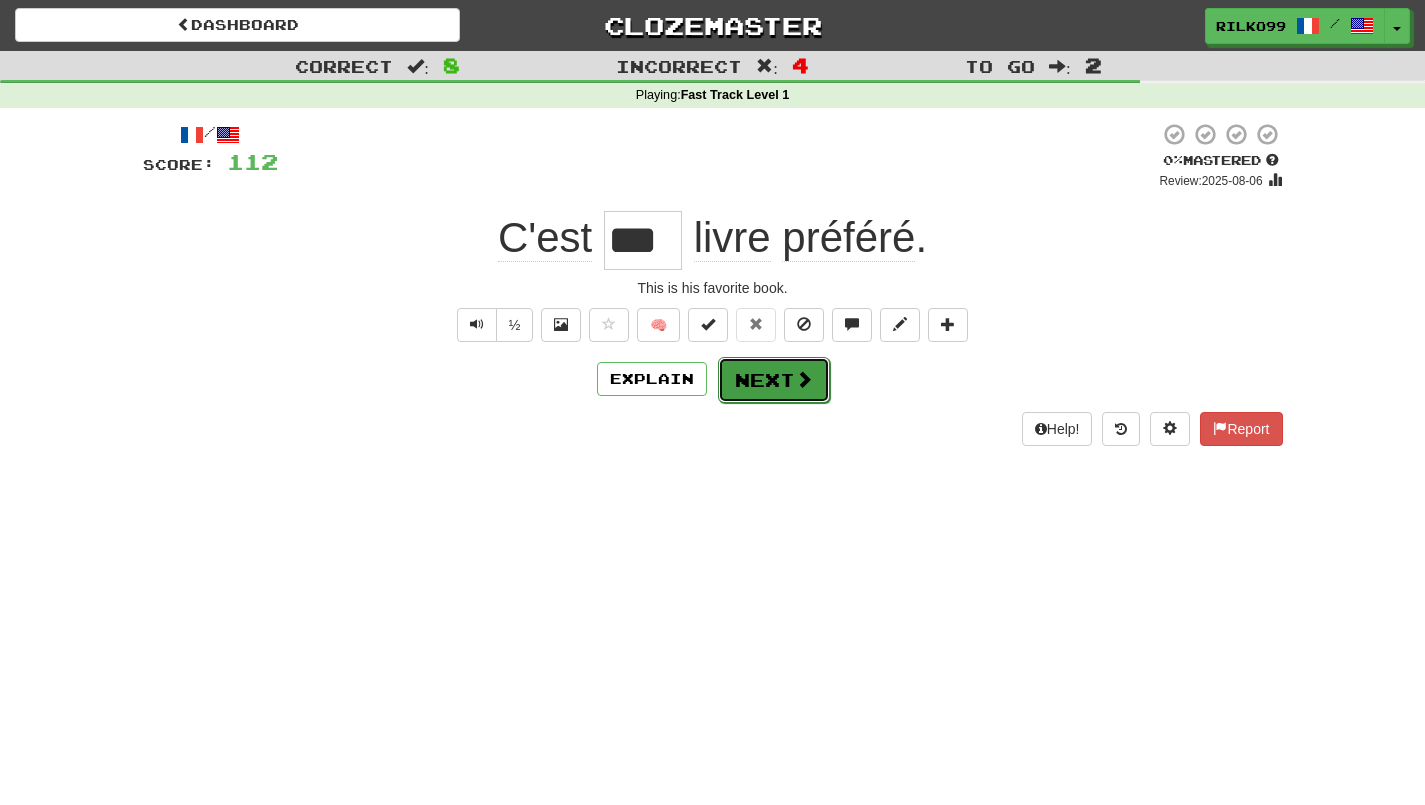 click on "Next" at bounding box center [774, 380] 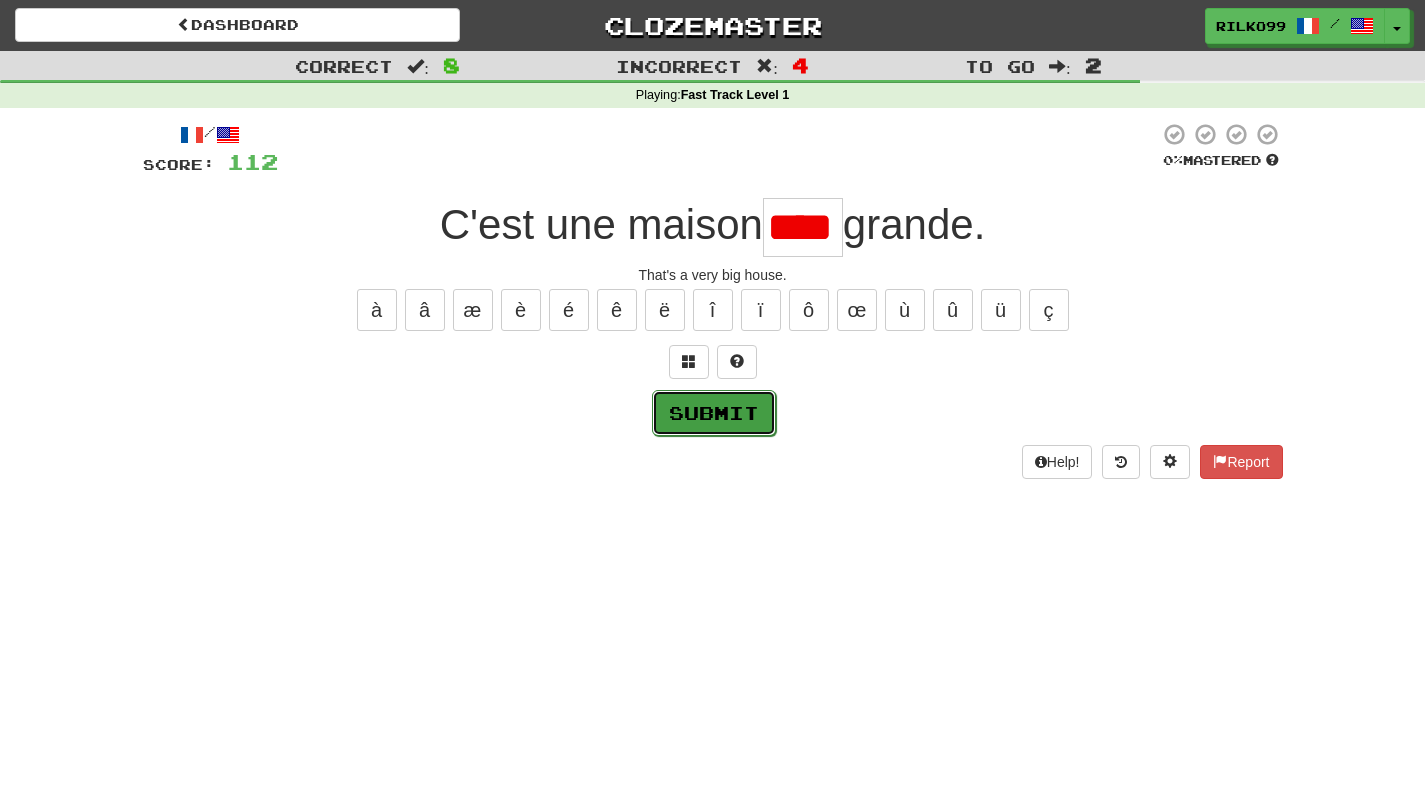 click on "Submit" at bounding box center [714, 413] 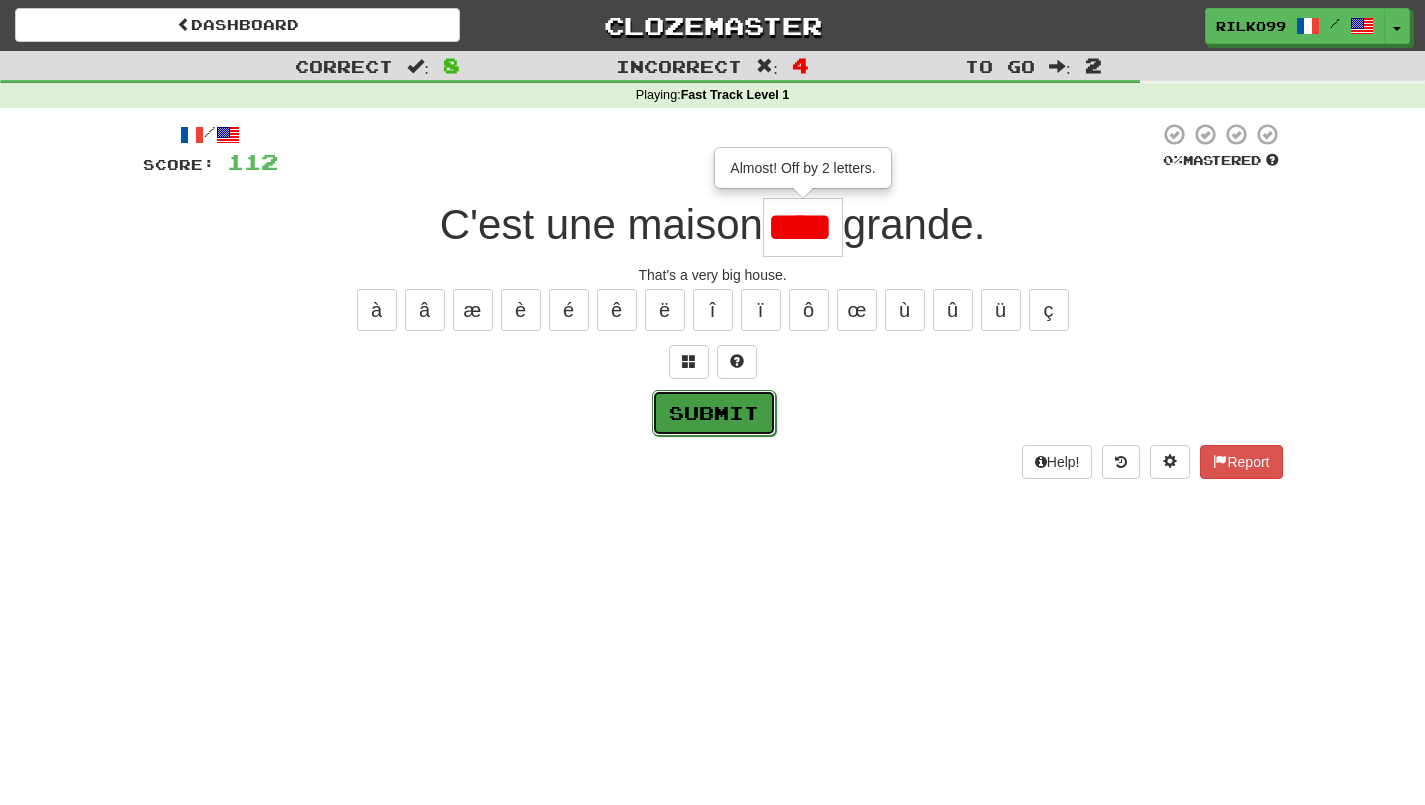 click on "Submit" at bounding box center (714, 413) 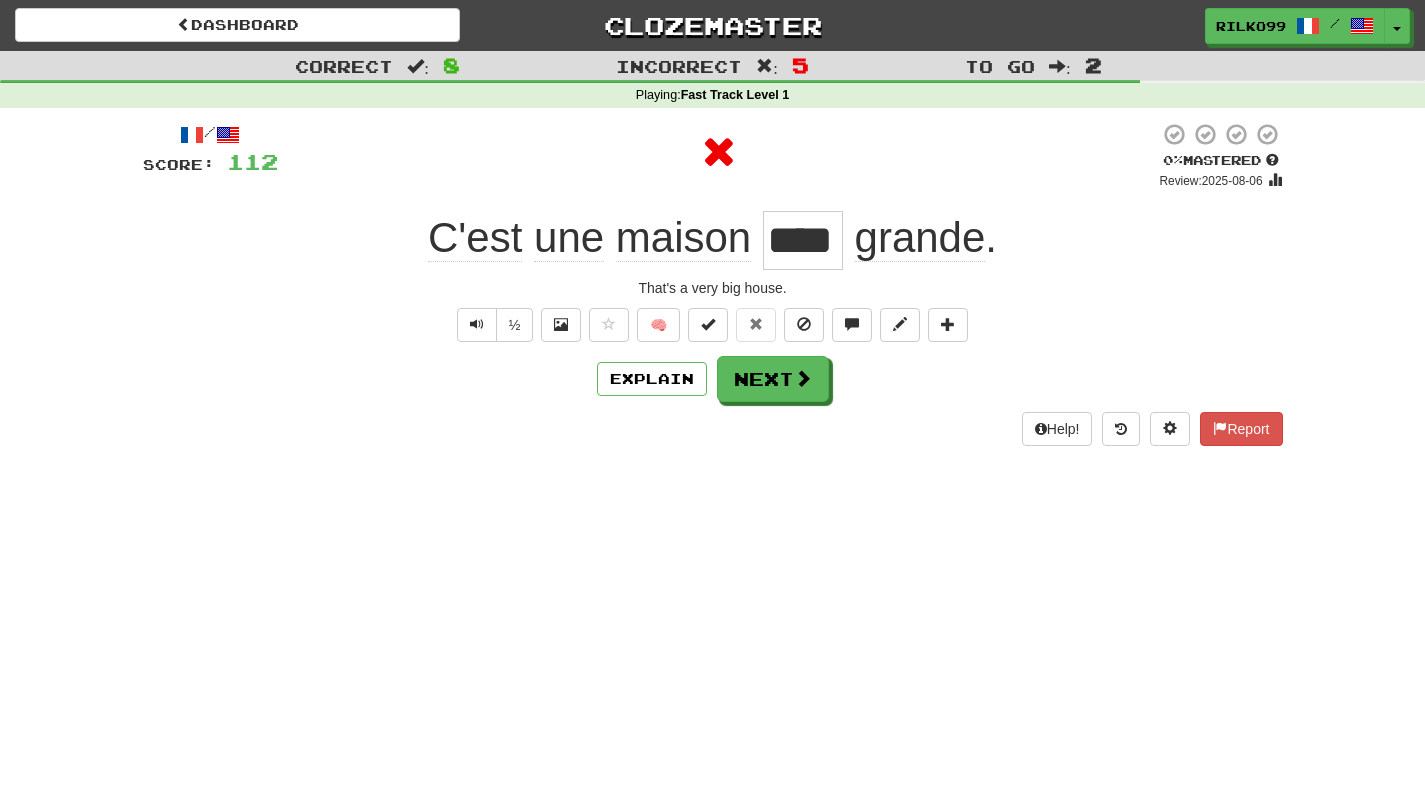 type on "****" 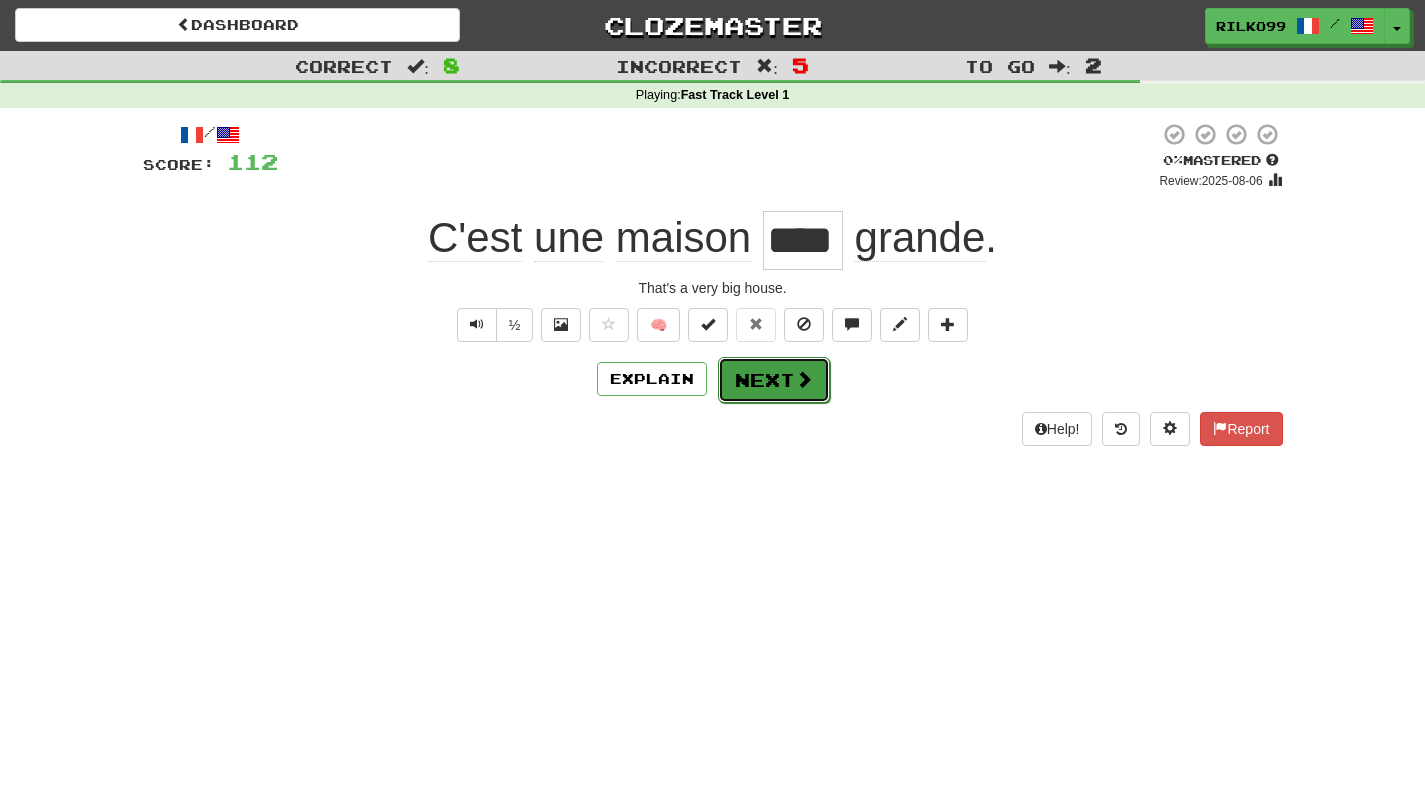 click on "Next" at bounding box center [774, 380] 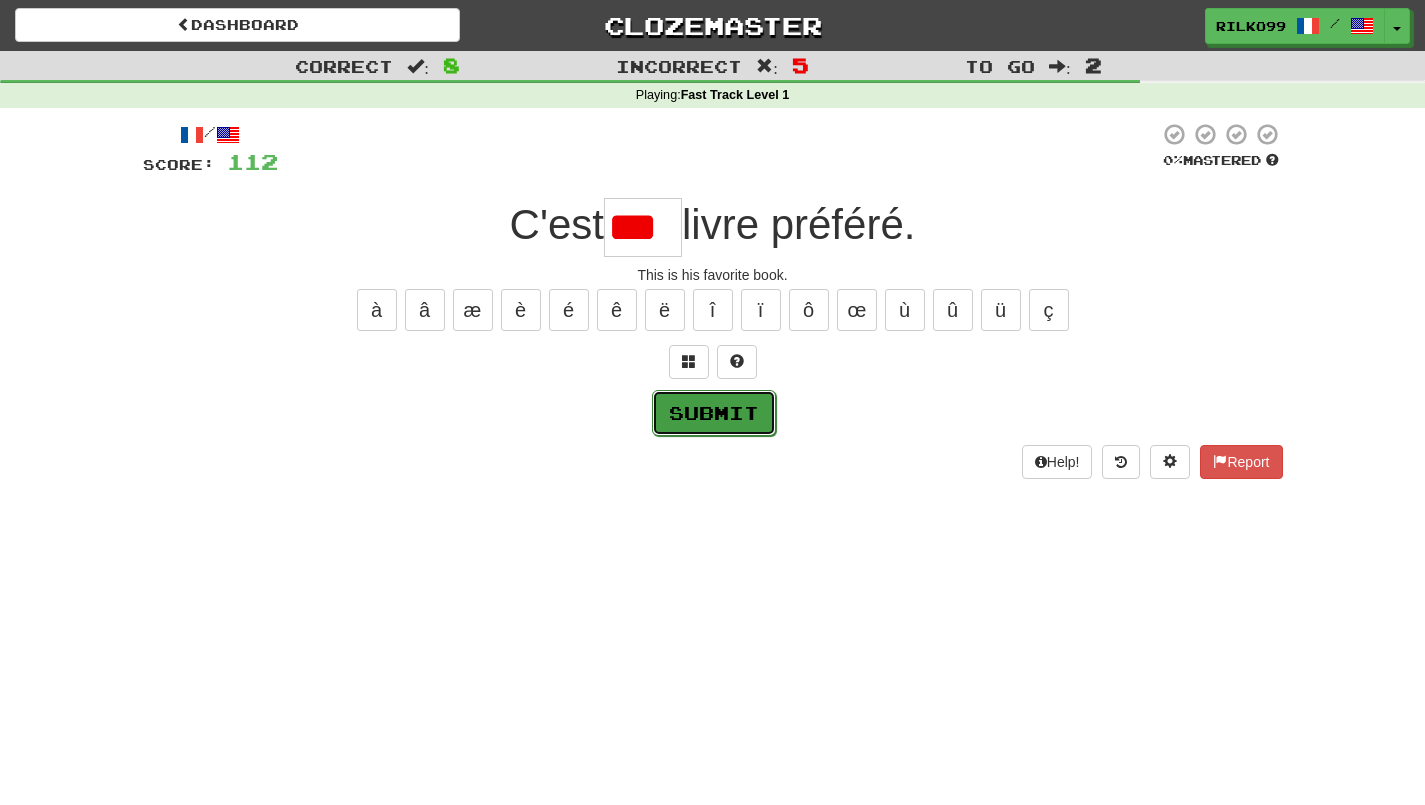 click on "Submit" at bounding box center [714, 413] 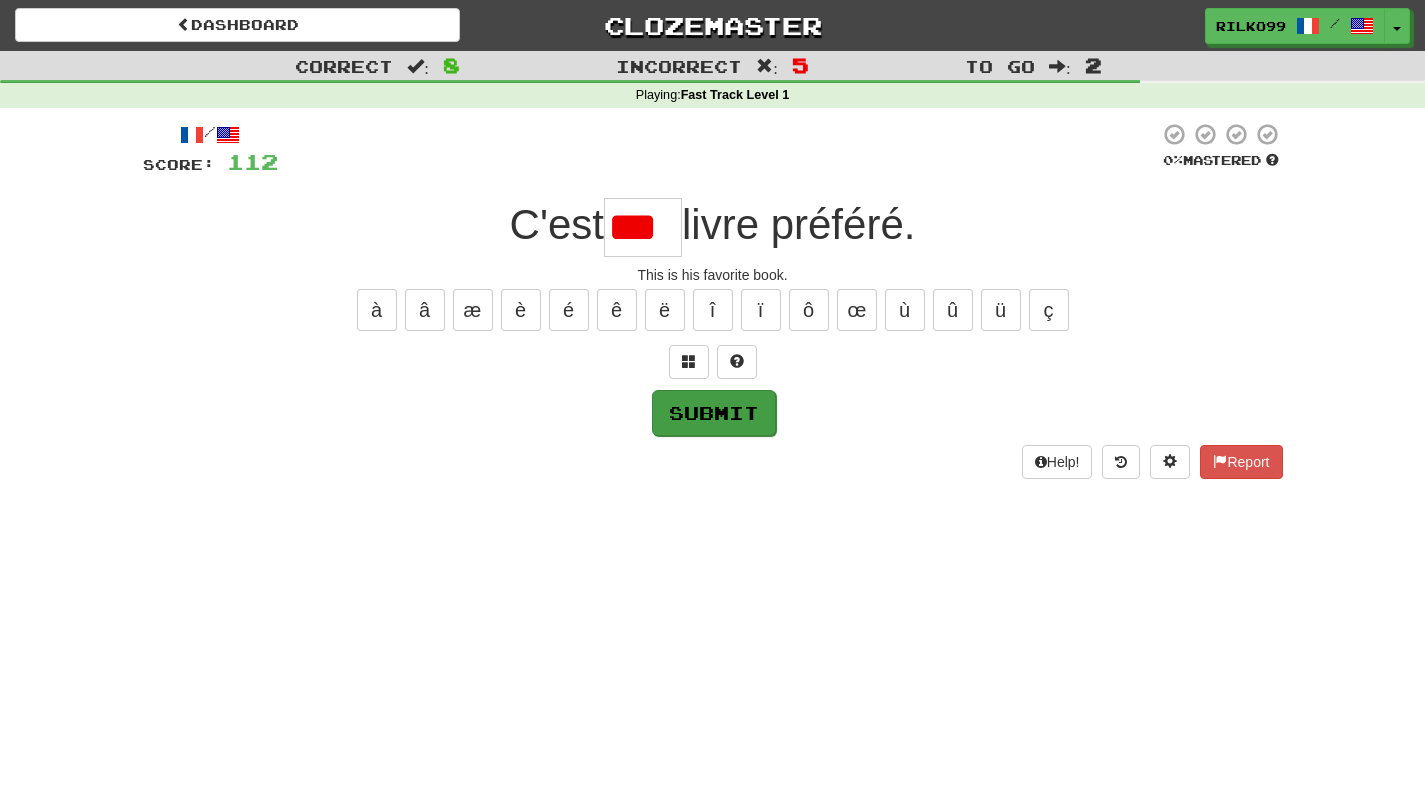 type on "***" 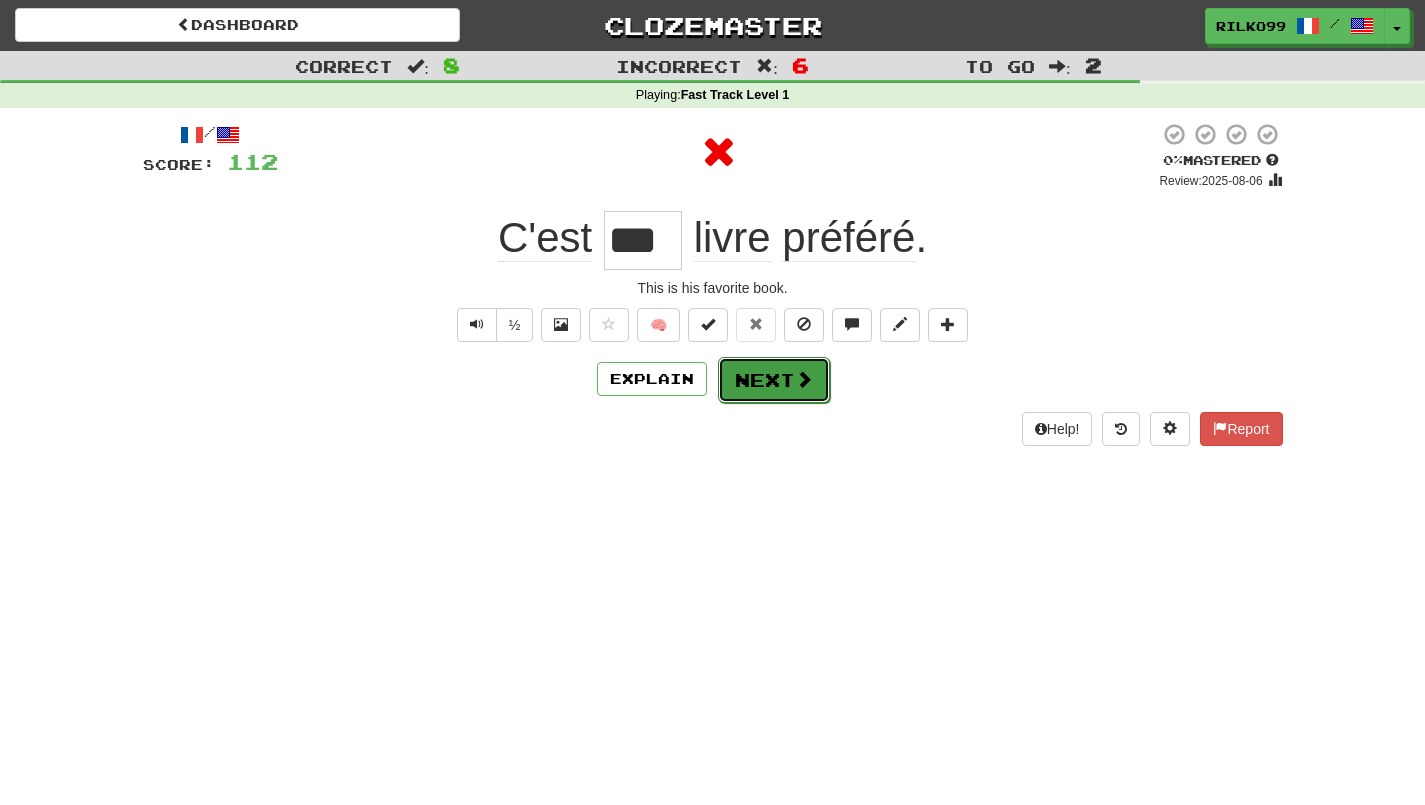 click on "Next" at bounding box center [774, 380] 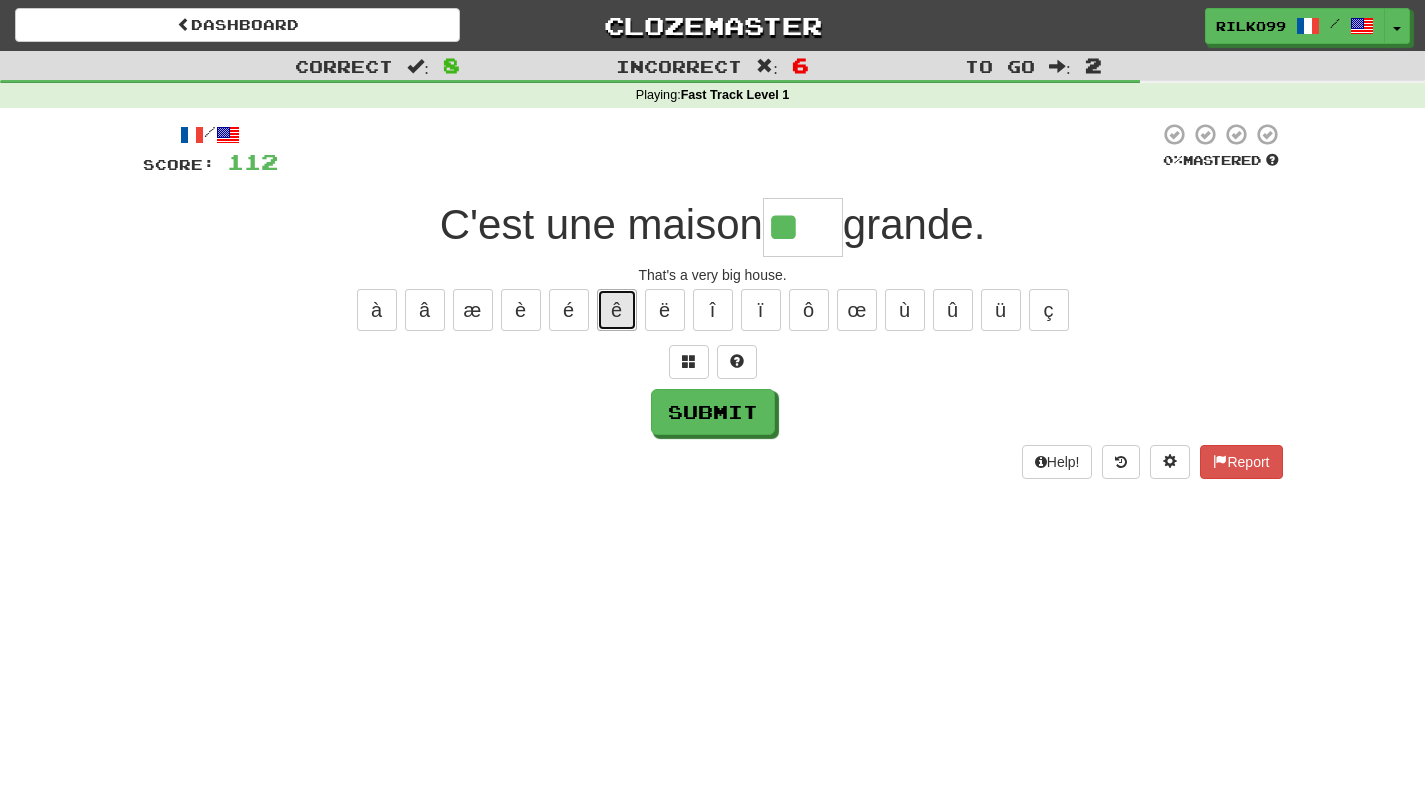 click on "ê" at bounding box center [617, 310] 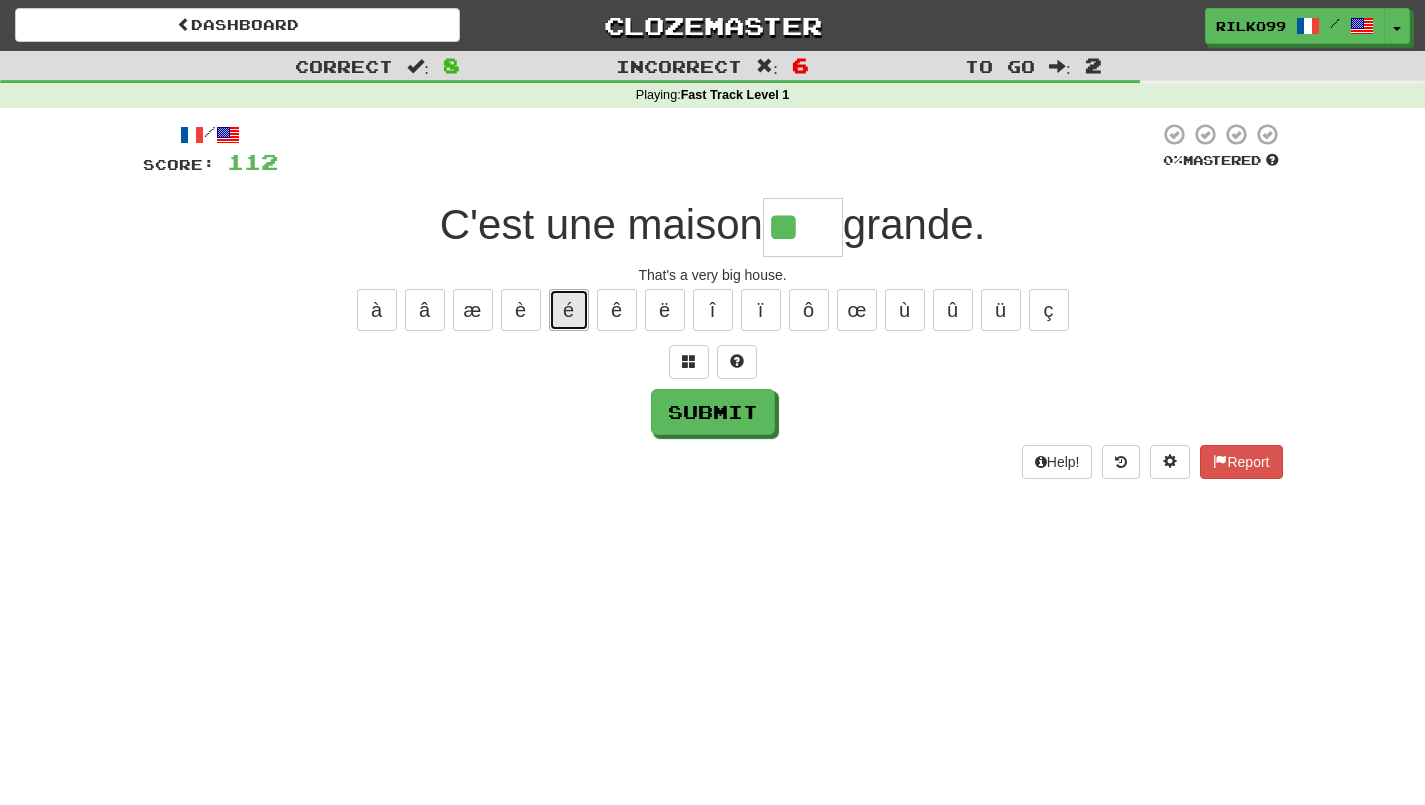 click on "é" at bounding box center (569, 310) 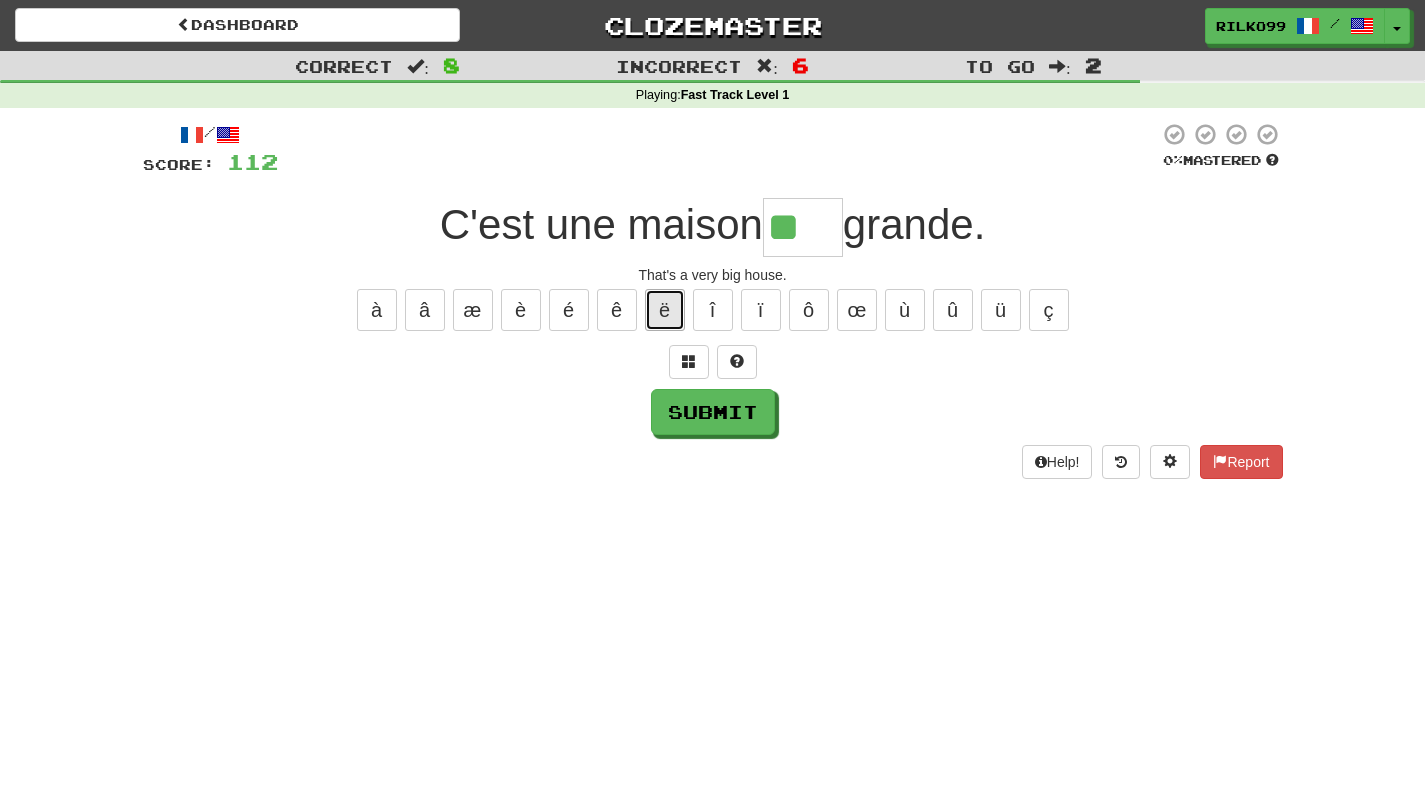 click on "ë" at bounding box center [665, 310] 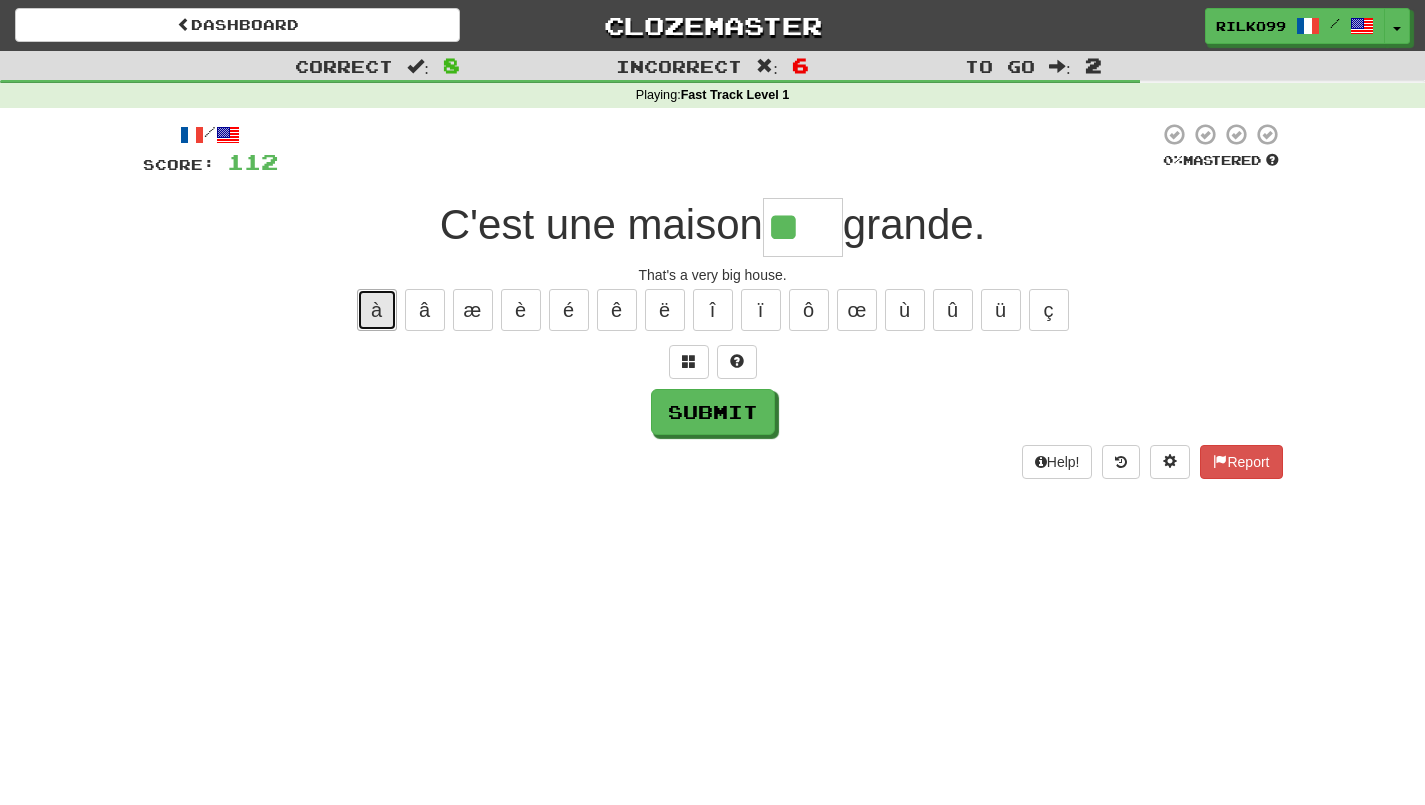 click on "à" at bounding box center (377, 310) 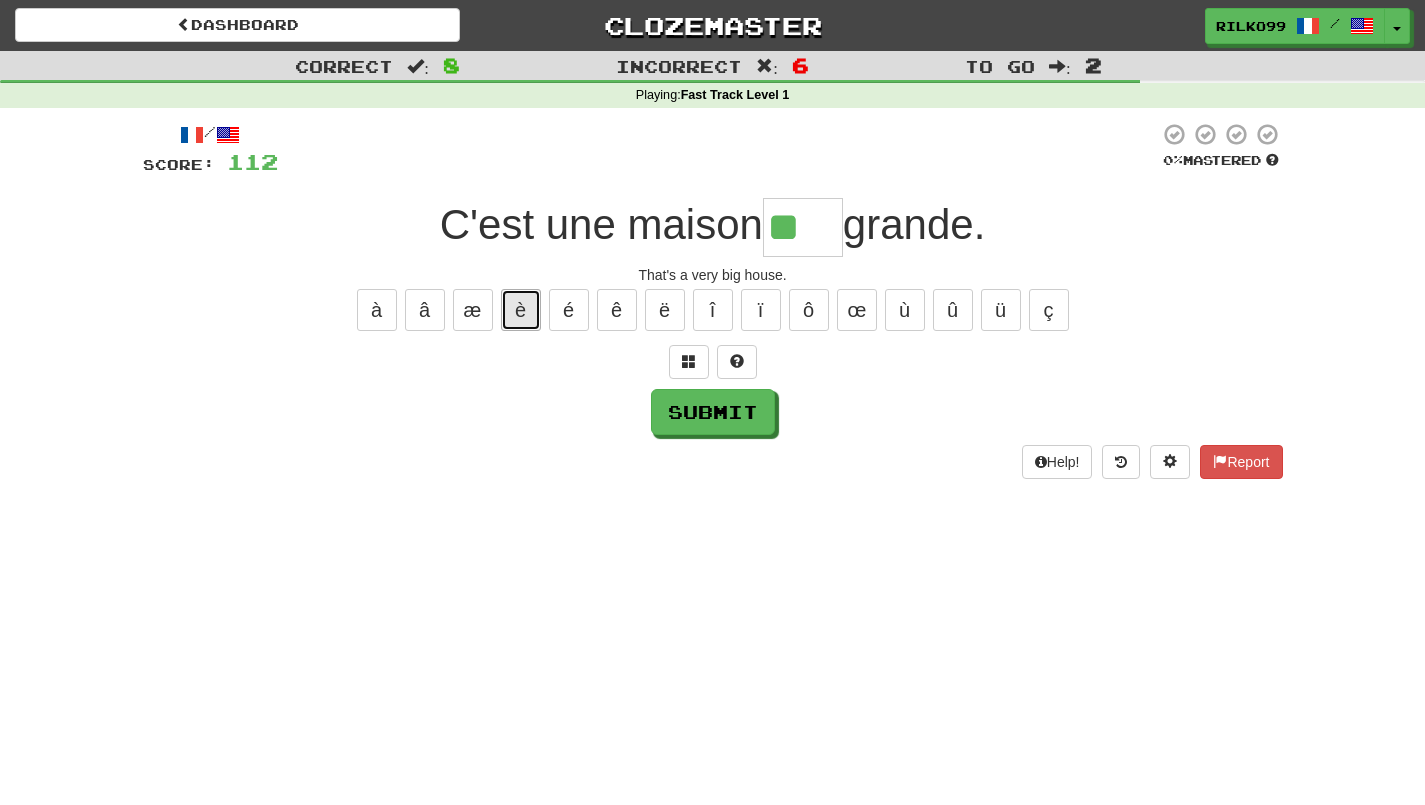 click on "è" at bounding box center (521, 310) 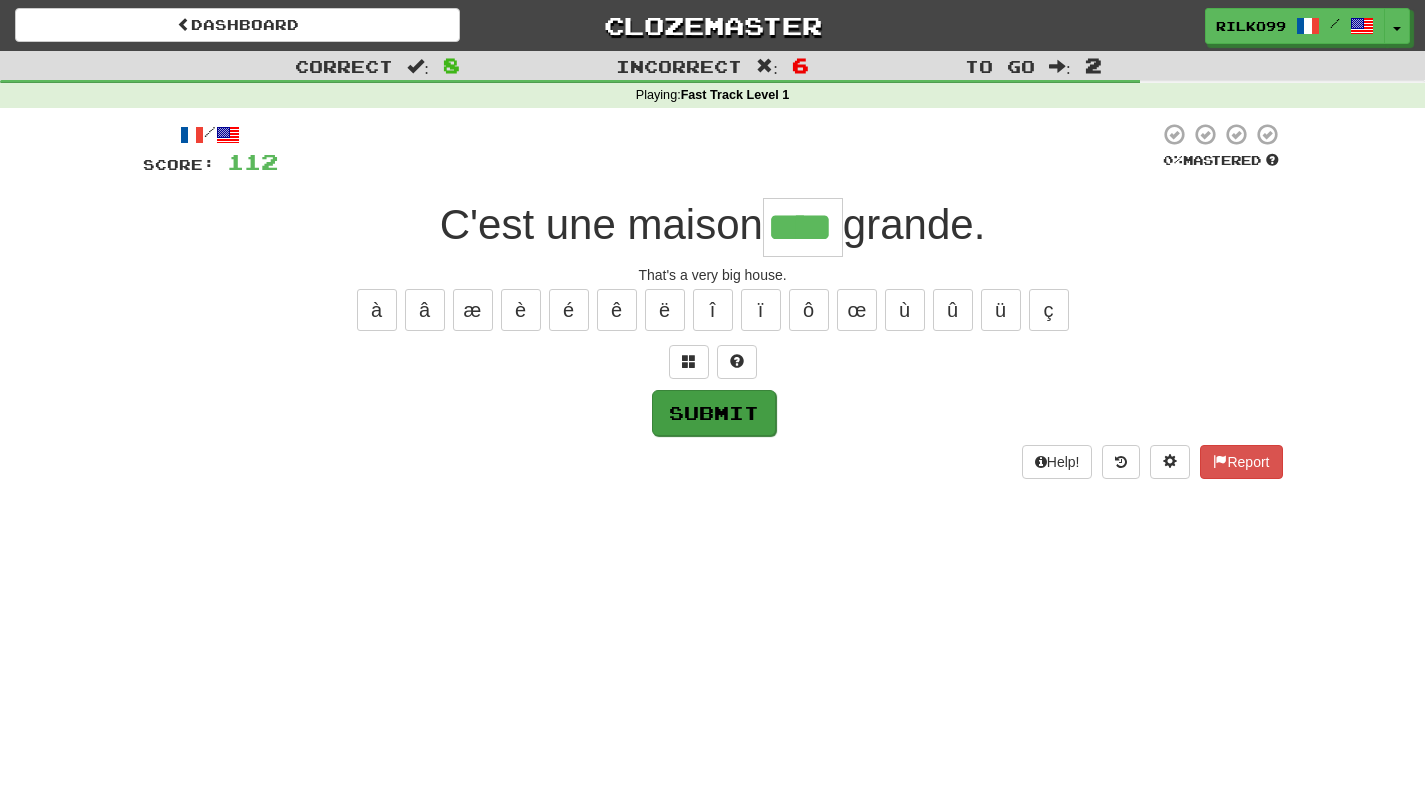 type on "****" 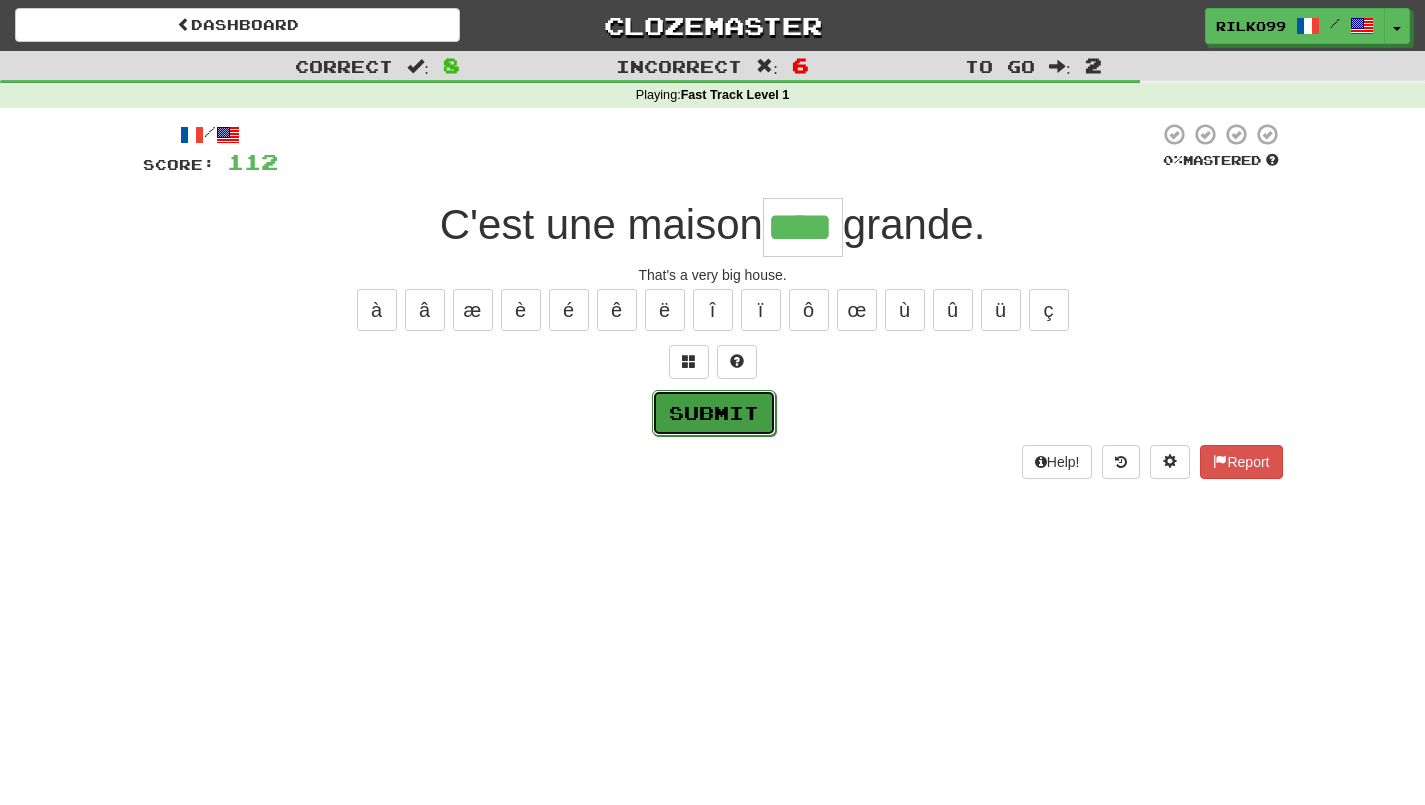 click on "Submit" at bounding box center [714, 413] 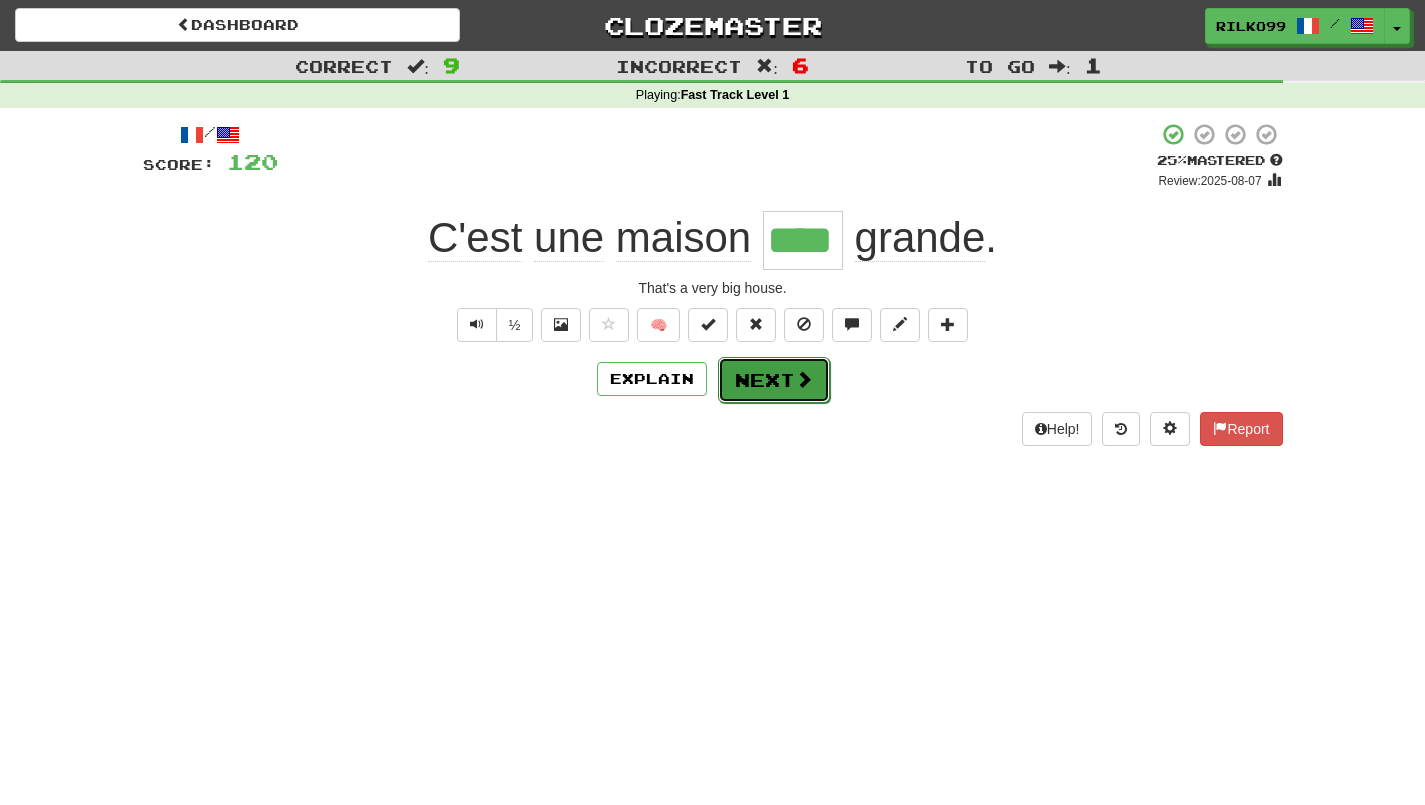 click on "Next" at bounding box center [774, 380] 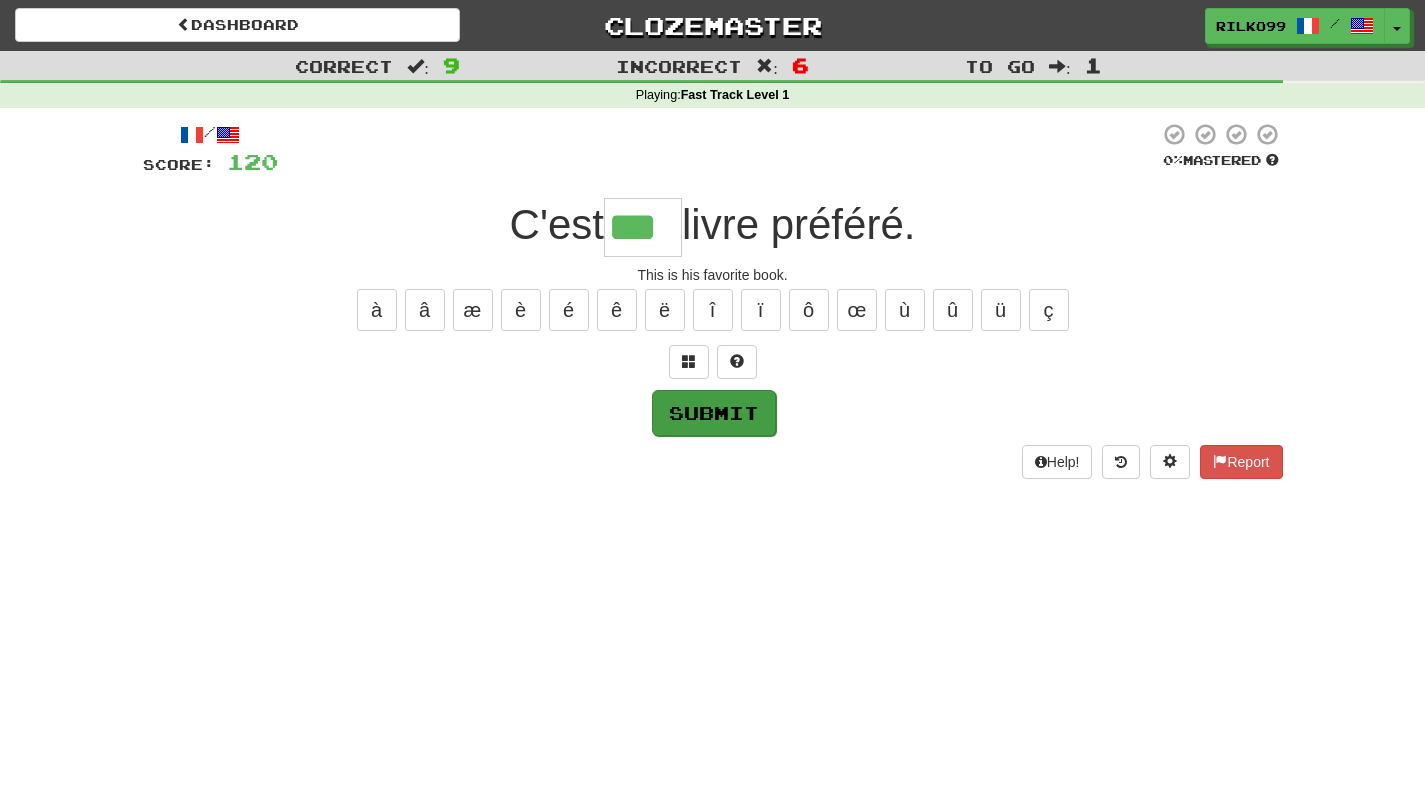 type on "***" 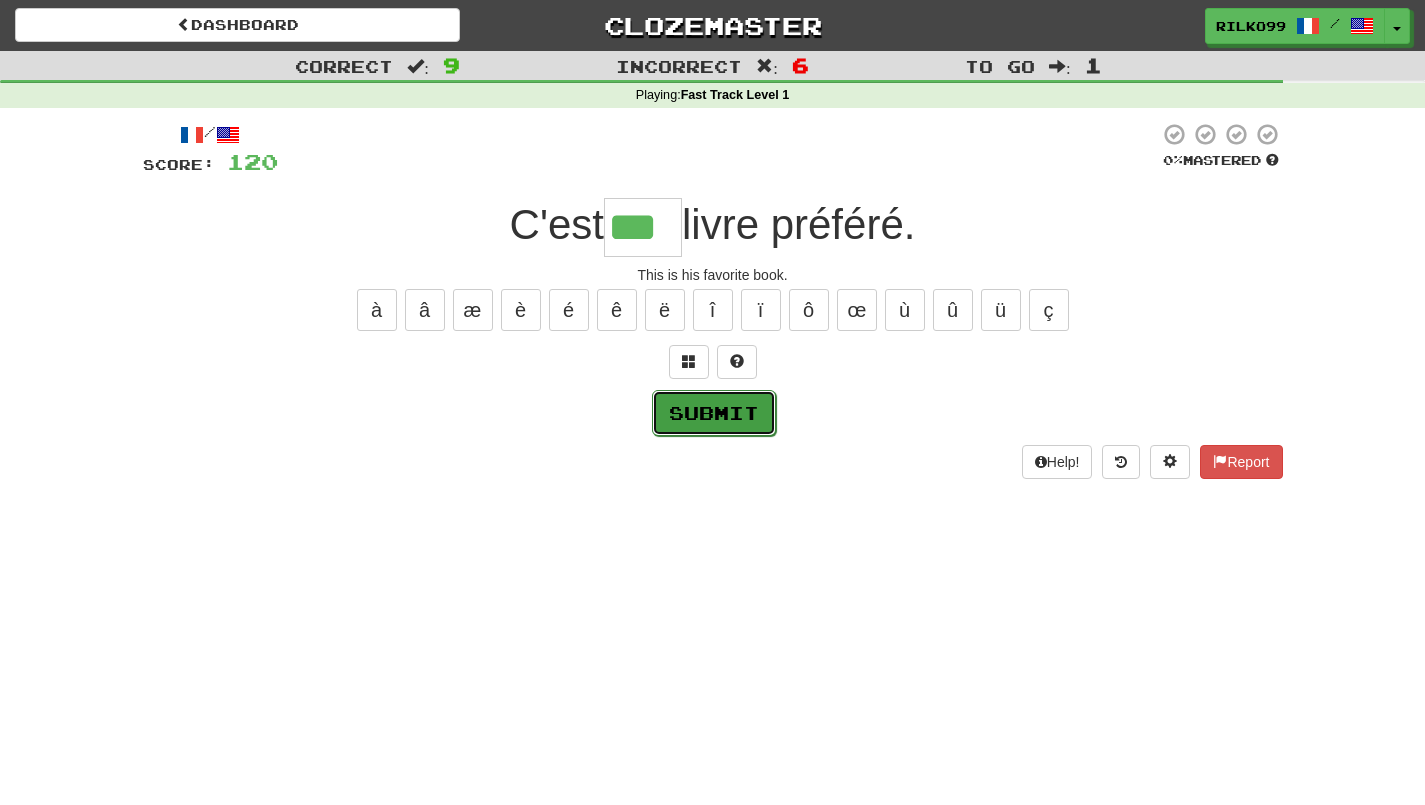 click on "Submit" at bounding box center [714, 413] 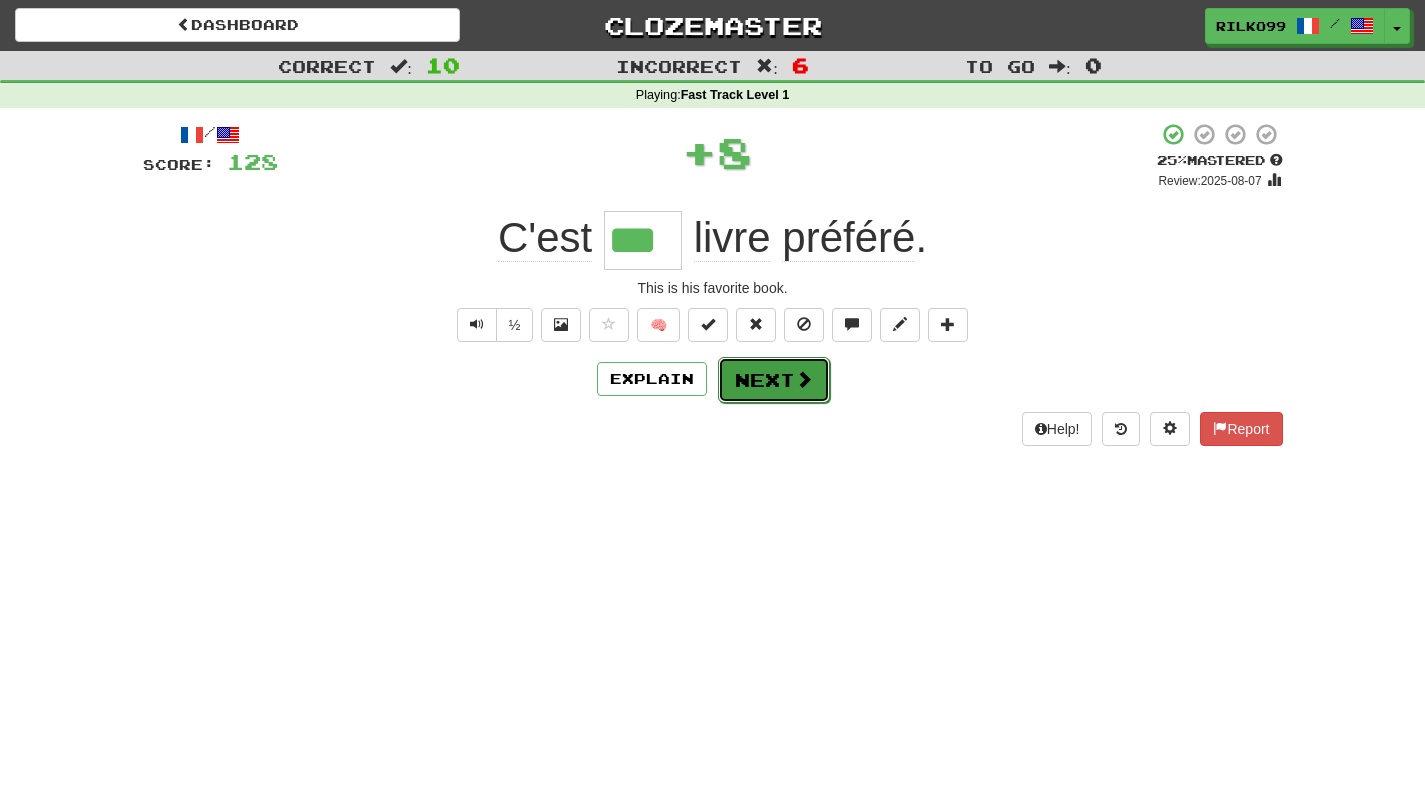 click on "Next" at bounding box center (774, 380) 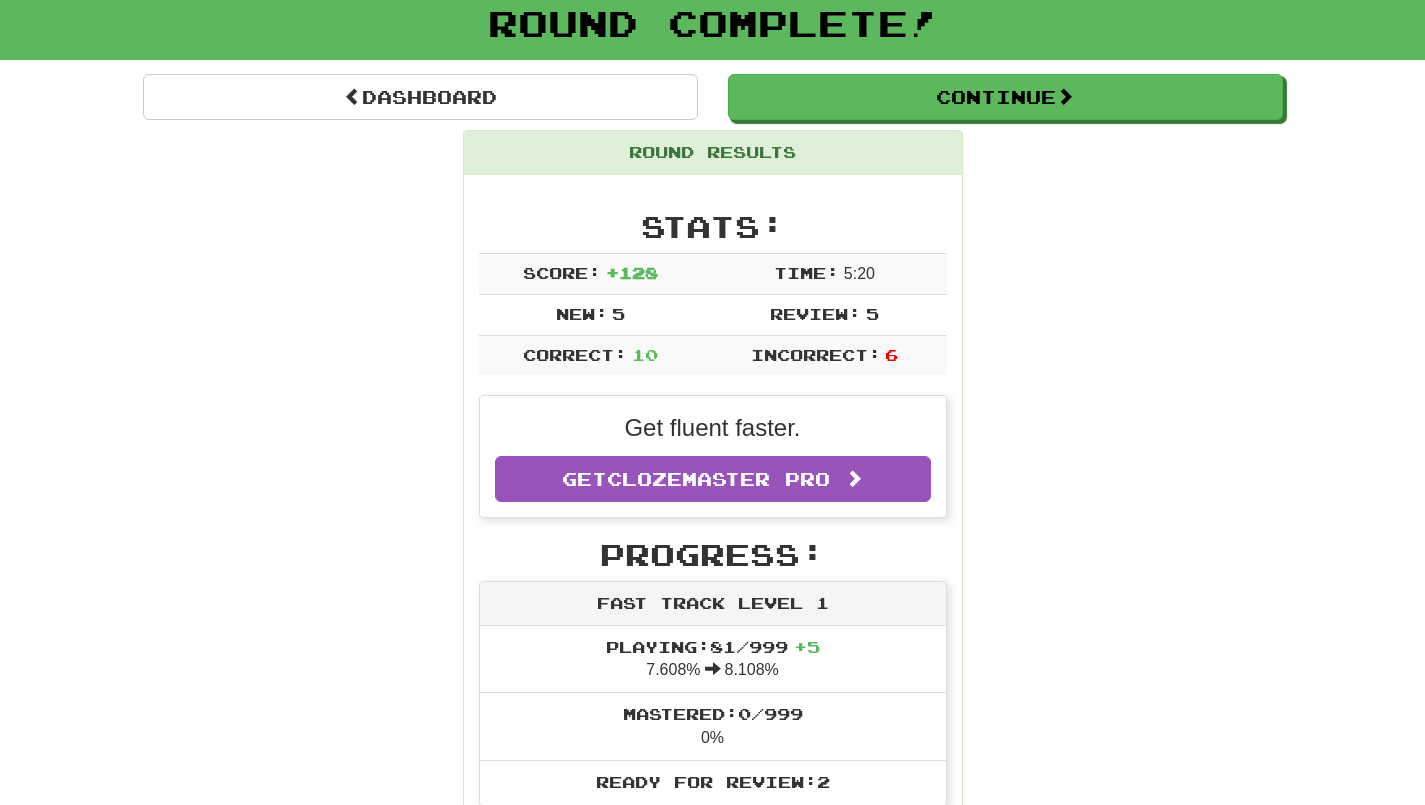 scroll, scrollTop: 100, scrollLeft: 0, axis: vertical 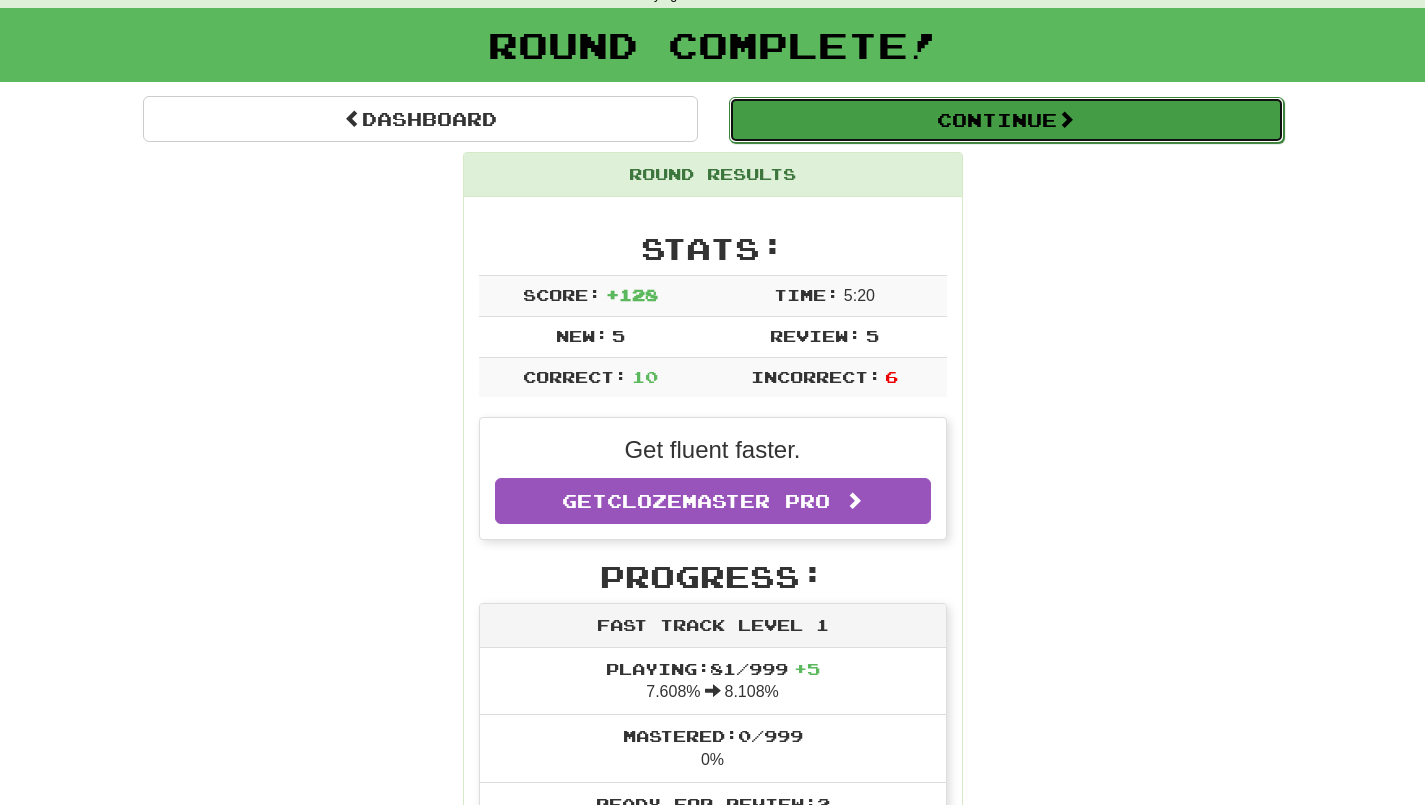 click on "Continue" at bounding box center [1006, 120] 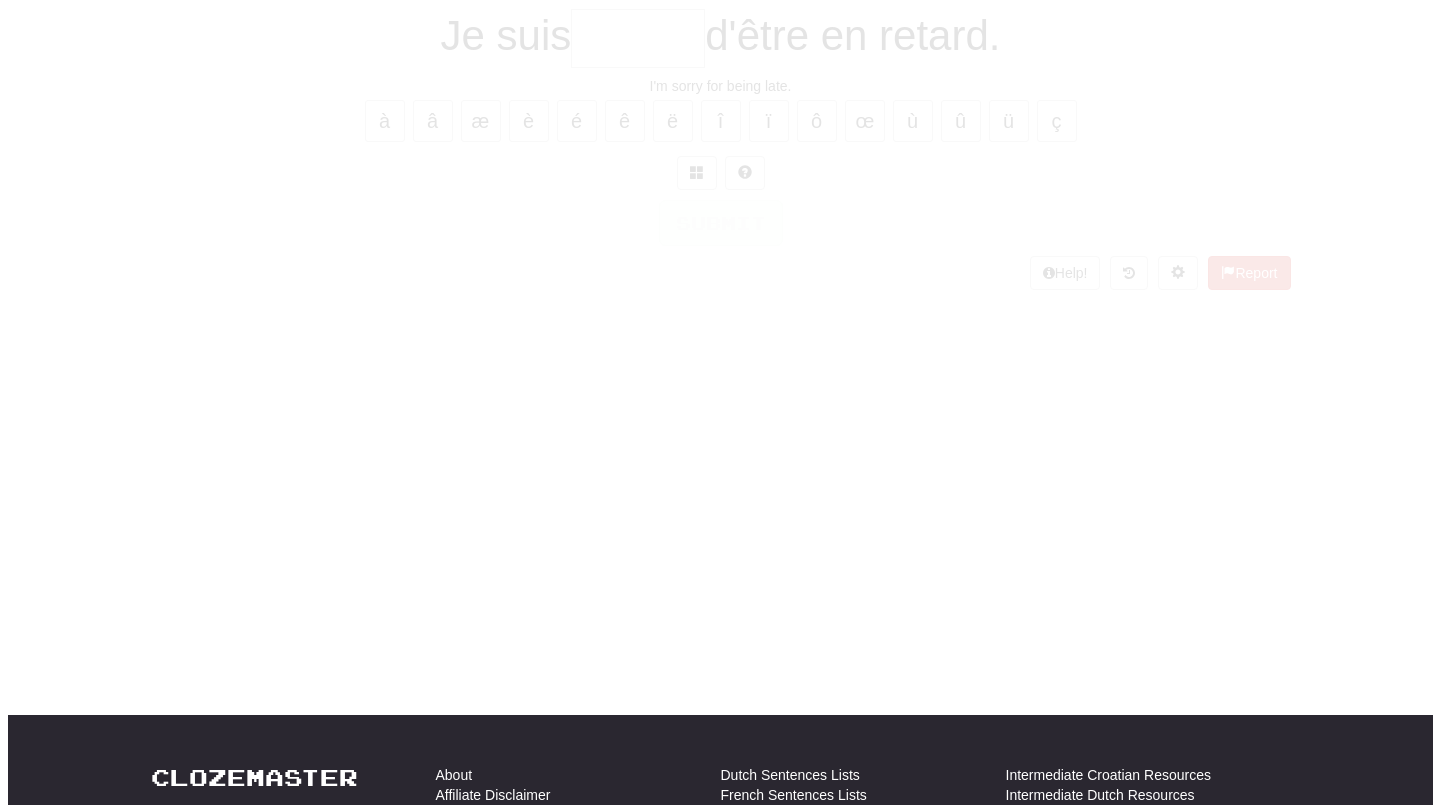 scroll, scrollTop: 100, scrollLeft: 0, axis: vertical 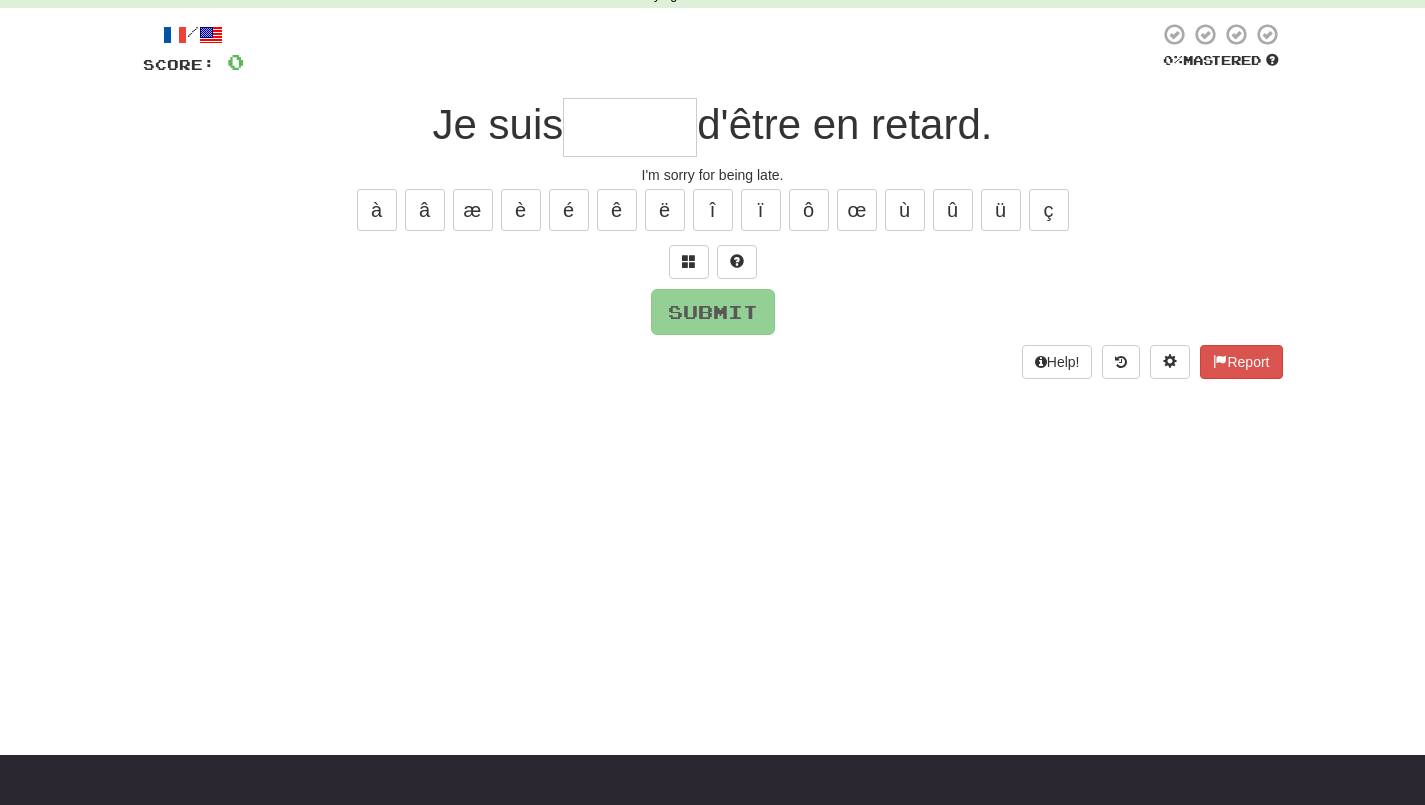 type on "*" 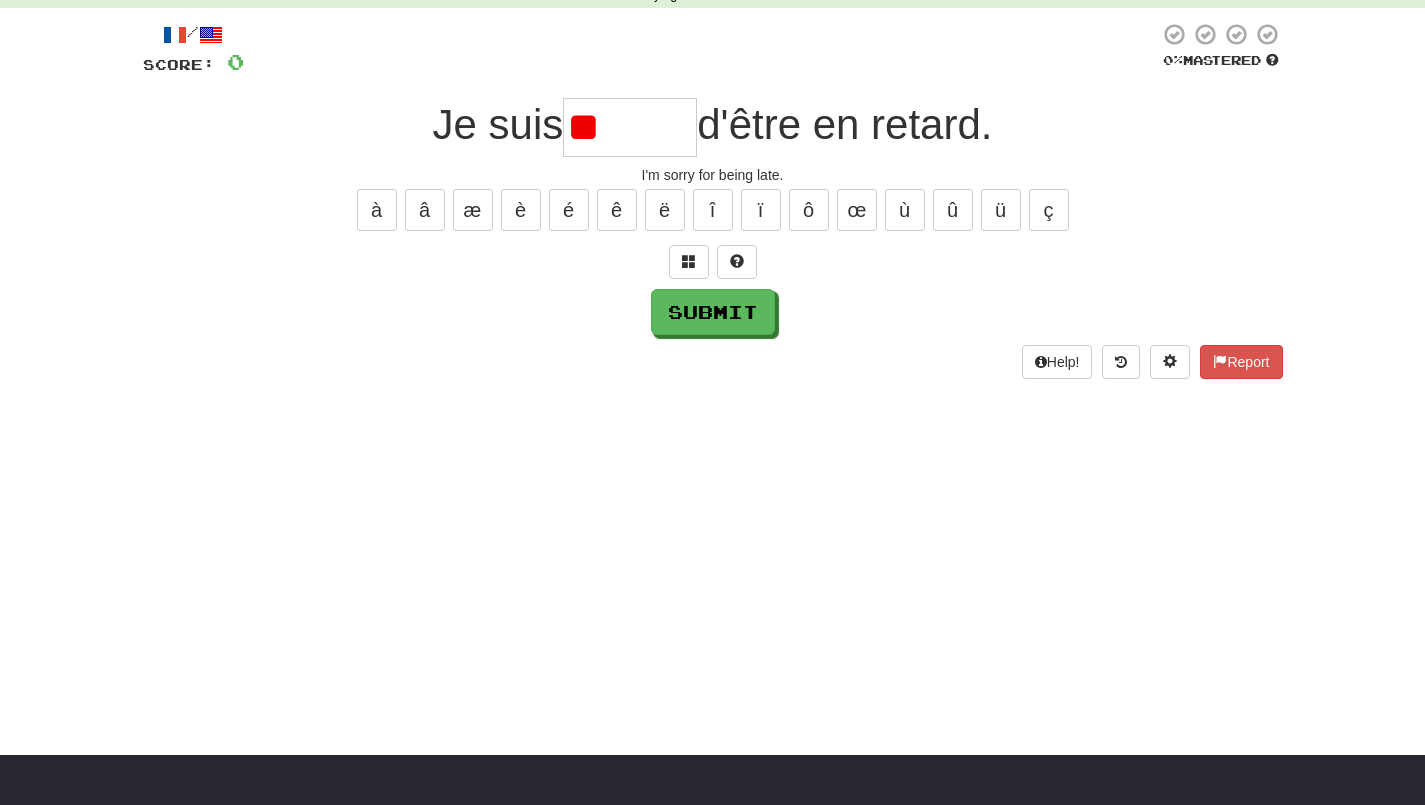 type on "*" 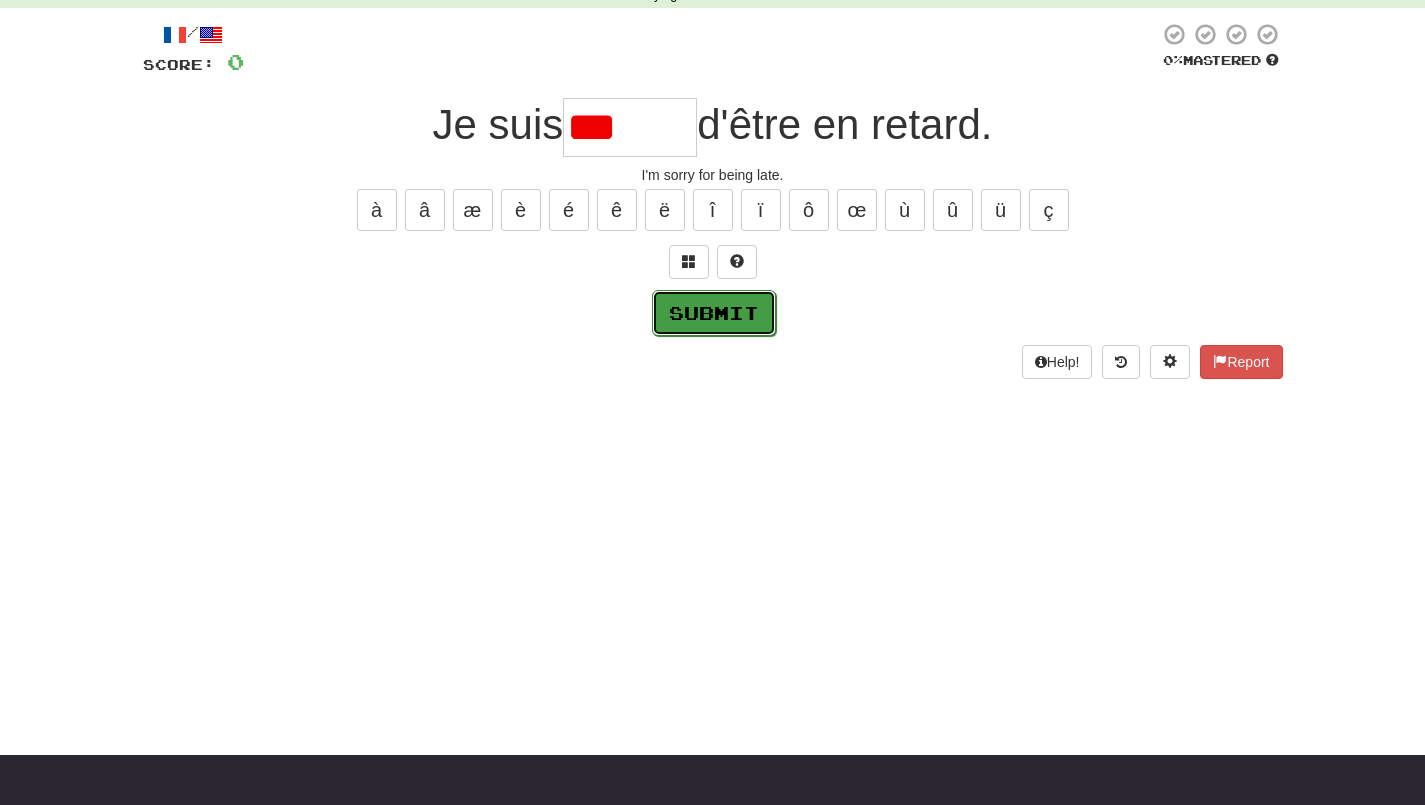 click on "Submit" at bounding box center [714, 313] 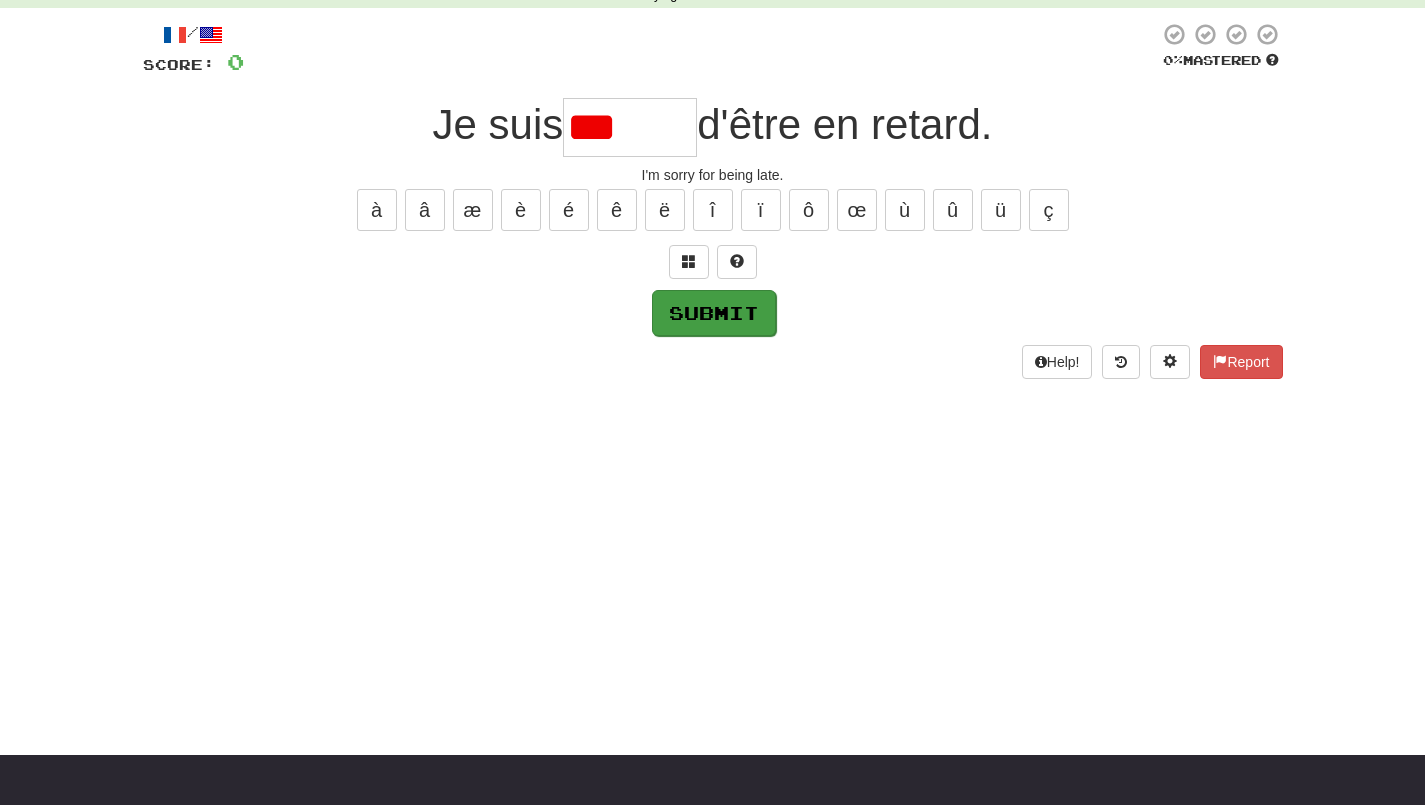 type on "******" 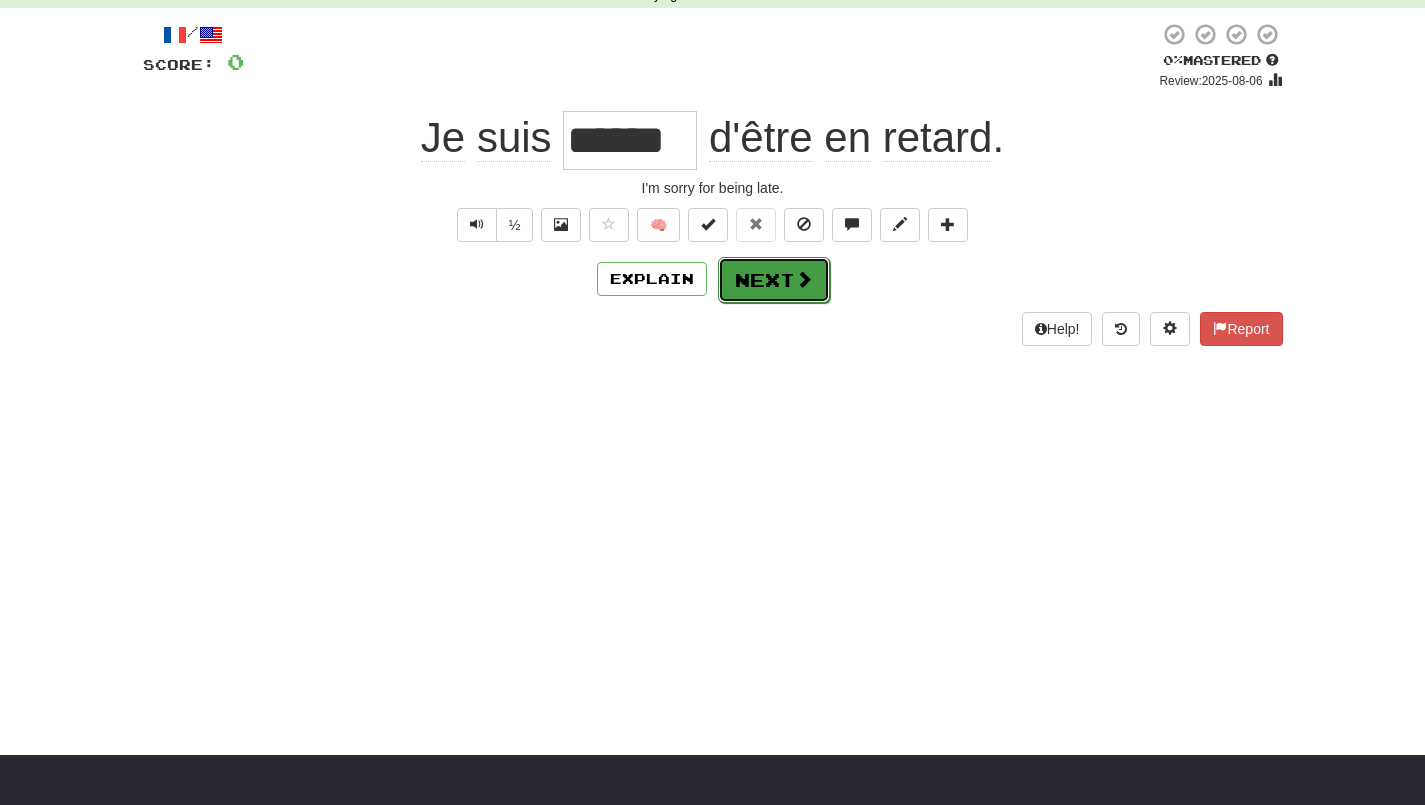 click on "Next" at bounding box center (774, 280) 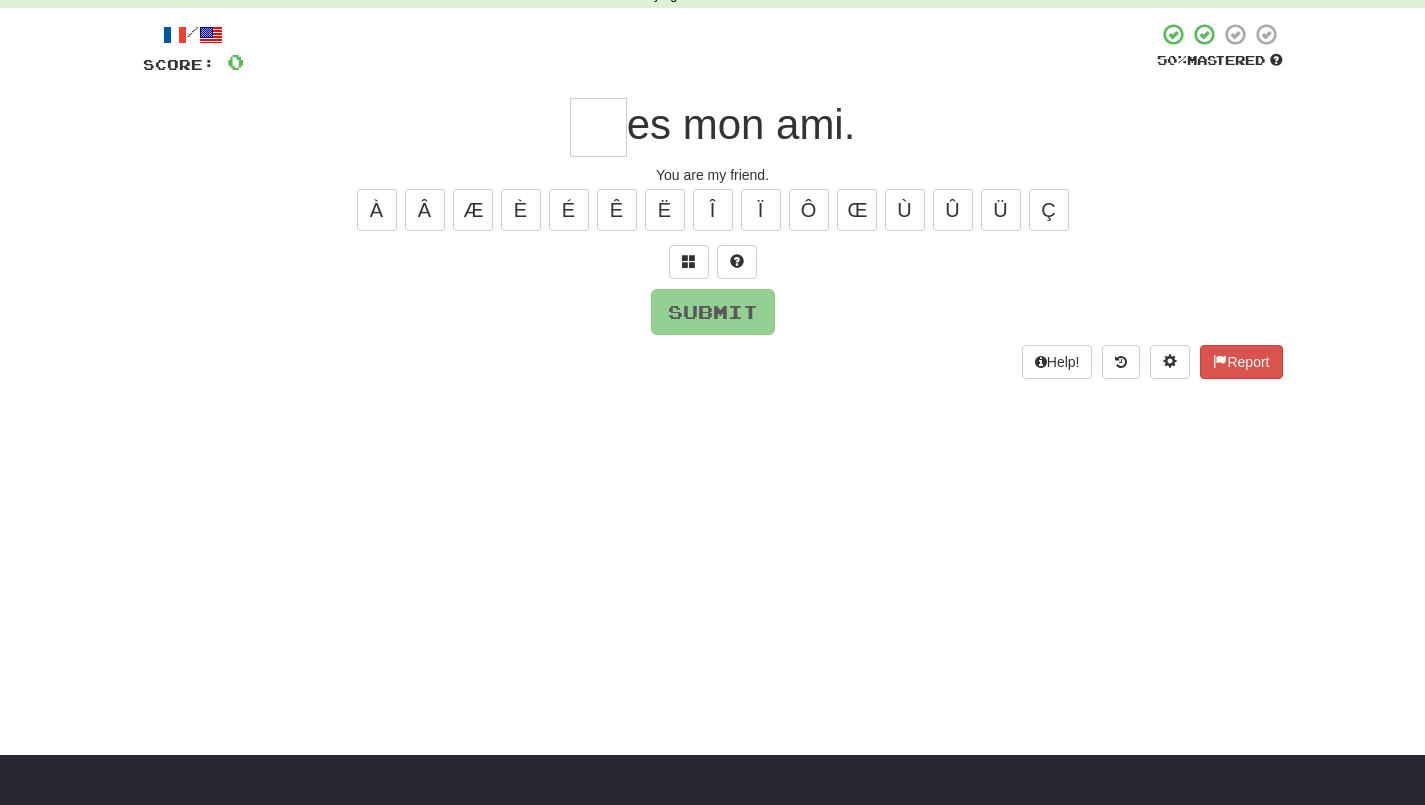 type on "*" 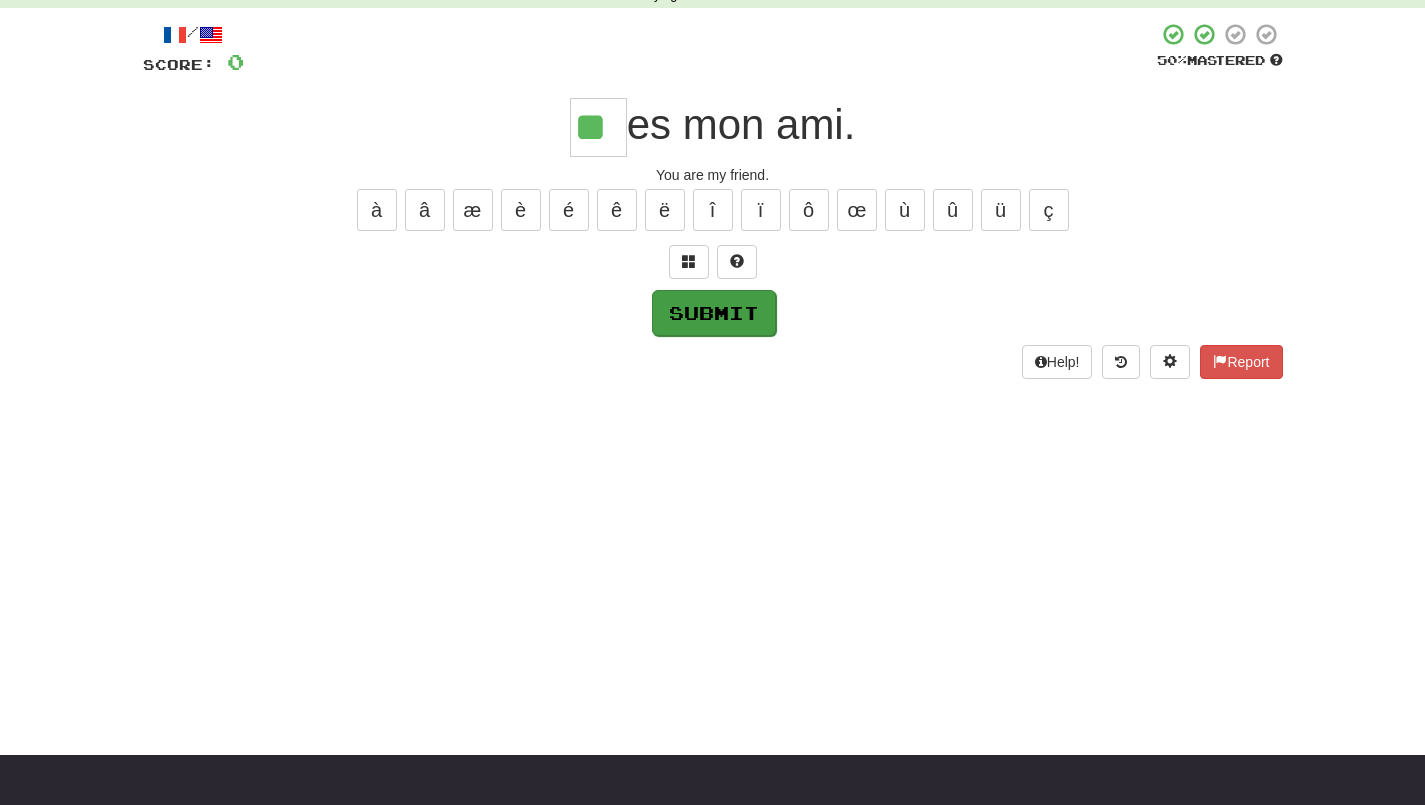 type on "**" 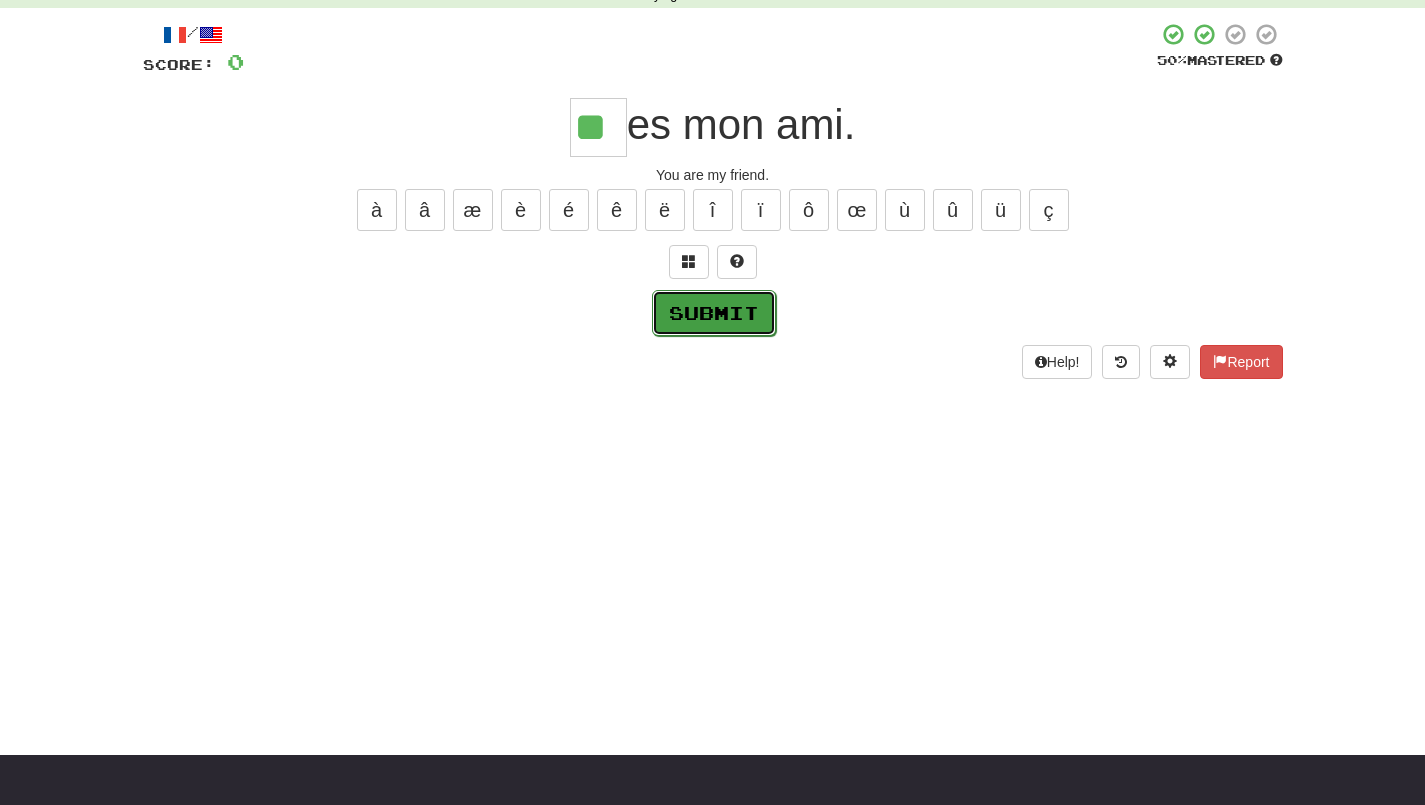 click on "Submit" at bounding box center (714, 313) 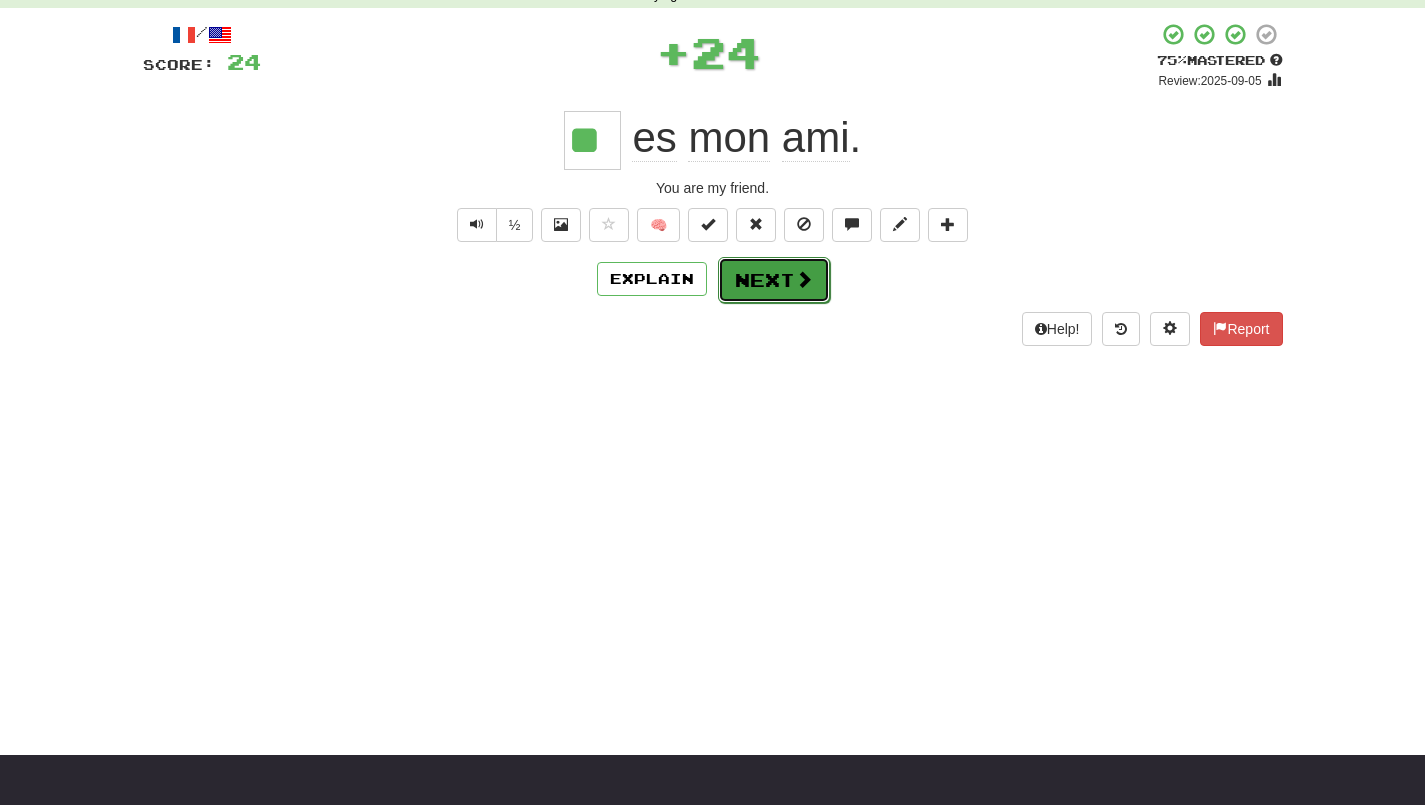 click on "Next" at bounding box center [774, 280] 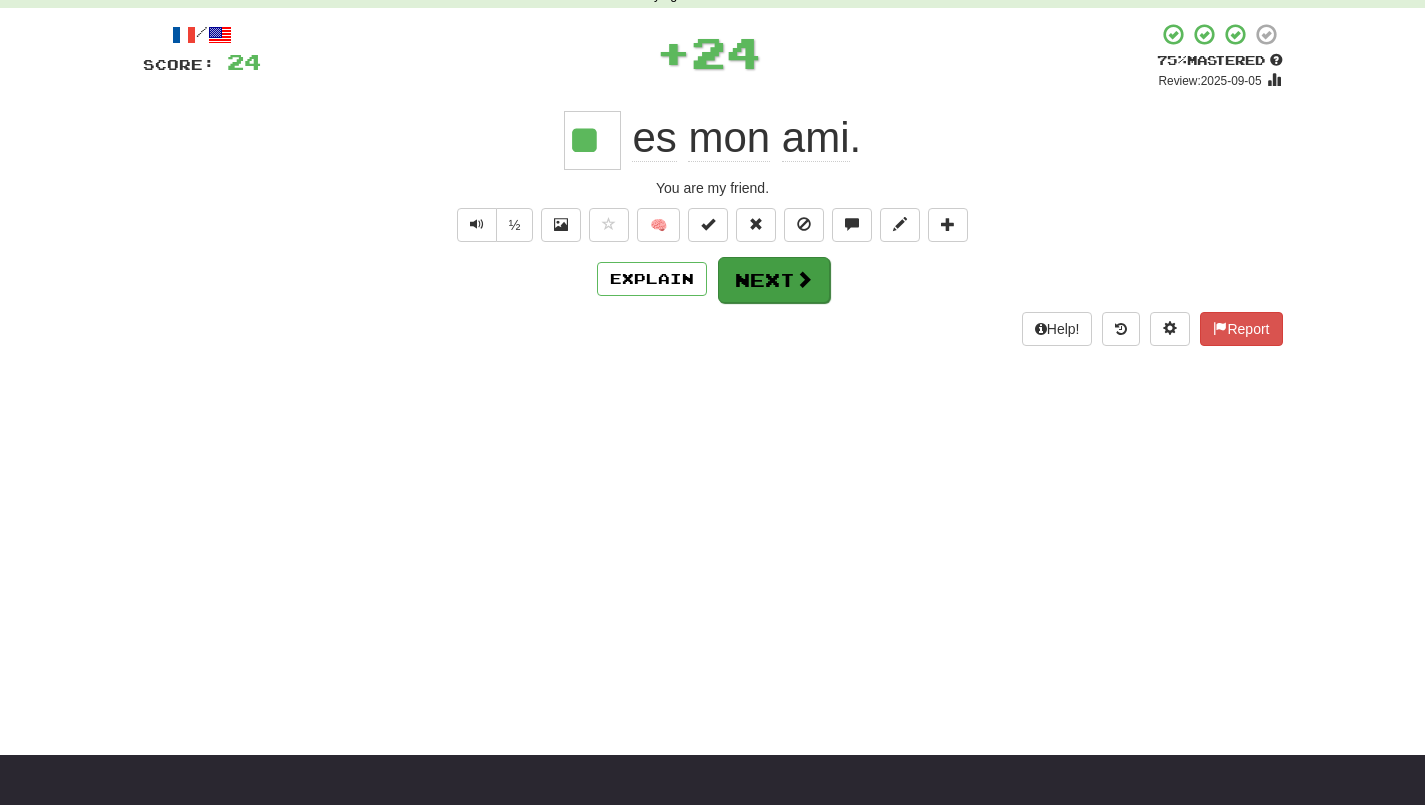 type 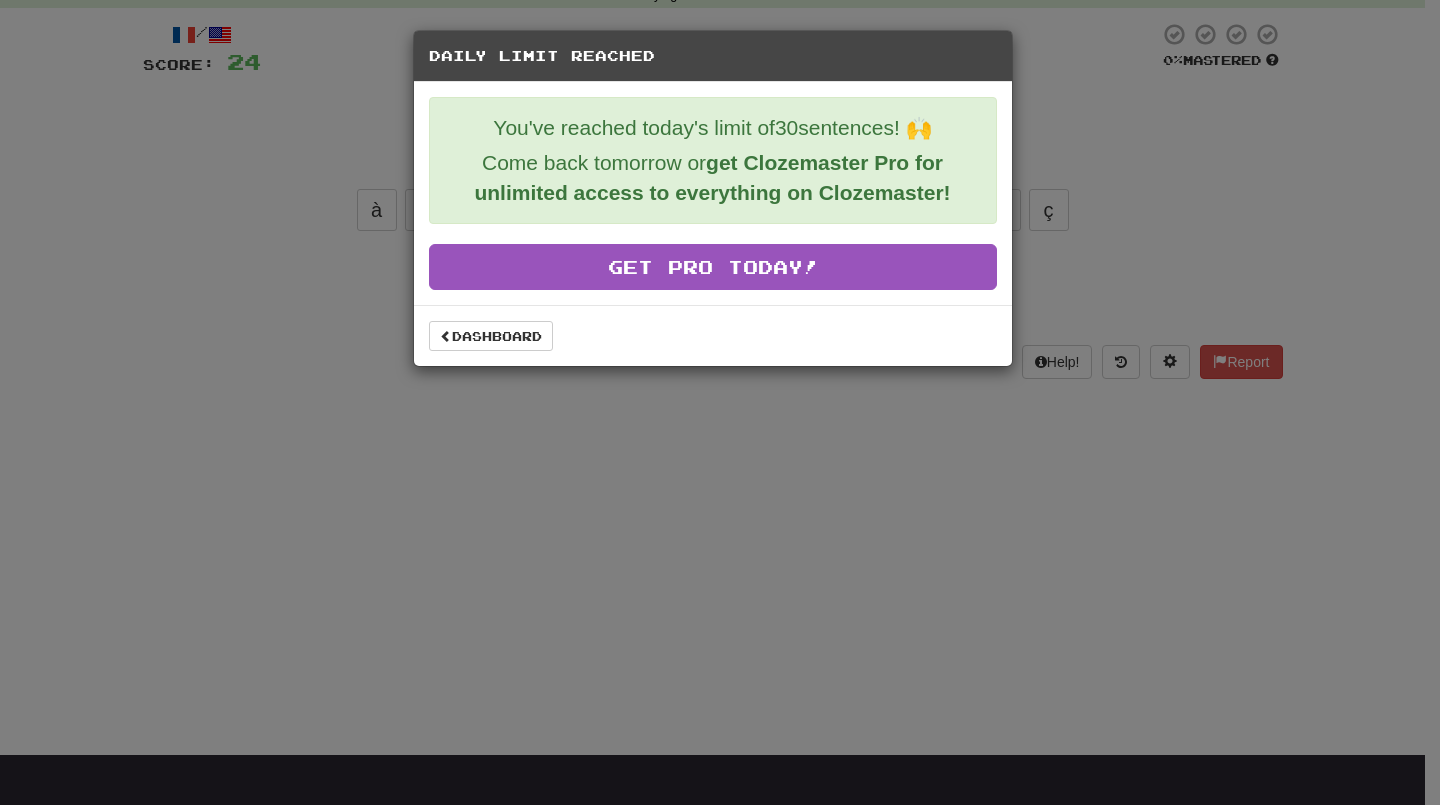 click on "Daily Limit Reached You've reached today's limit of  30  sentences! 🙌  Come back tomorrow or  get Clozemaster Pro for unlimited access to everything on Clozemaster! Get Pro Today! Dashboard" at bounding box center [720, 402] 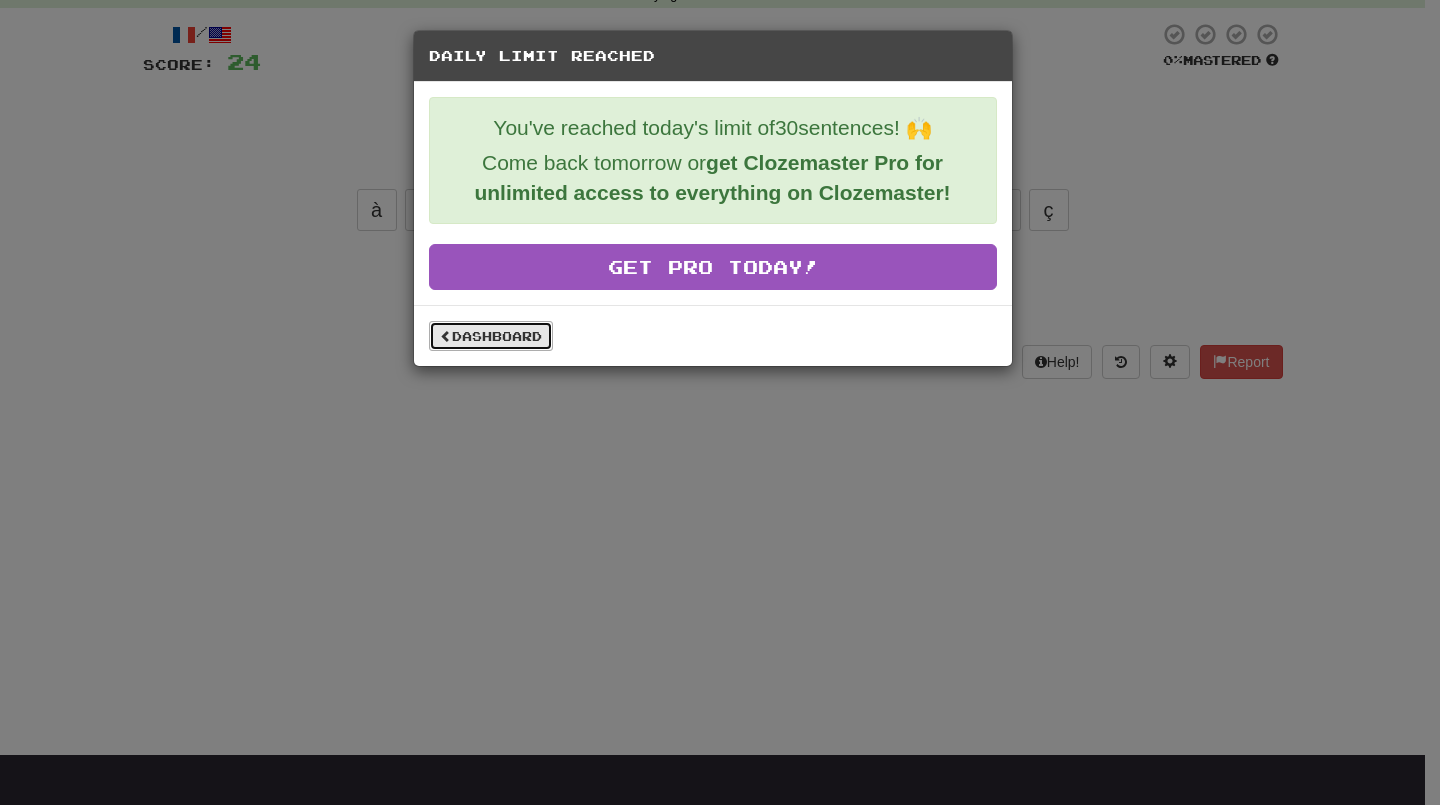 click on "Dashboard" at bounding box center (491, 336) 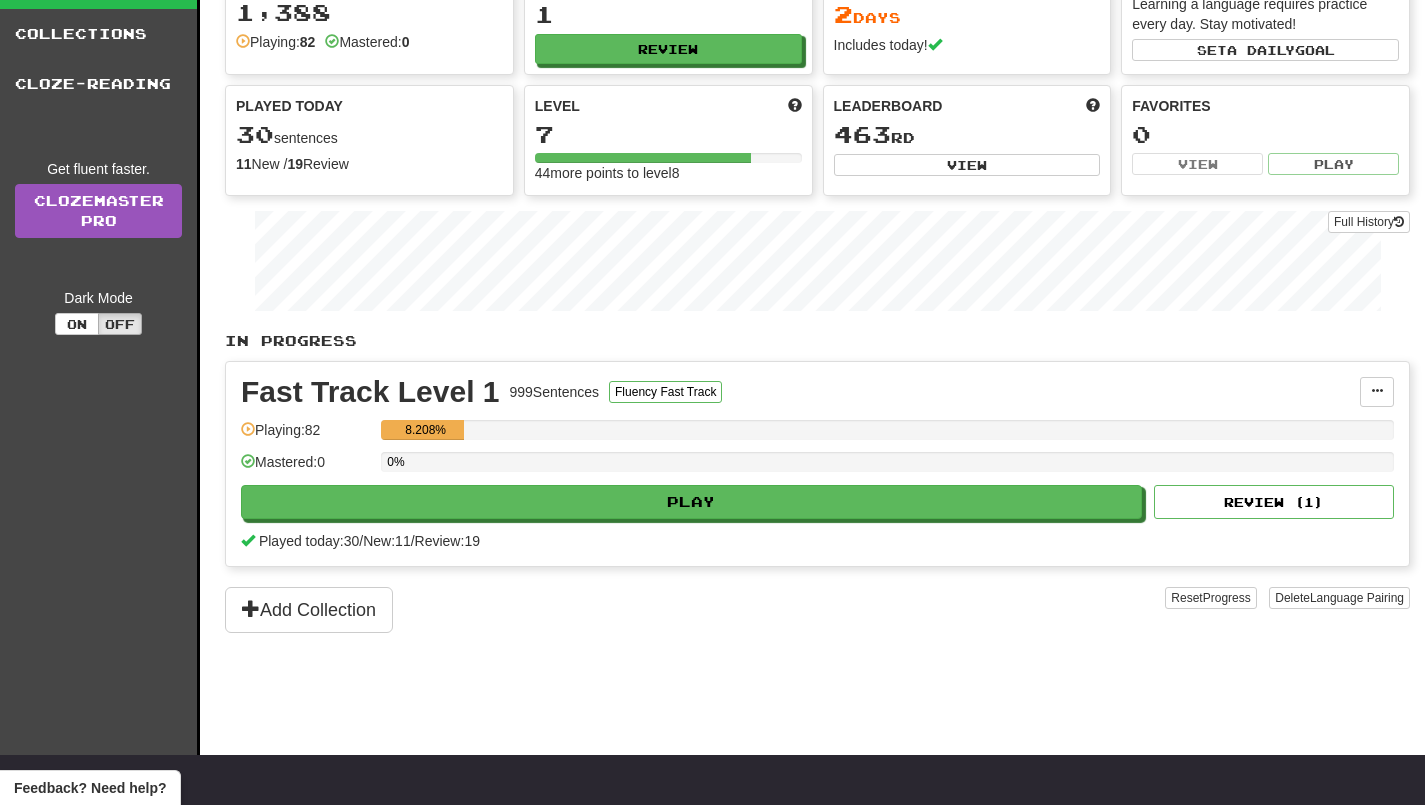scroll, scrollTop: 0, scrollLeft: 0, axis: both 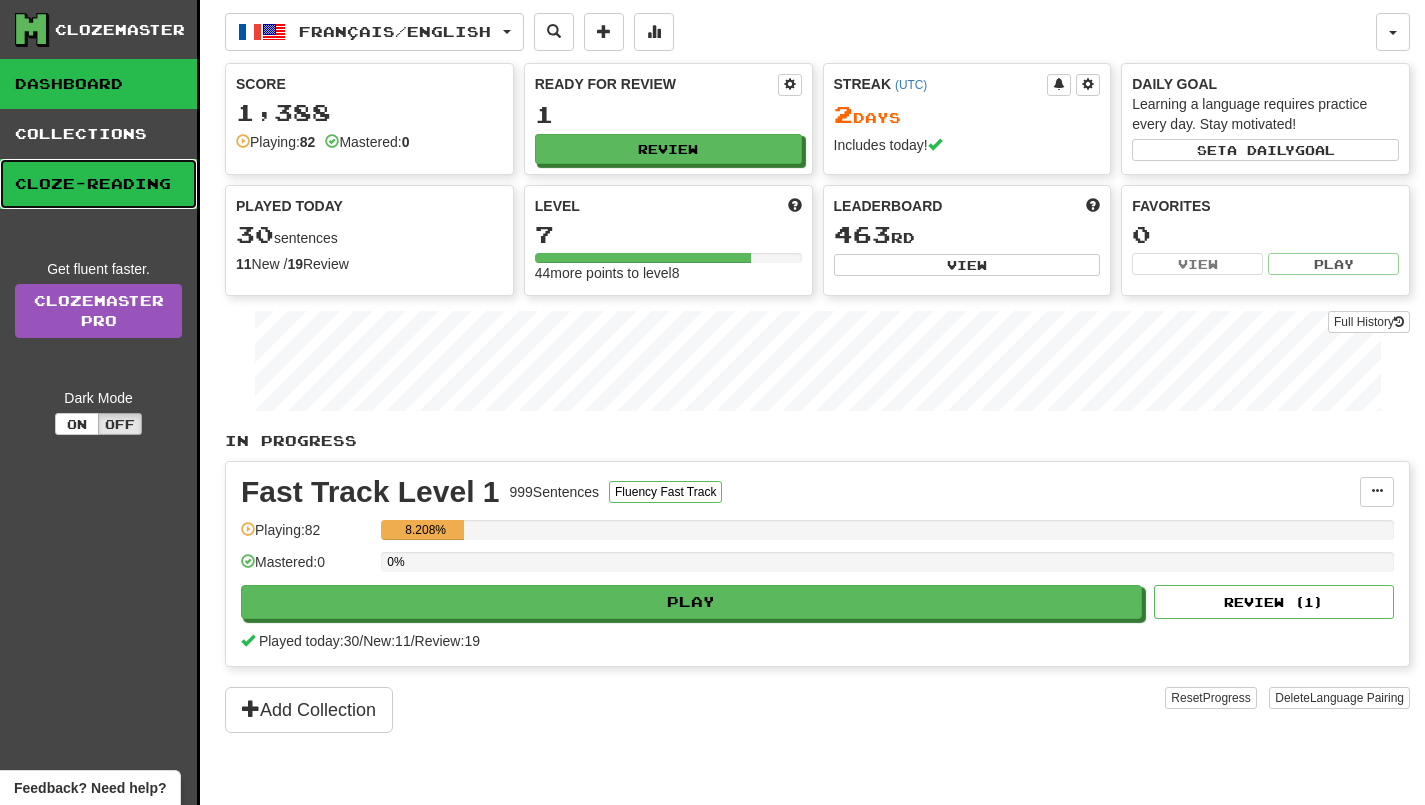 click on "Cloze-Reading" at bounding box center (98, 184) 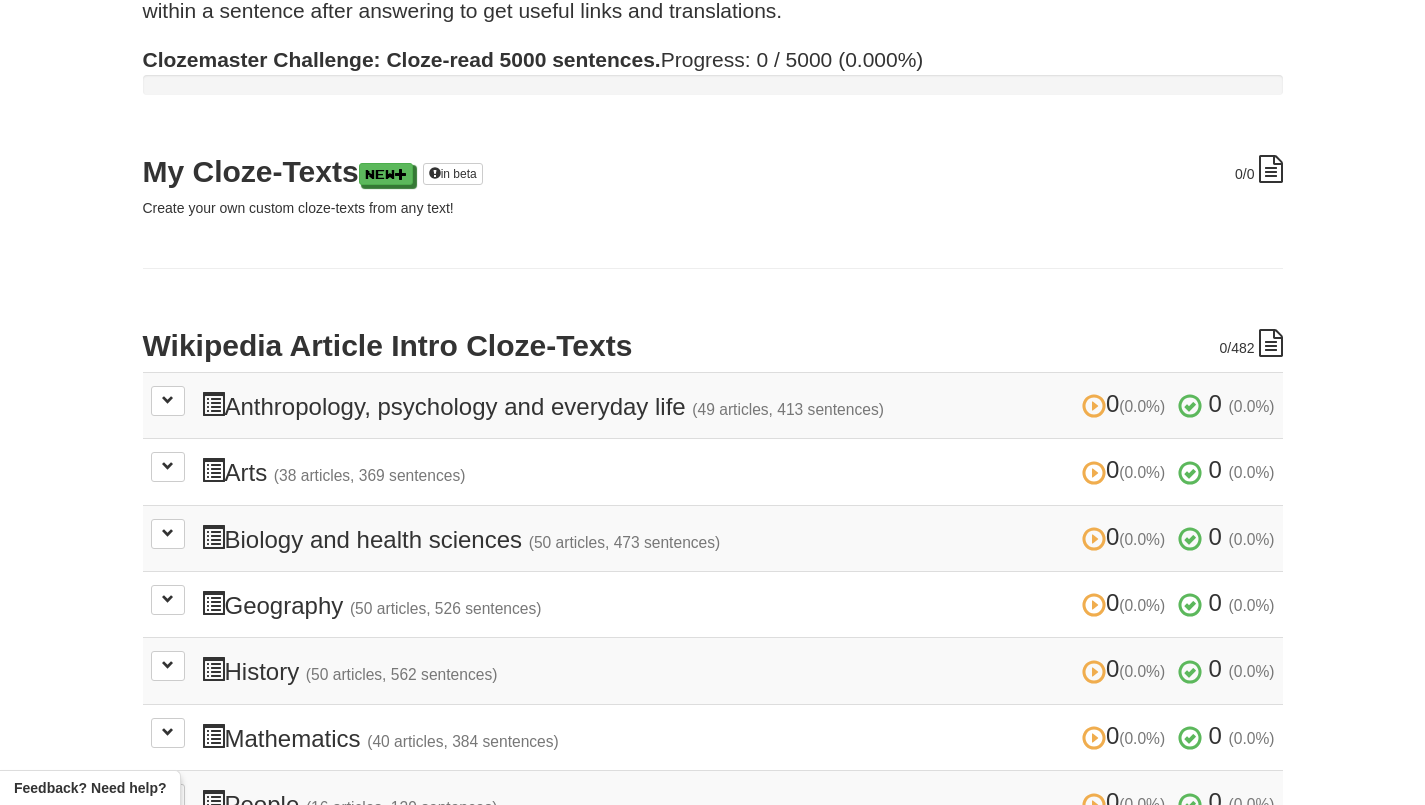 scroll, scrollTop: 200, scrollLeft: 0, axis: vertical 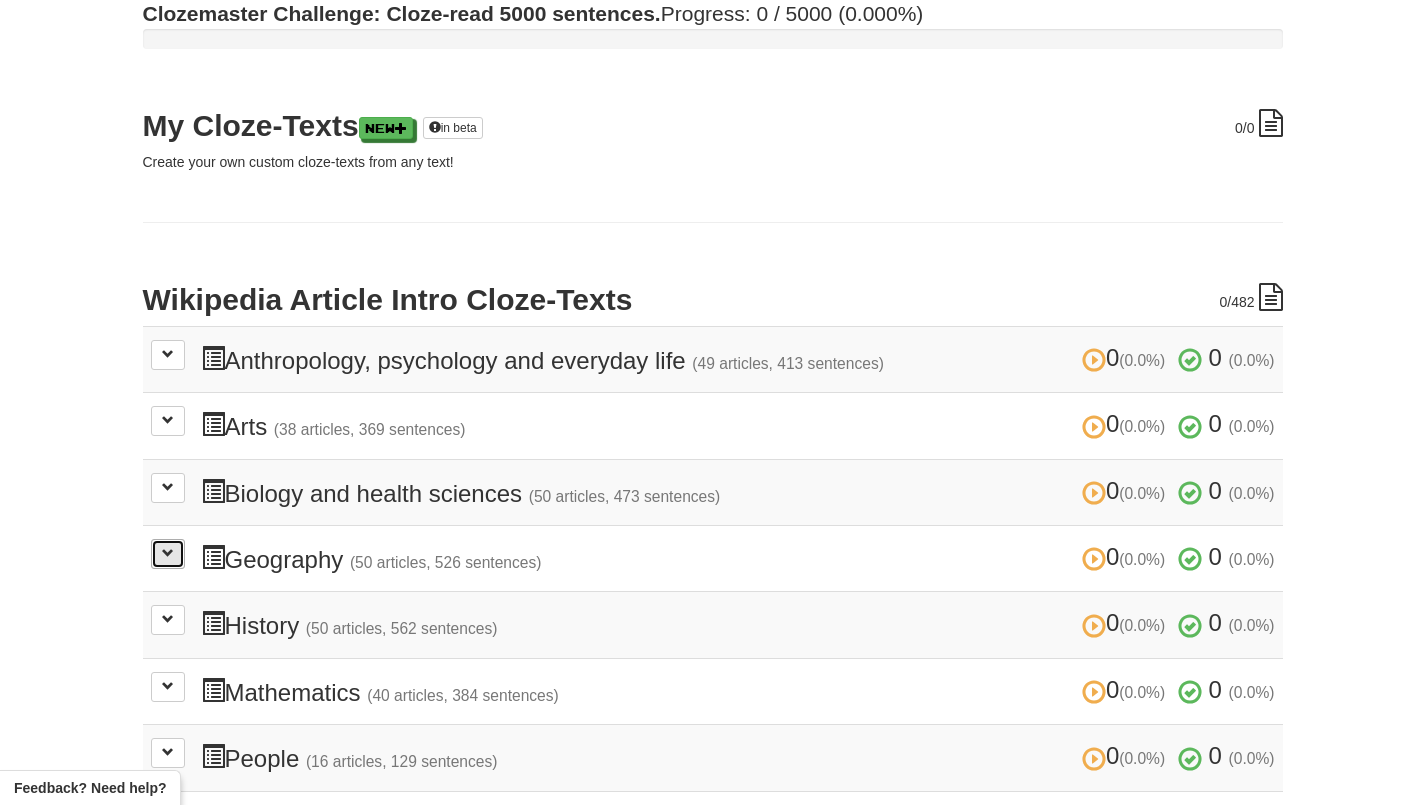 click at bounding box center [168, 553] 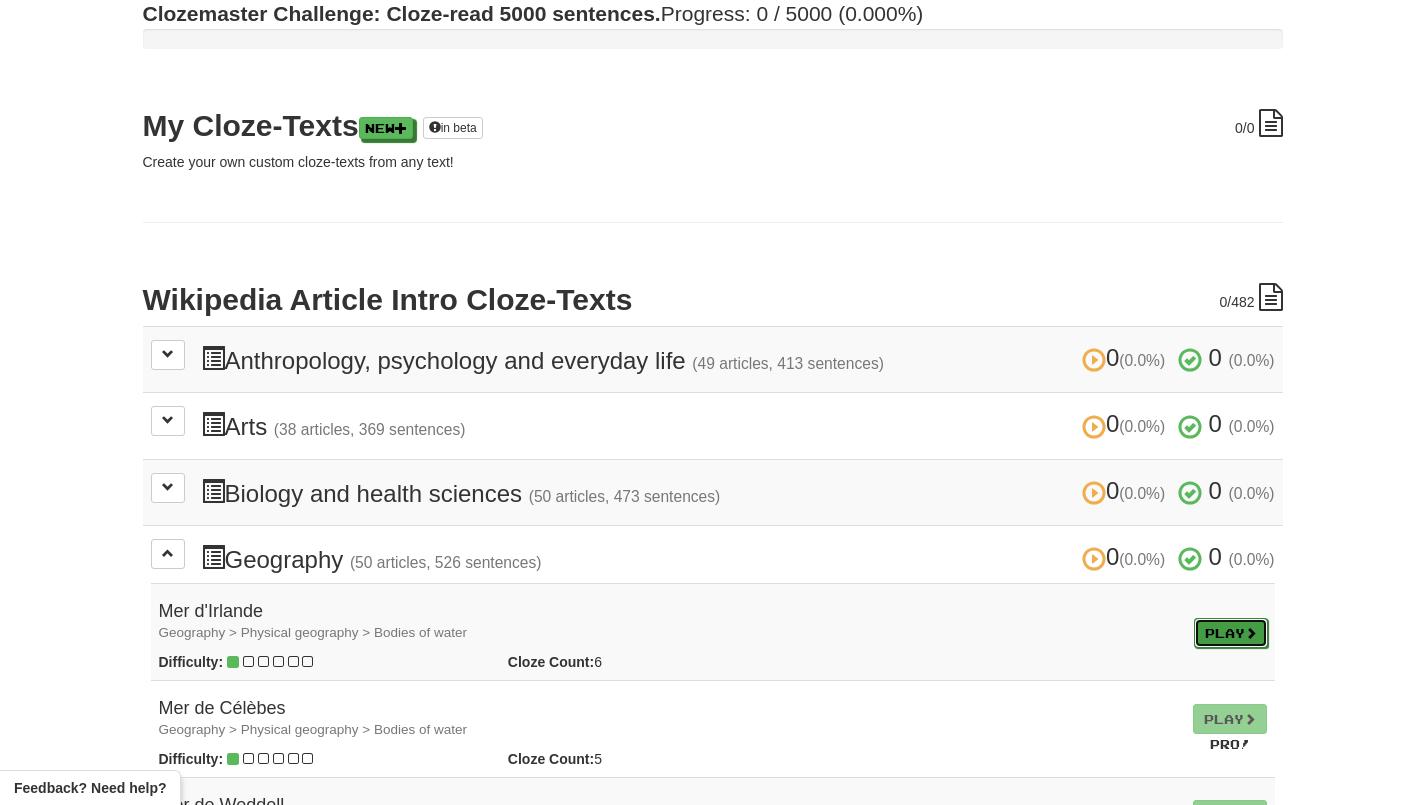 click on "Play" at bounding box center (1231, 633) 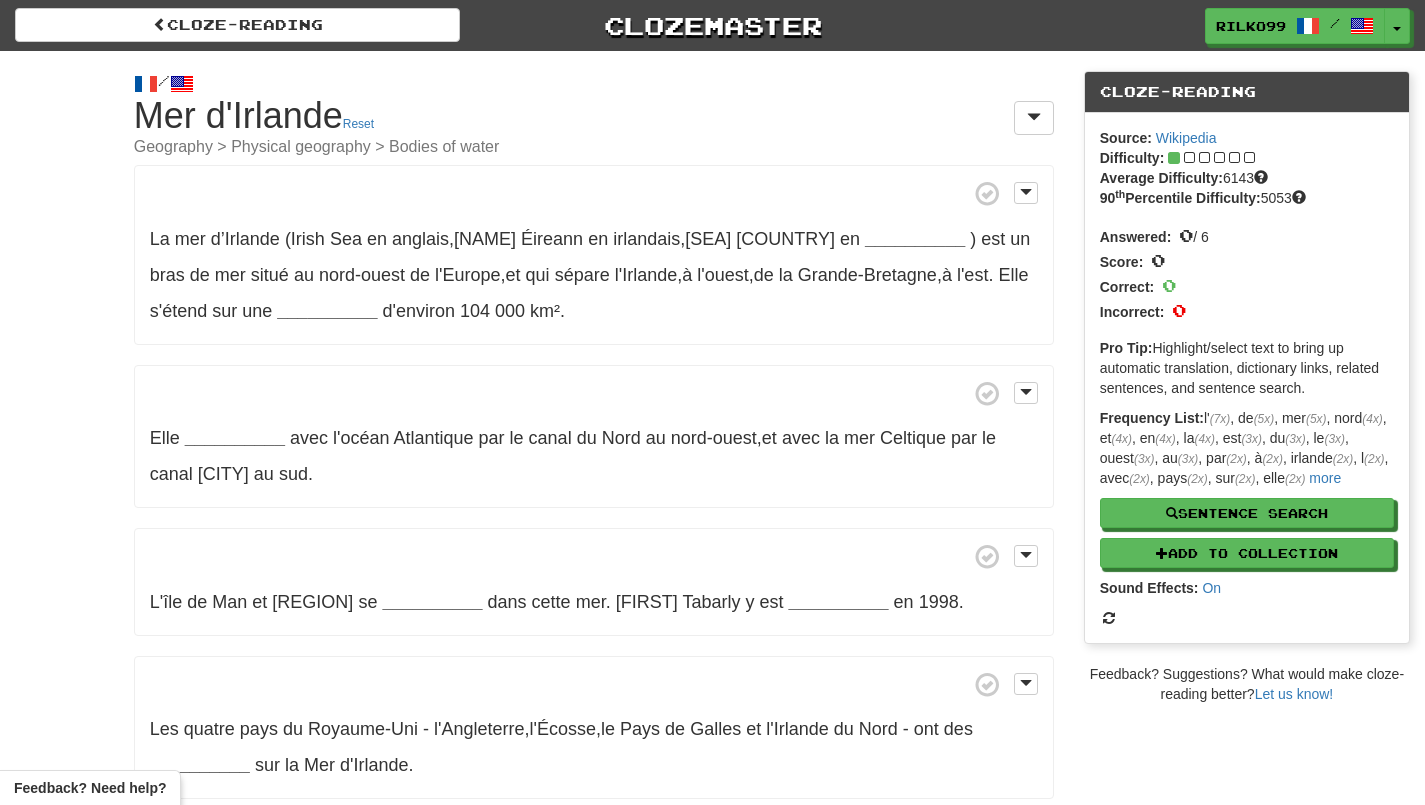 scroll, scrollTop: 0, scrollLeft: 0, axis: both 